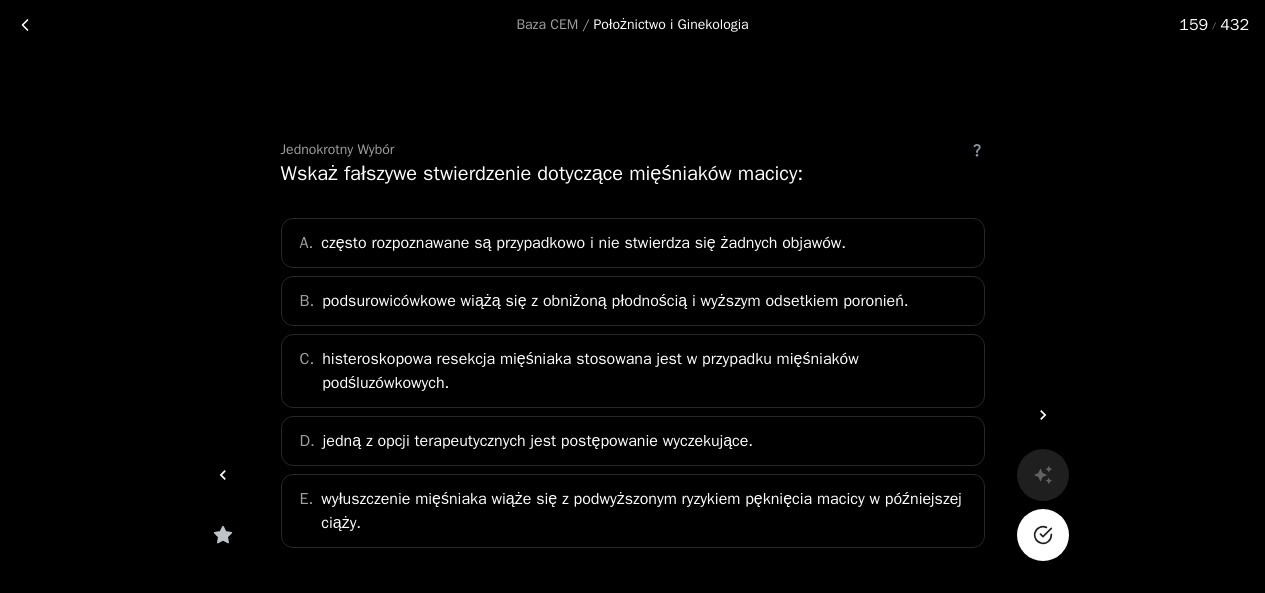 scroll, scrollTop: 73, scrollLeft: 0, axis: vertical 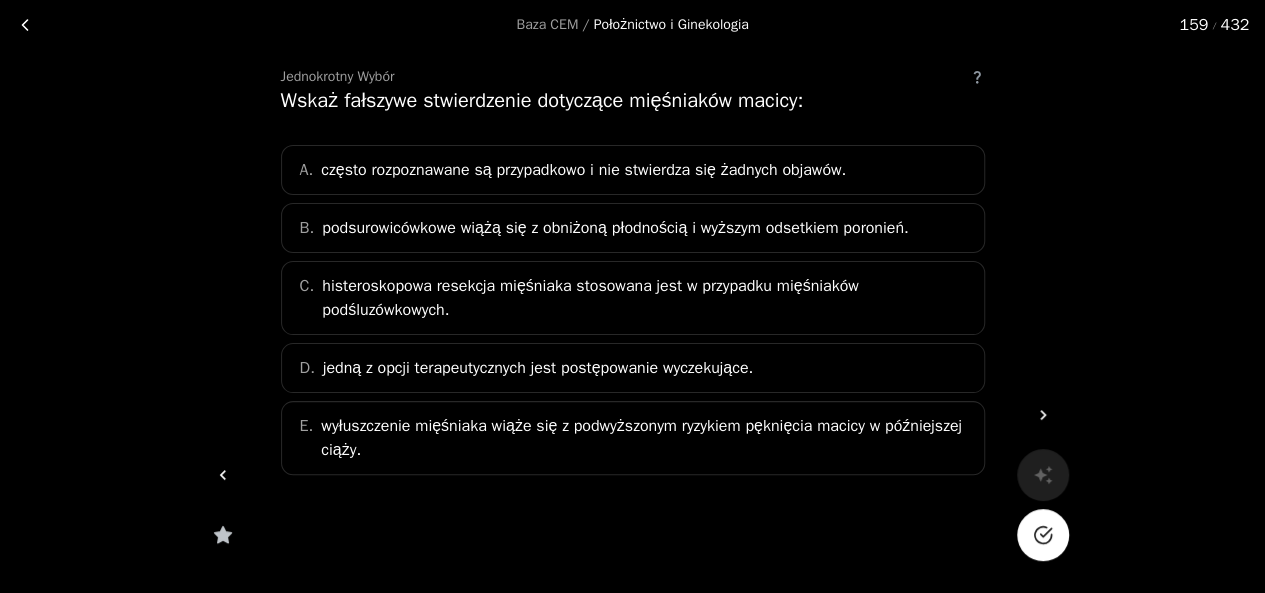 click on "jedną z opcji terapeutycznych jest postępowanie wyczekujące." at bounding box center [583, 170] 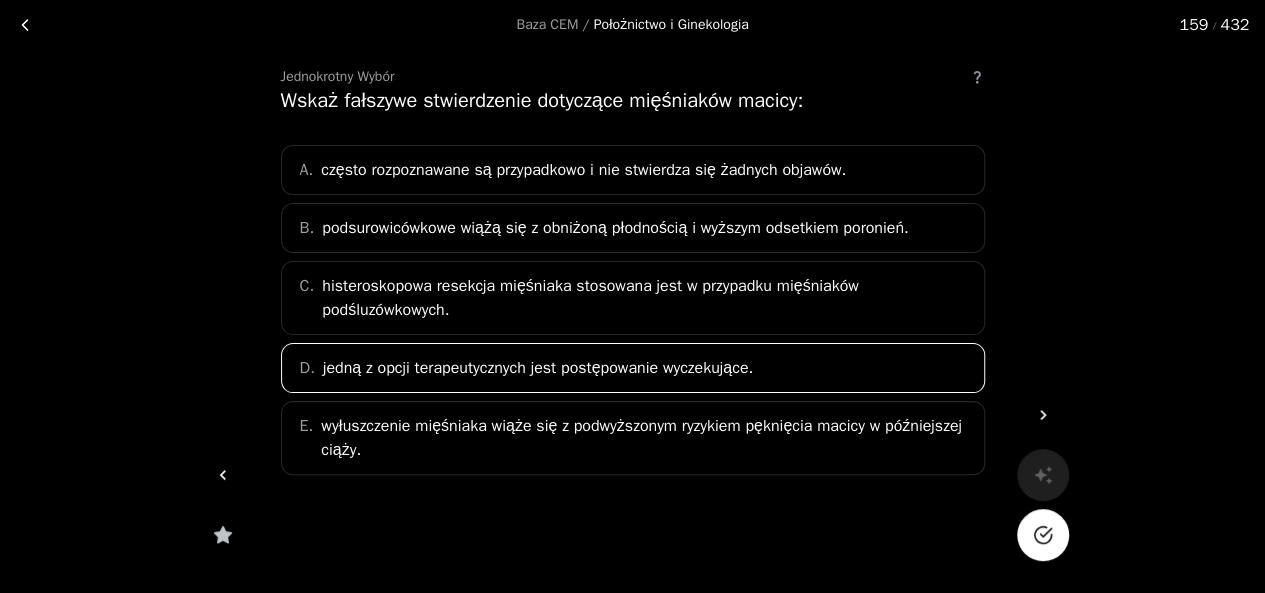 click at bounding box center (1043, 535) 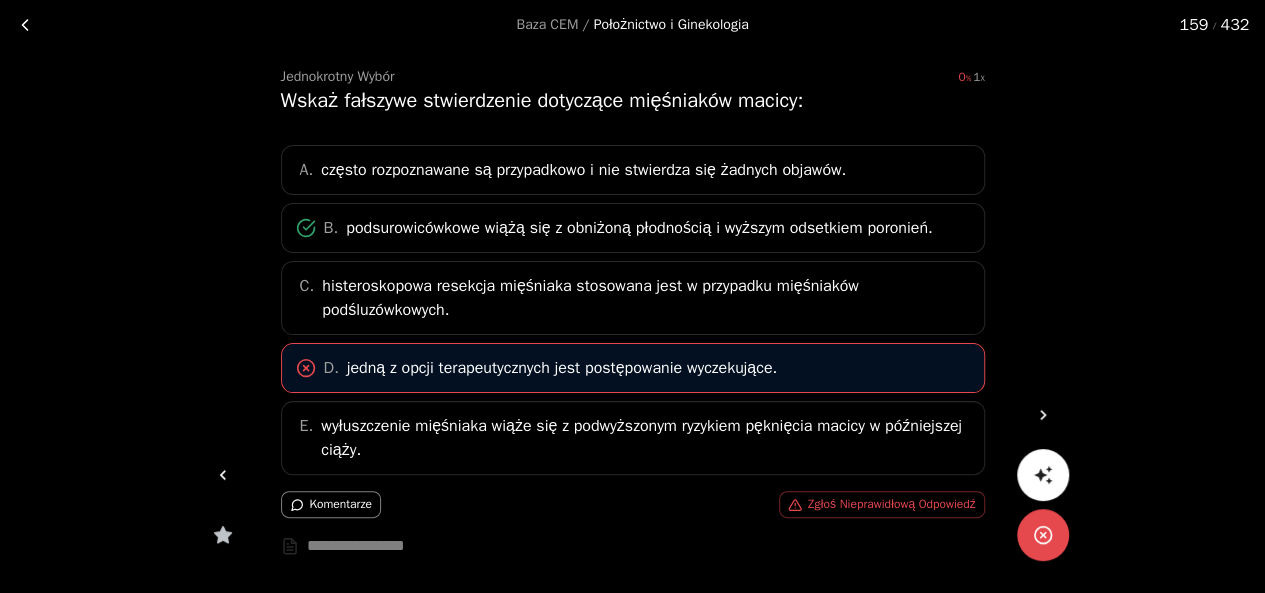 click at bounding box center [1043, 415] 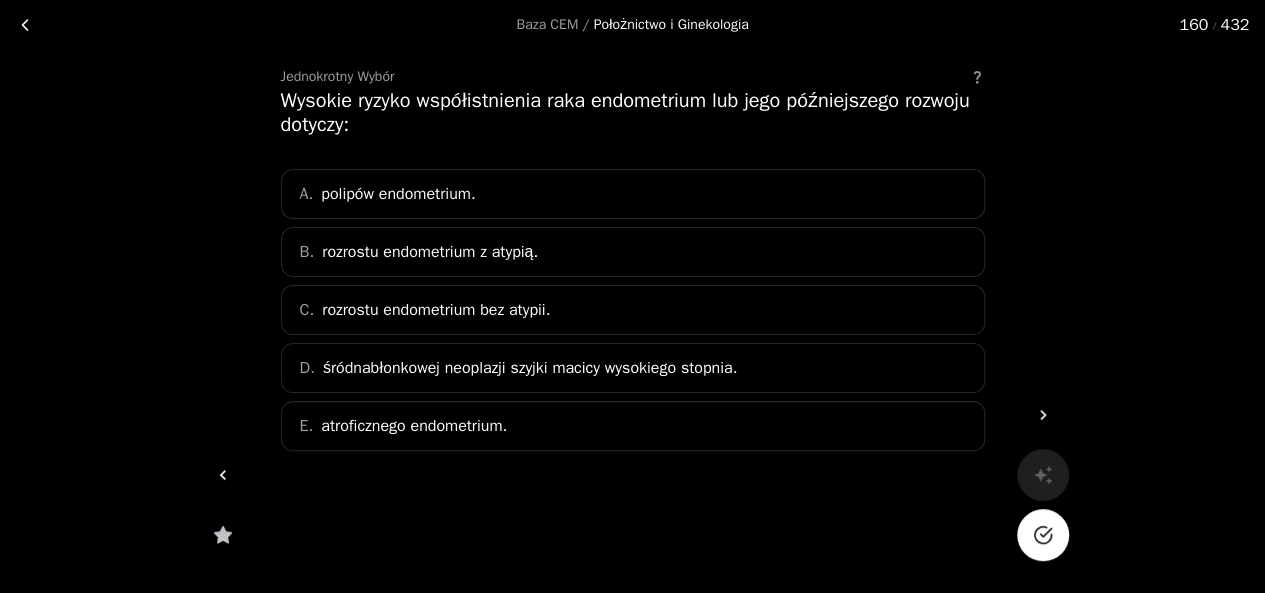 click on "śródnabłonkowej neoplazji szyjki macicy wysokiego stopnia." at bounding box center [398, 194] 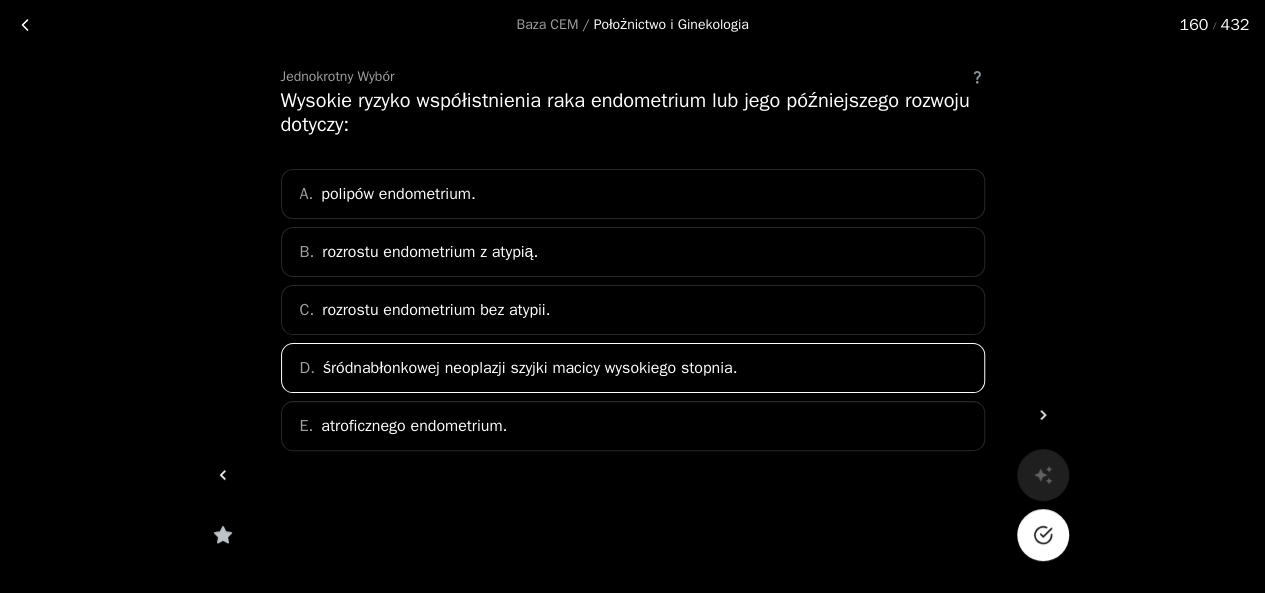 click at bounding box center [1045, 532] 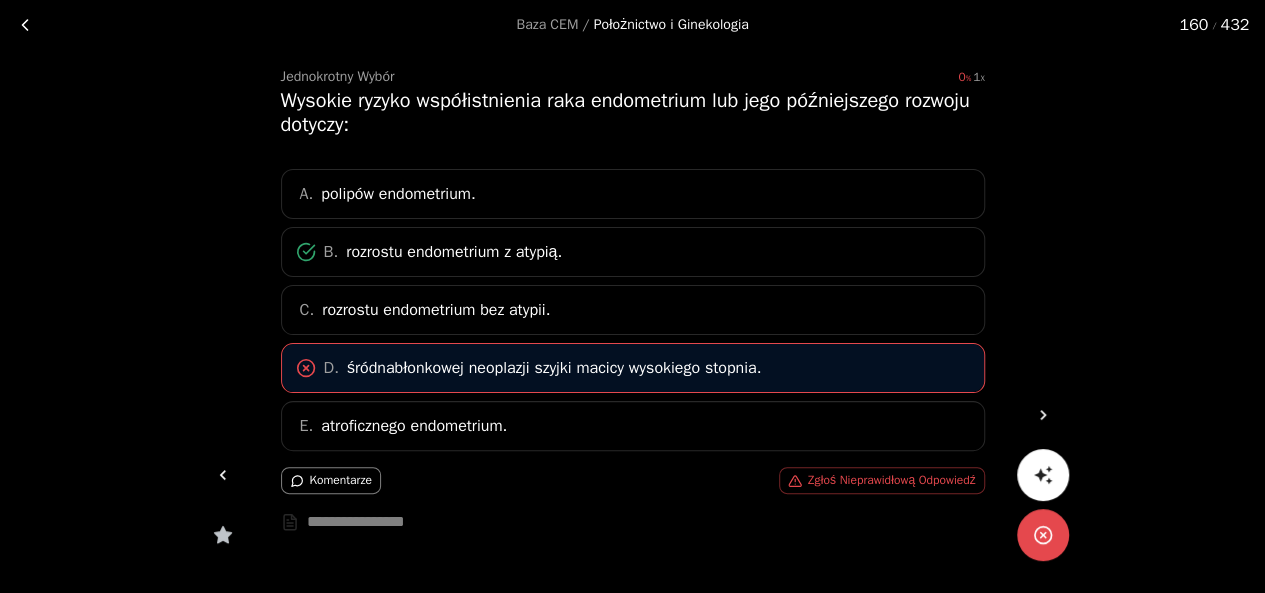 click at bounding box center (1043, 415) 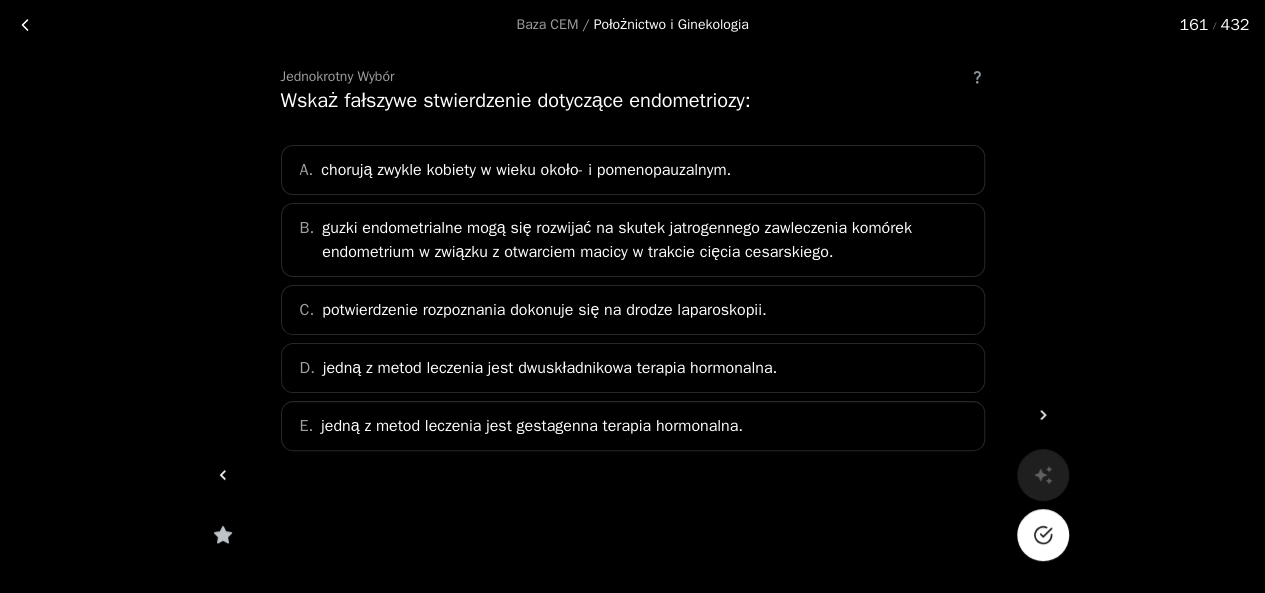 click on "guzki endometrialne mogą się rozwijać na skutek jatrogennego zawleczenia komórek endometrium w związku z otwarciem macicy w trakcie cięcia cesarskiego." at bounding box center [646, 240] 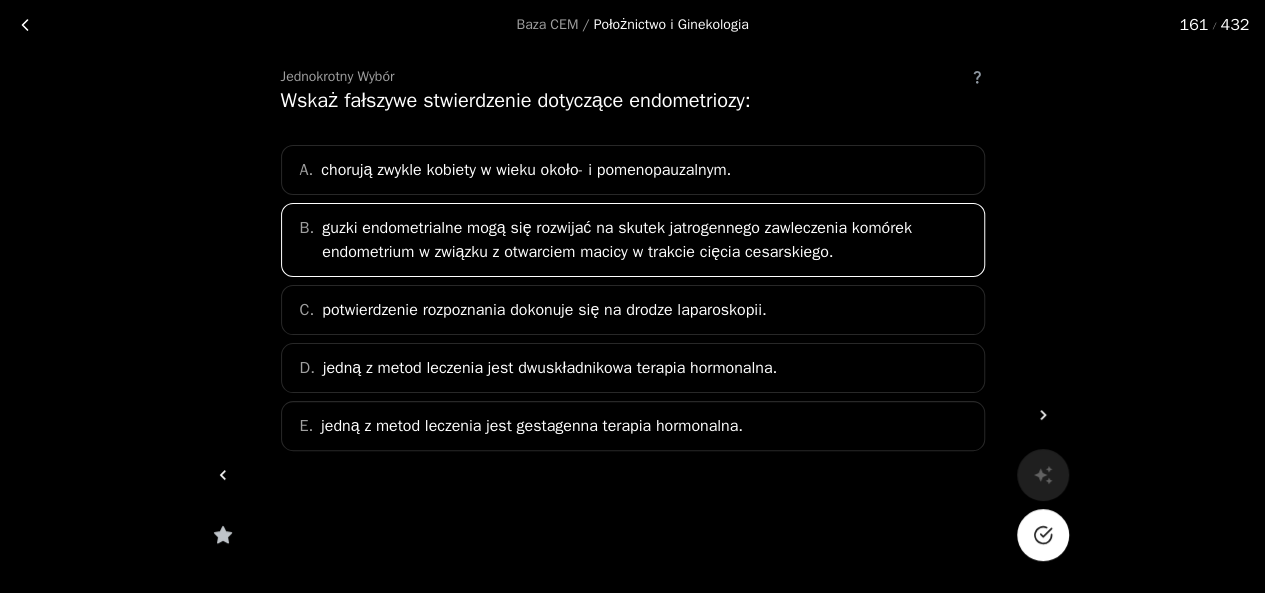 click at bounding box center [1043, 535] 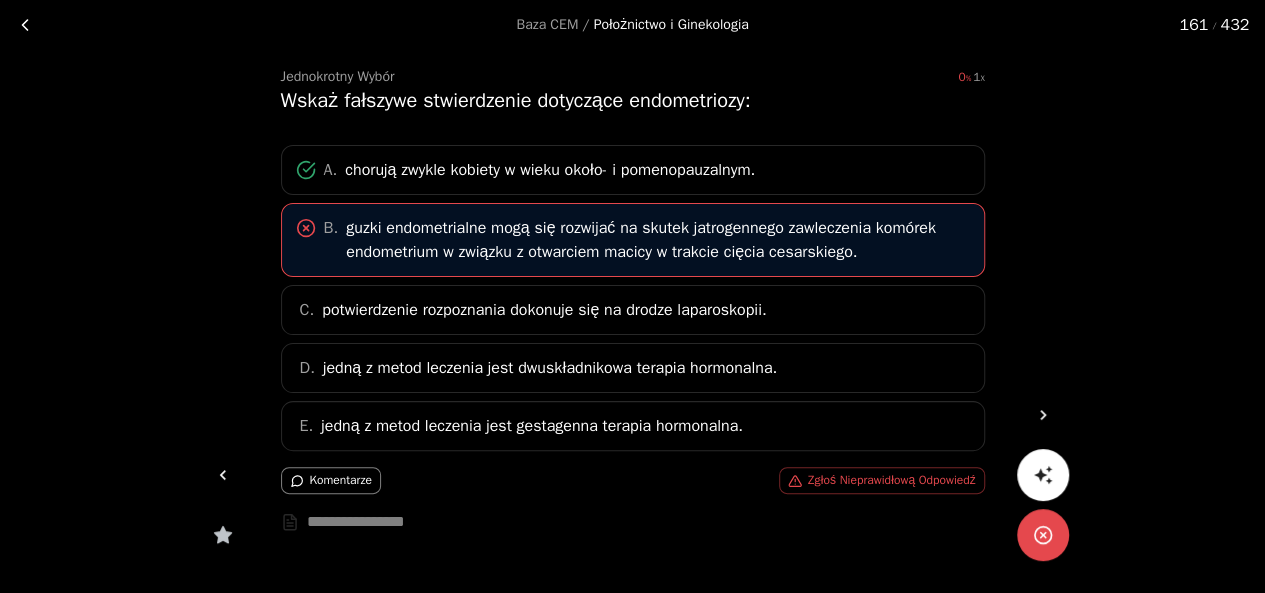 click at bounding box center [1043, 415] 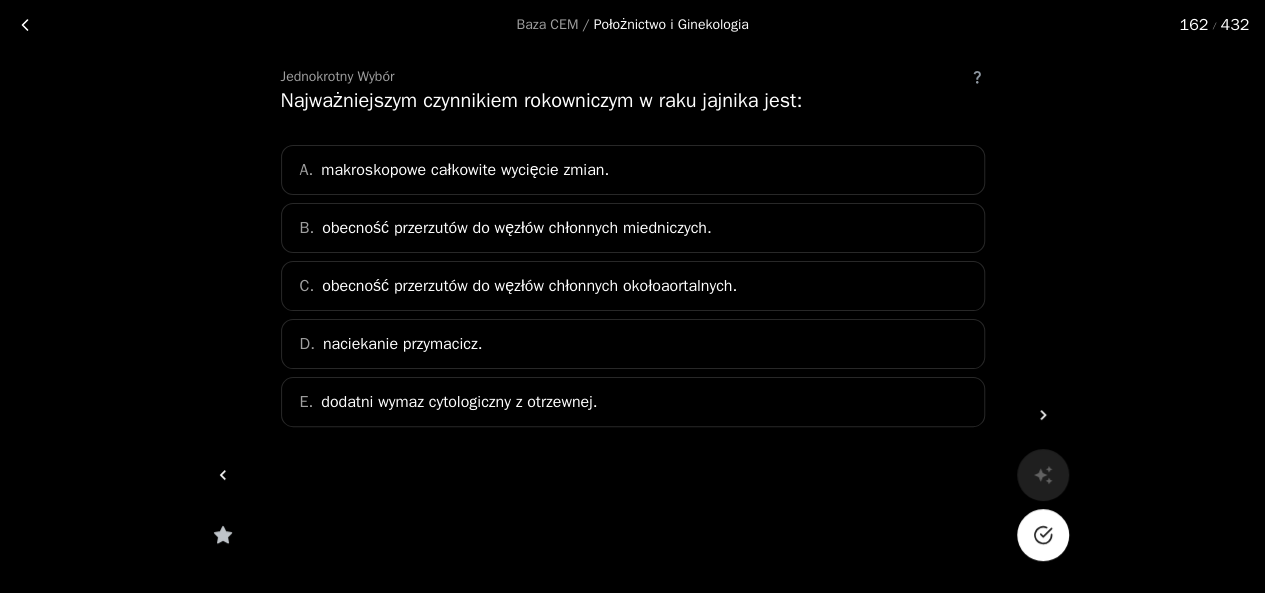 click on "makroskopowe całkowite wycięcie zmian." at bounding box center [465, 170] 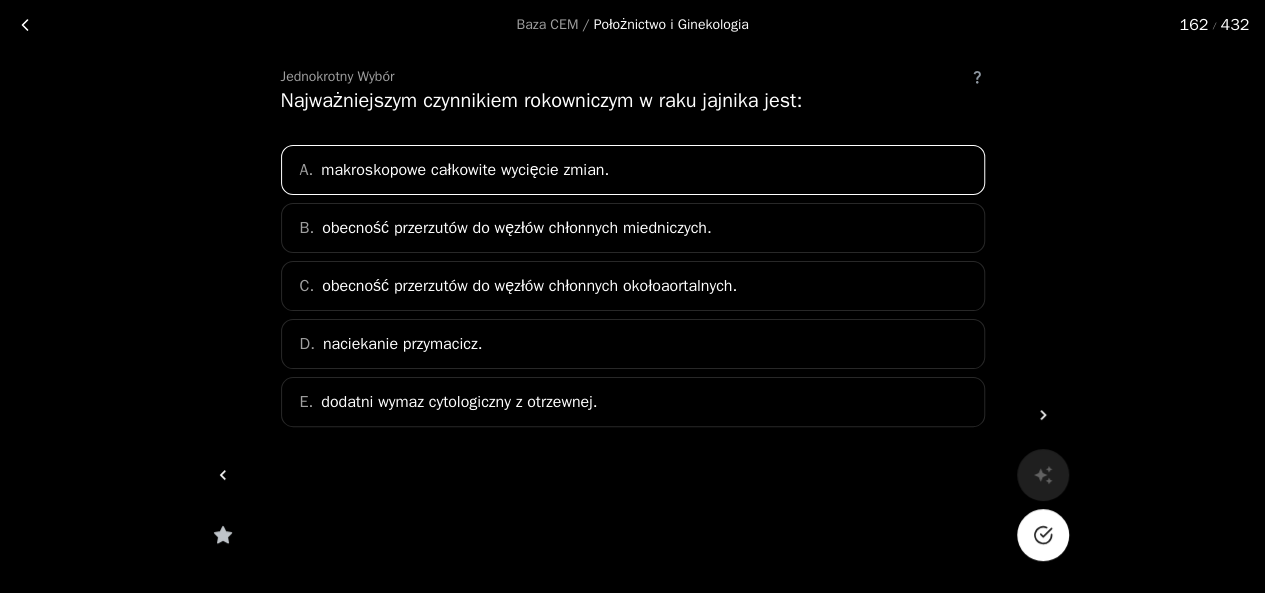 click at bounding box center (1043, 535) 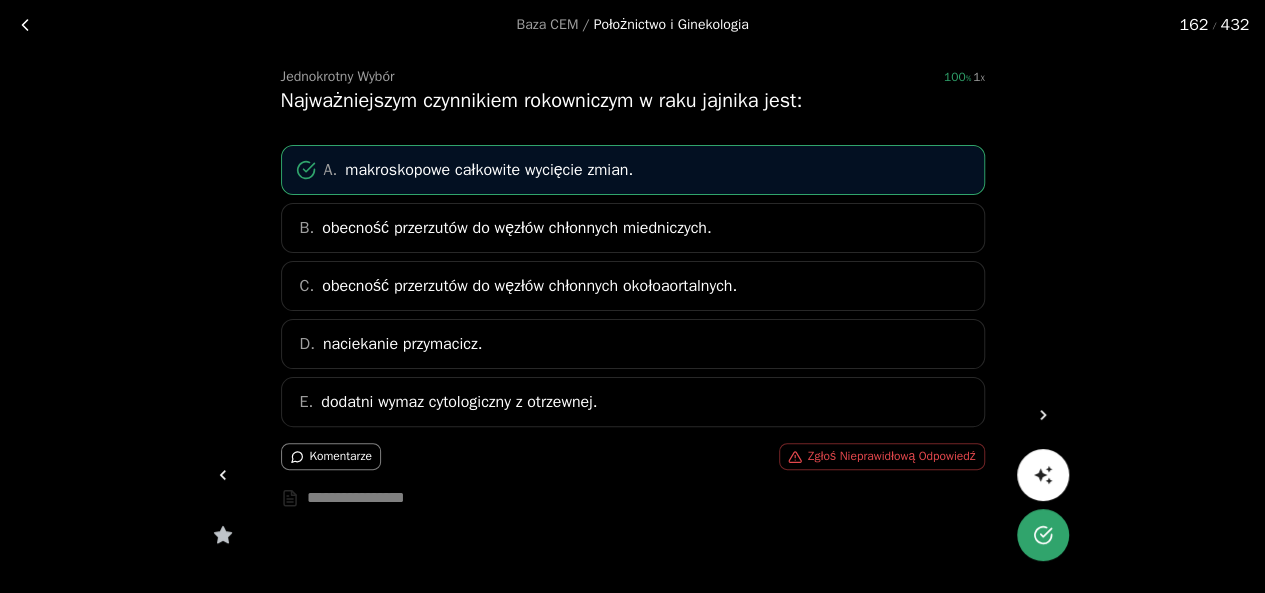 click at bounding box center (1043, 415) 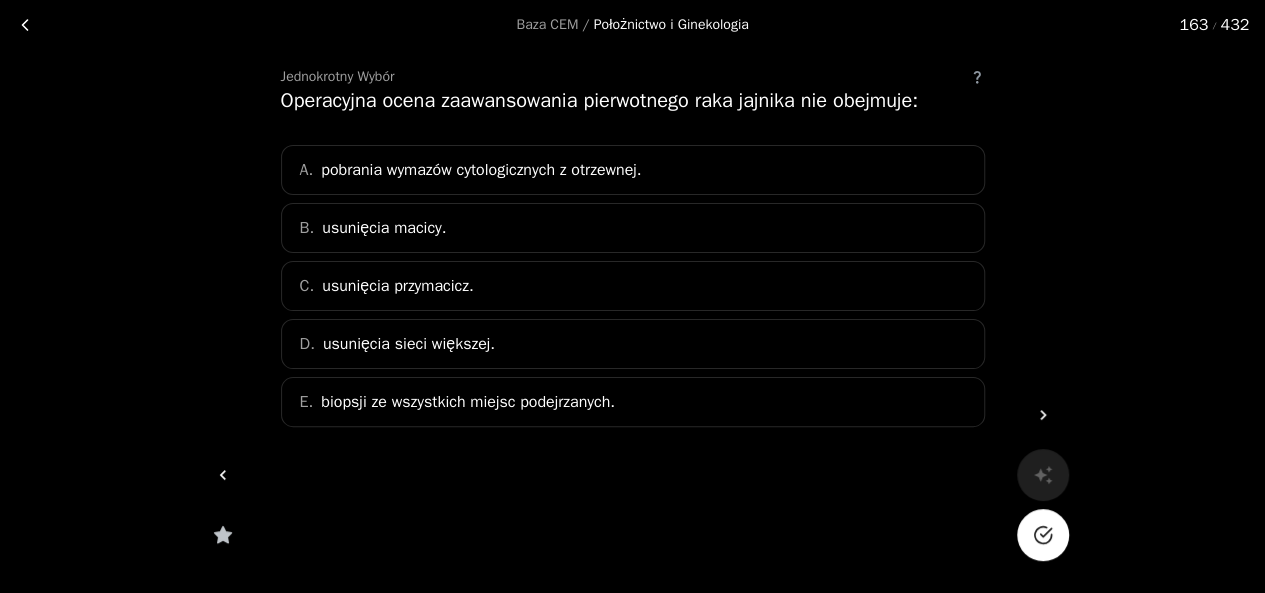click on "A.   pobrania wymazów cytologicznych z otrzewnej." at bounding box center [633, 170] 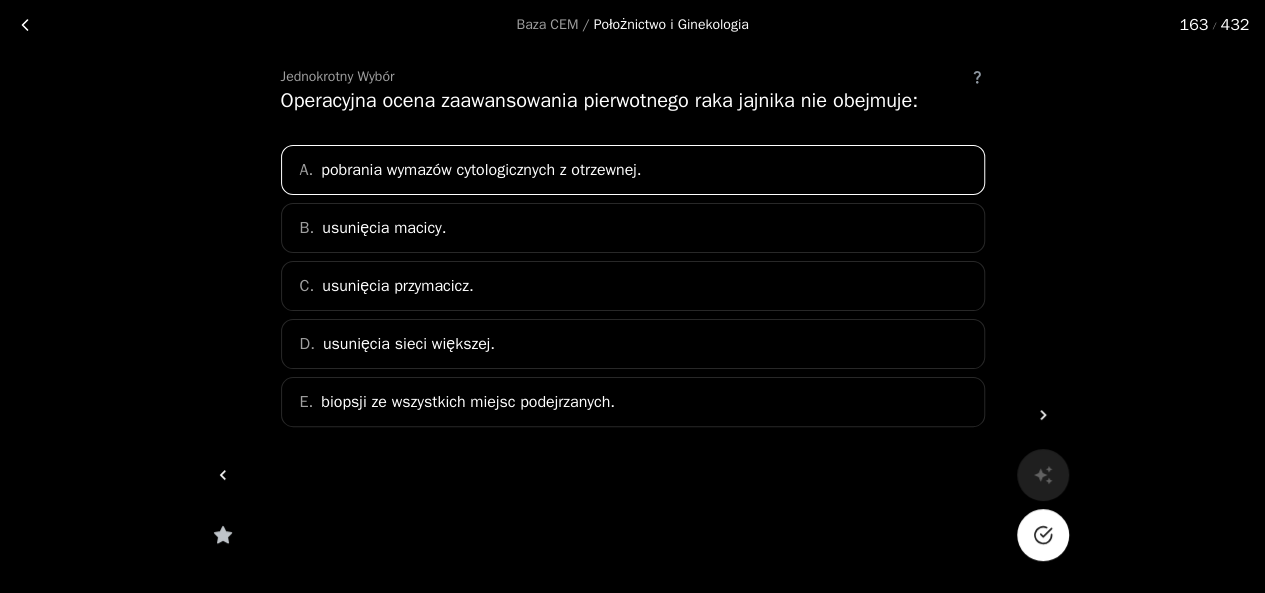 click at bounding box center (1043, 535) 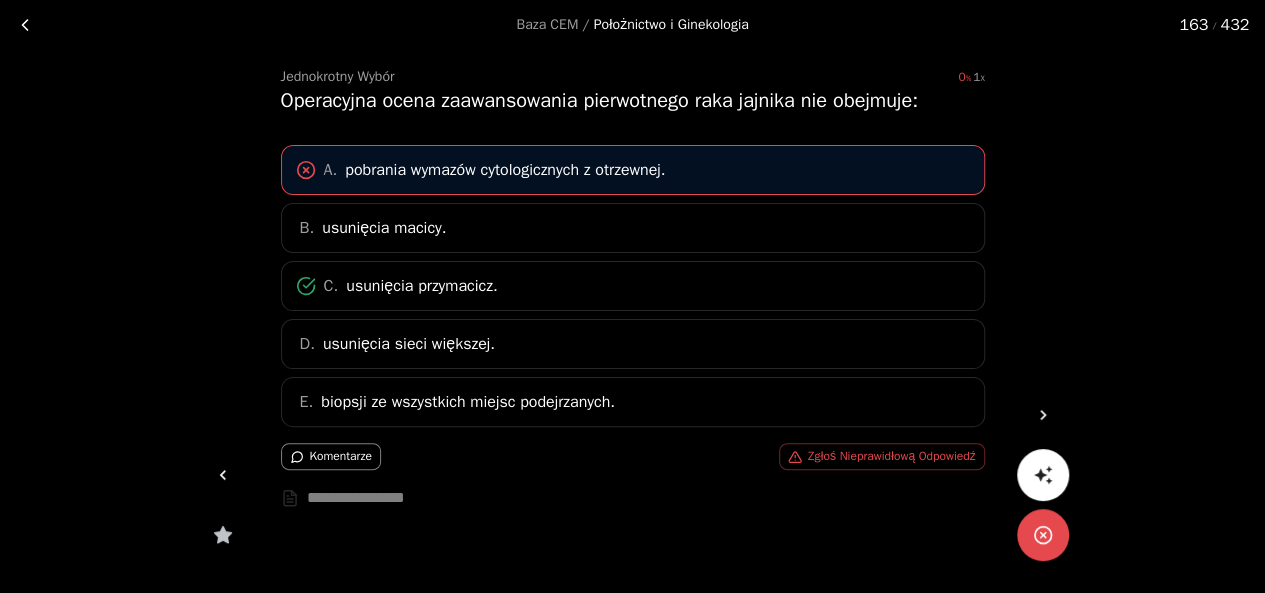 click at bounding box center (1043, 415) 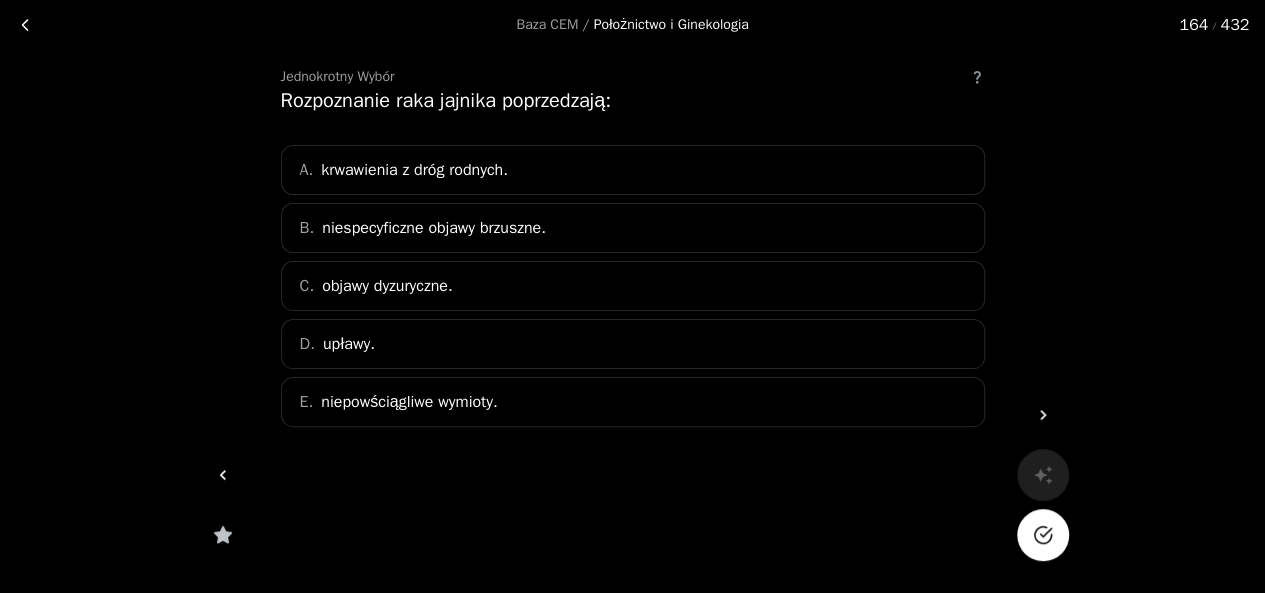 click on "niespecyficzne objawy brzuszne." at bounding box center [434, 228] 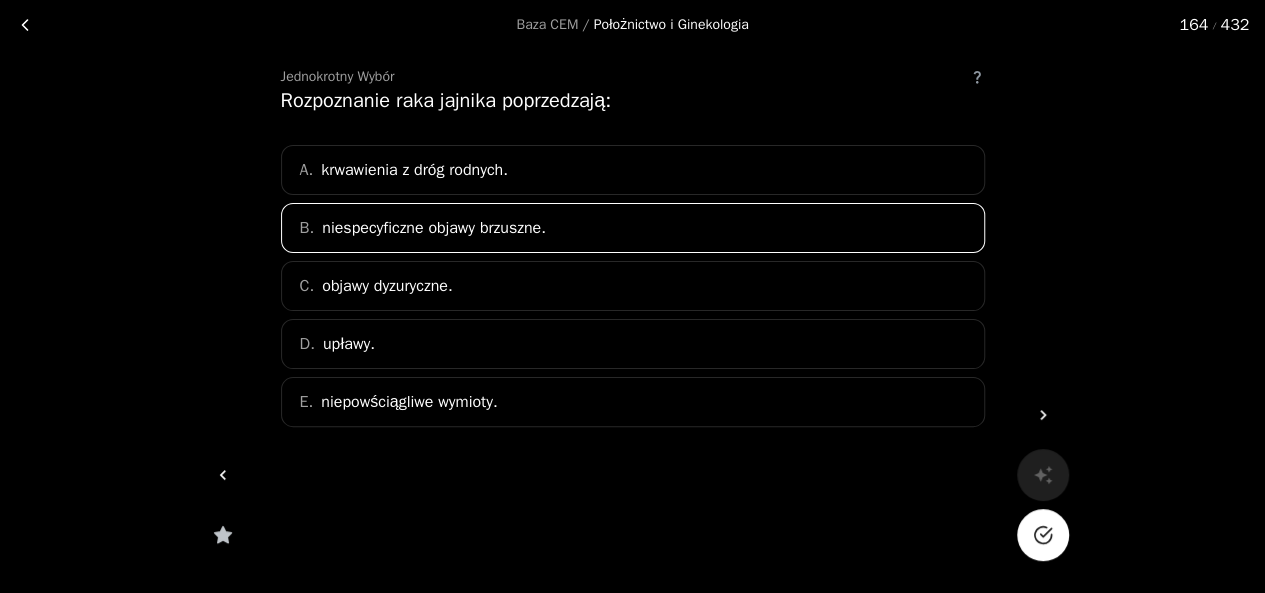 click at bounding box center (1043, 535) 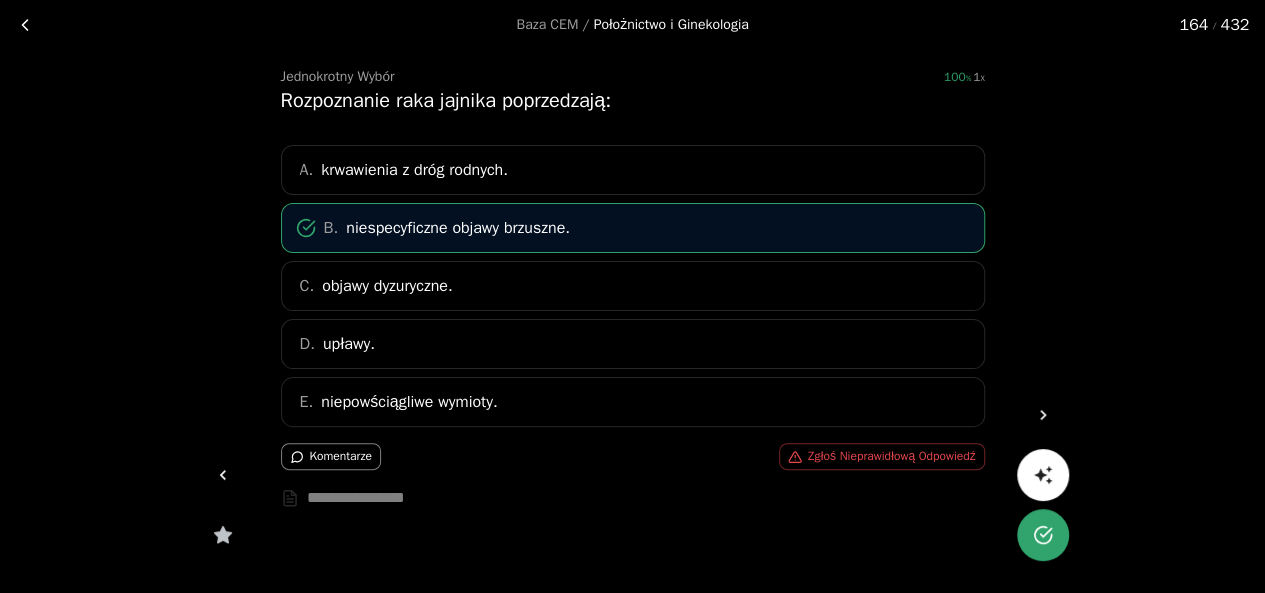 click at bounding box center [1043, 415] 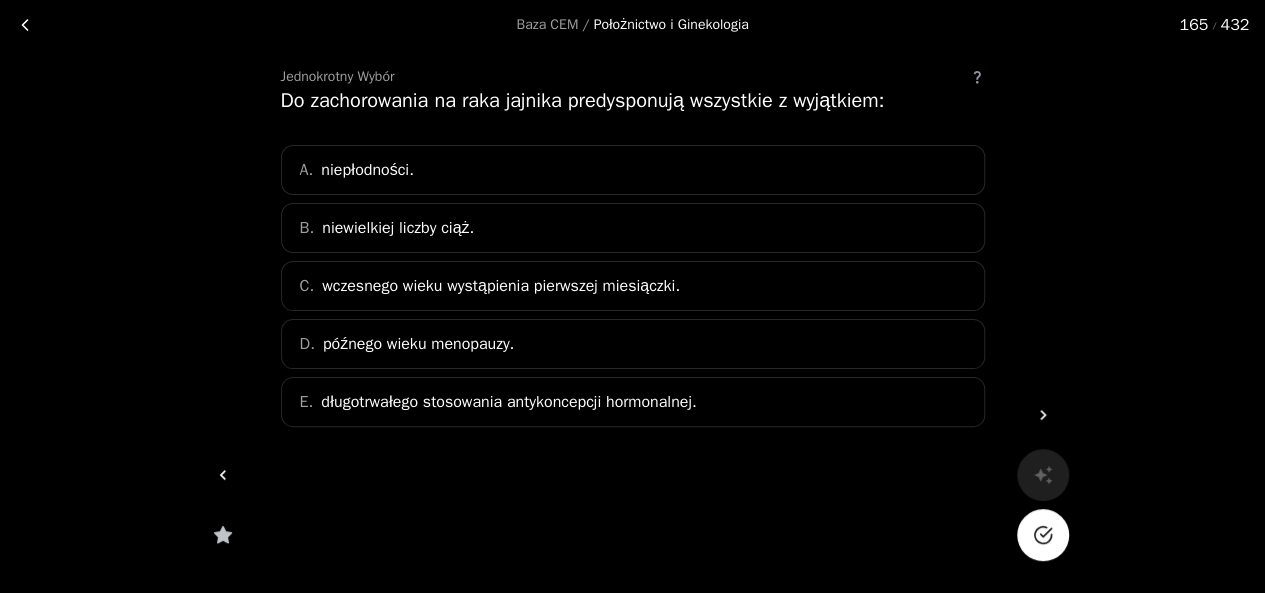 click on "długotrwałego stosowania antykoncepcji hormonalnej." at bounding box center (508, 402) 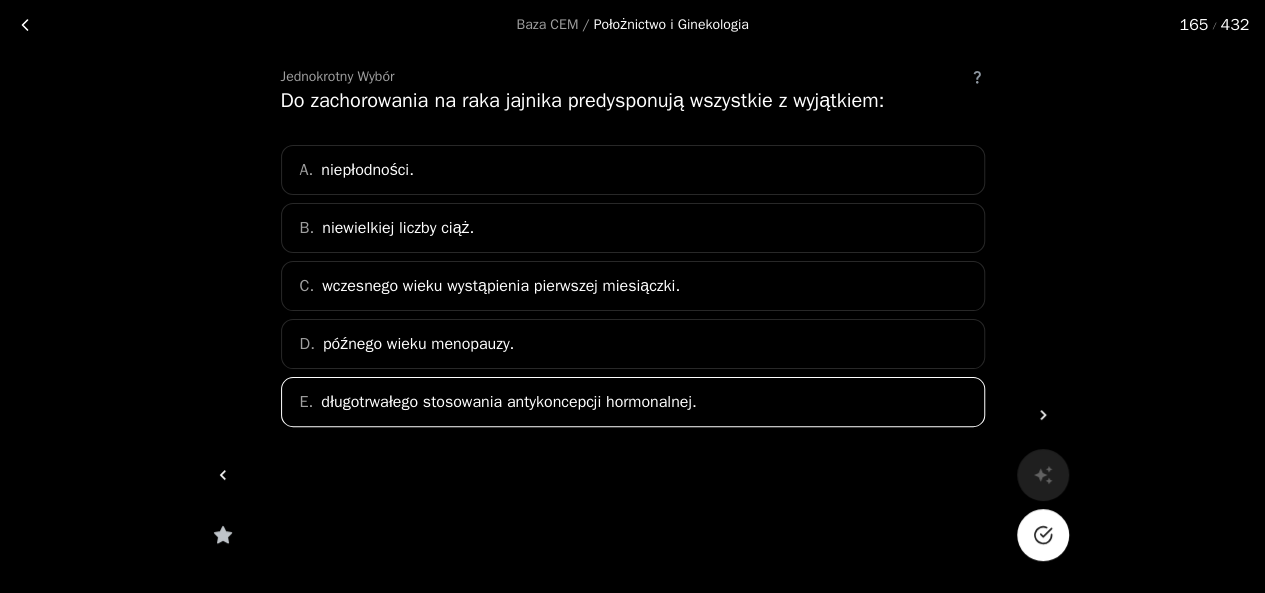 click at bounding box center (1043, 535) 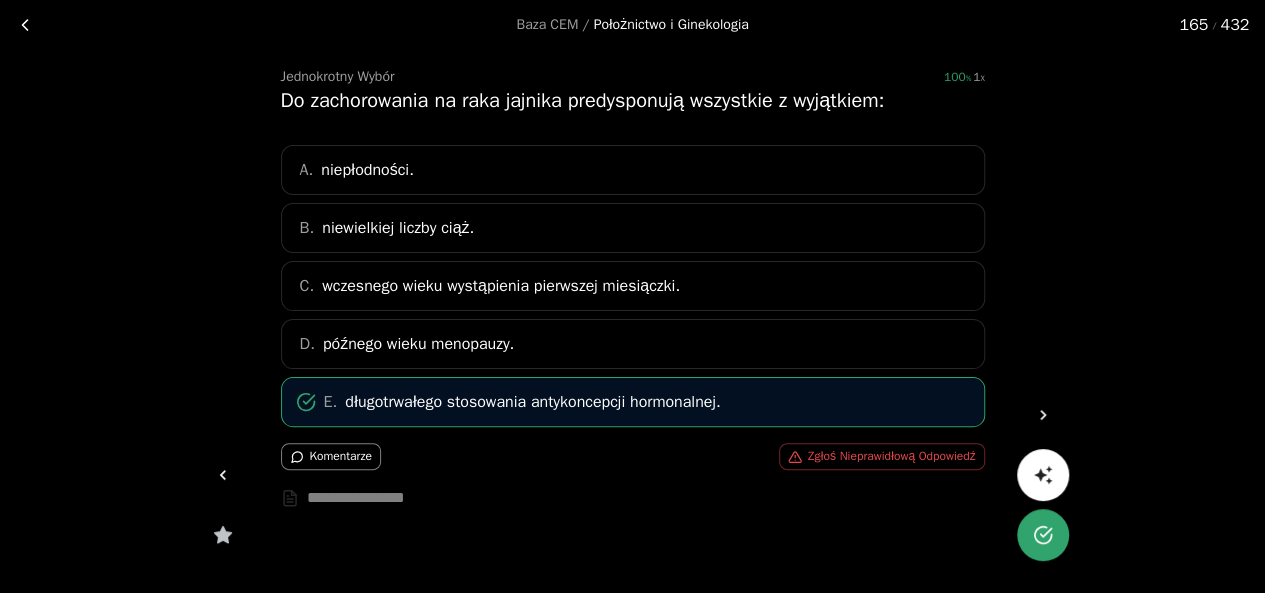 click at bounding box center (1043, 415) 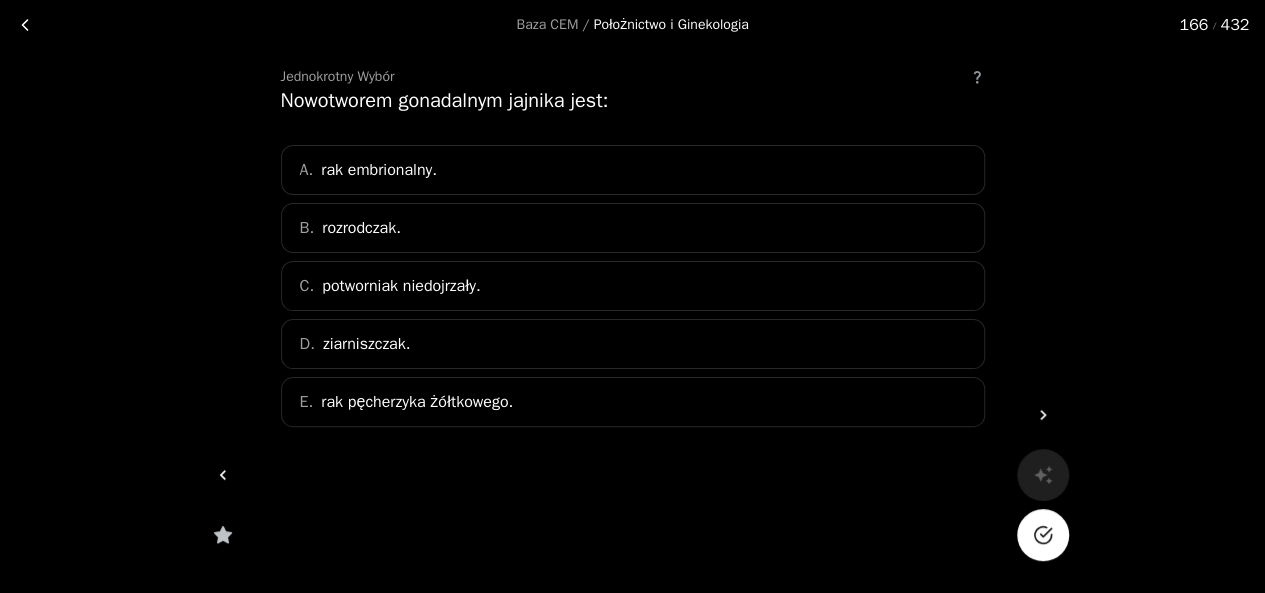 click on "C.   potworniak niedojrzały." at bounding box center (633, 286) 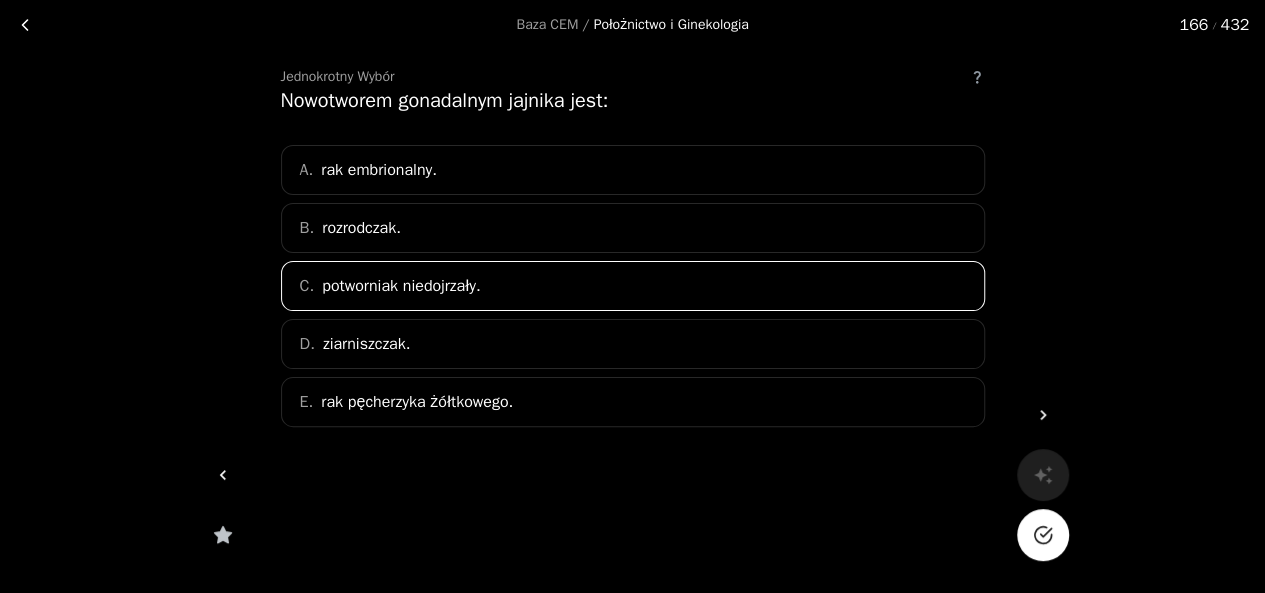 click at bounding box center (1043, 535) 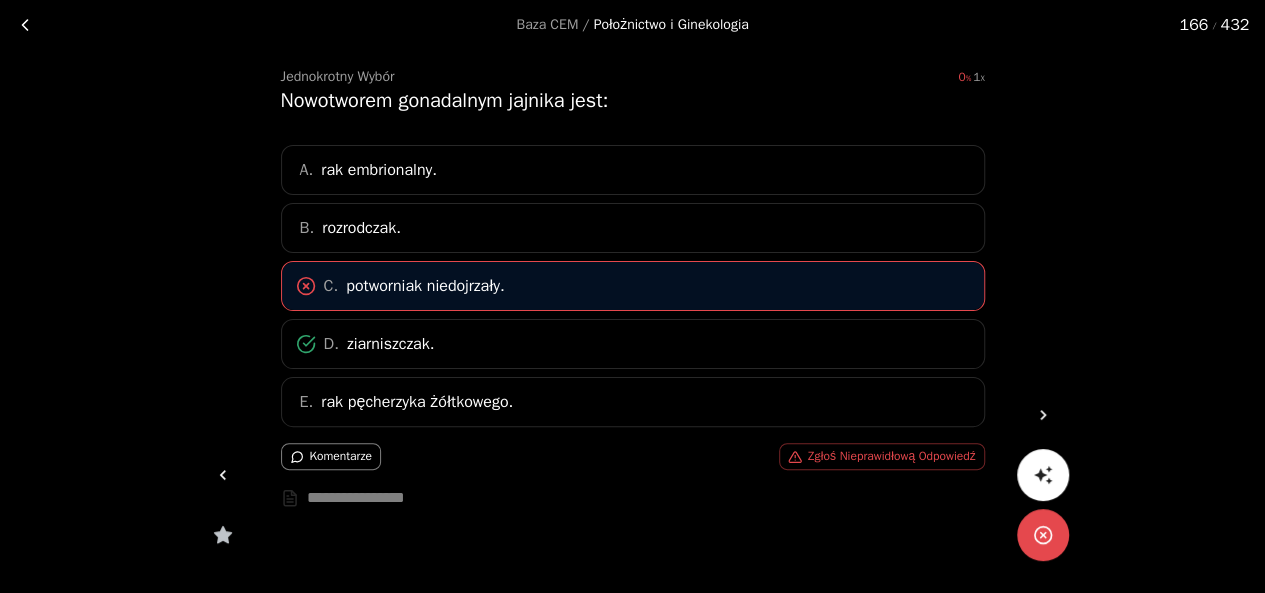 click at bounding box center [1043, 415] 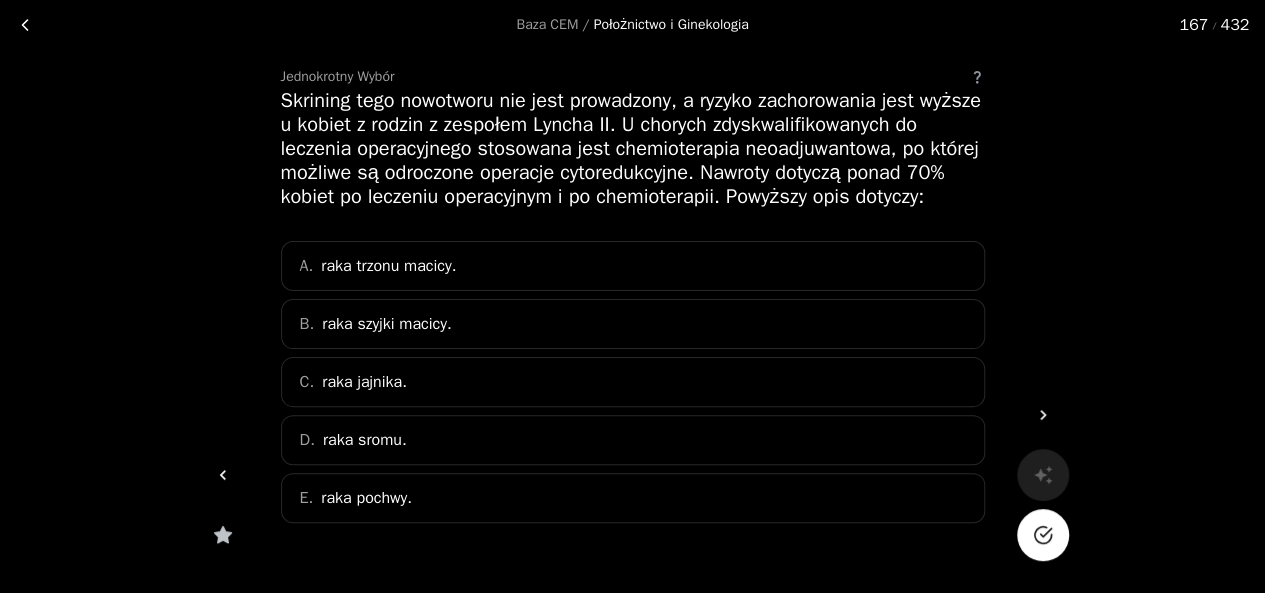 click on "C.   raka jajnika." at bounding box center (633, 382) 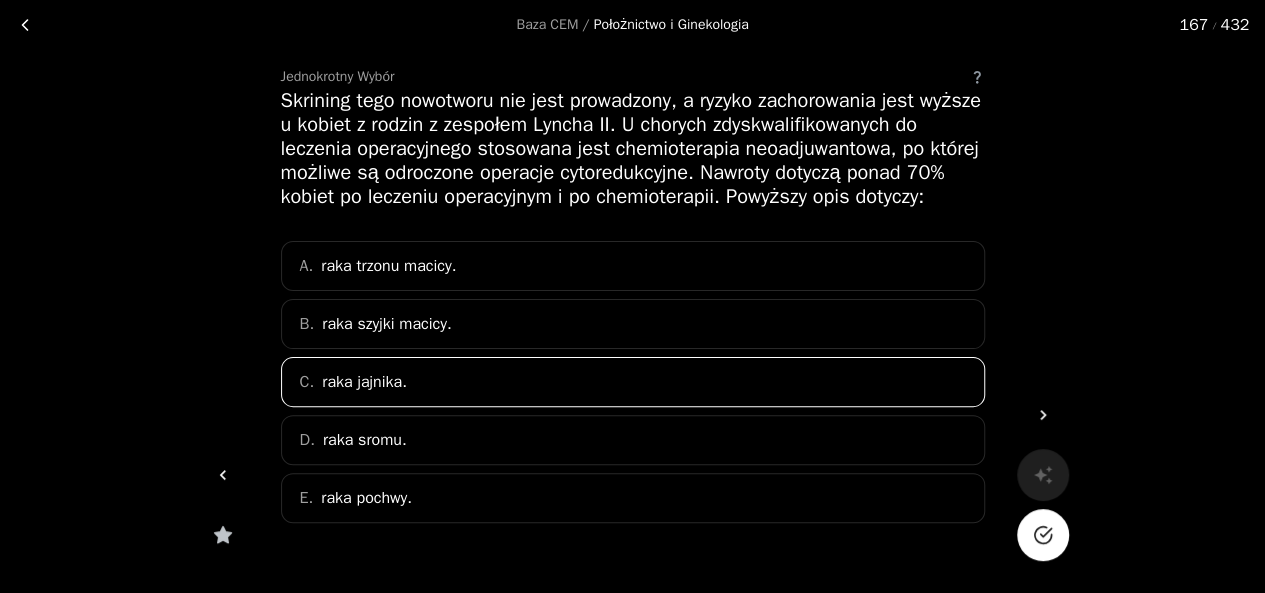 click at bounding box center (1045, 532) 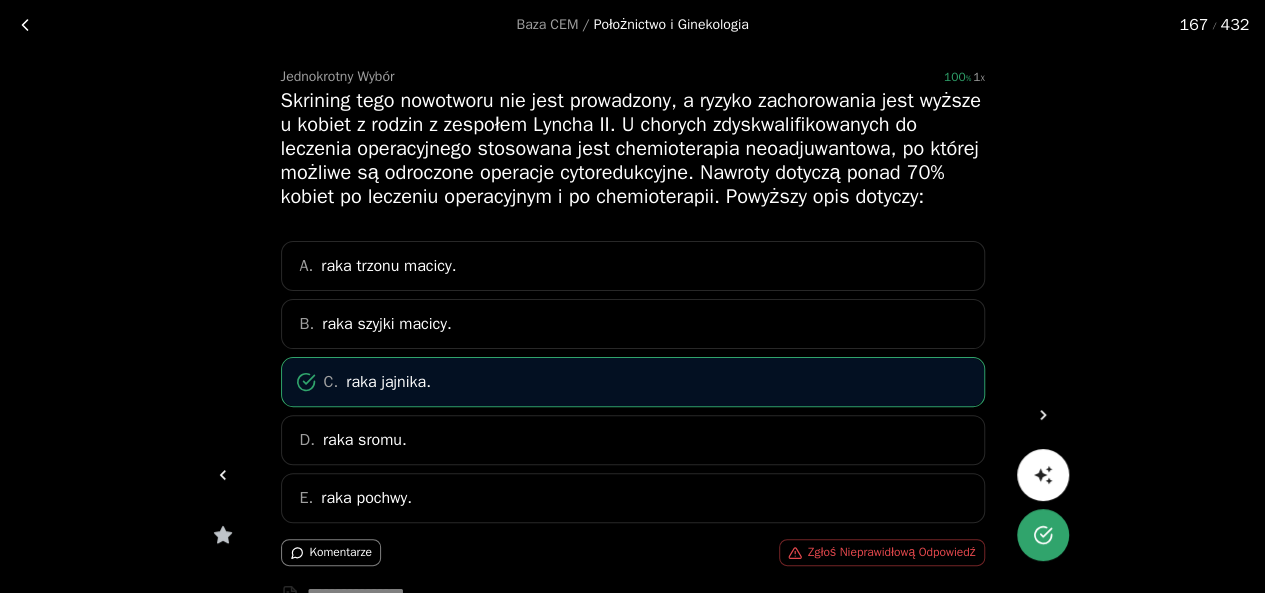click at bounding box center (1043, 415) 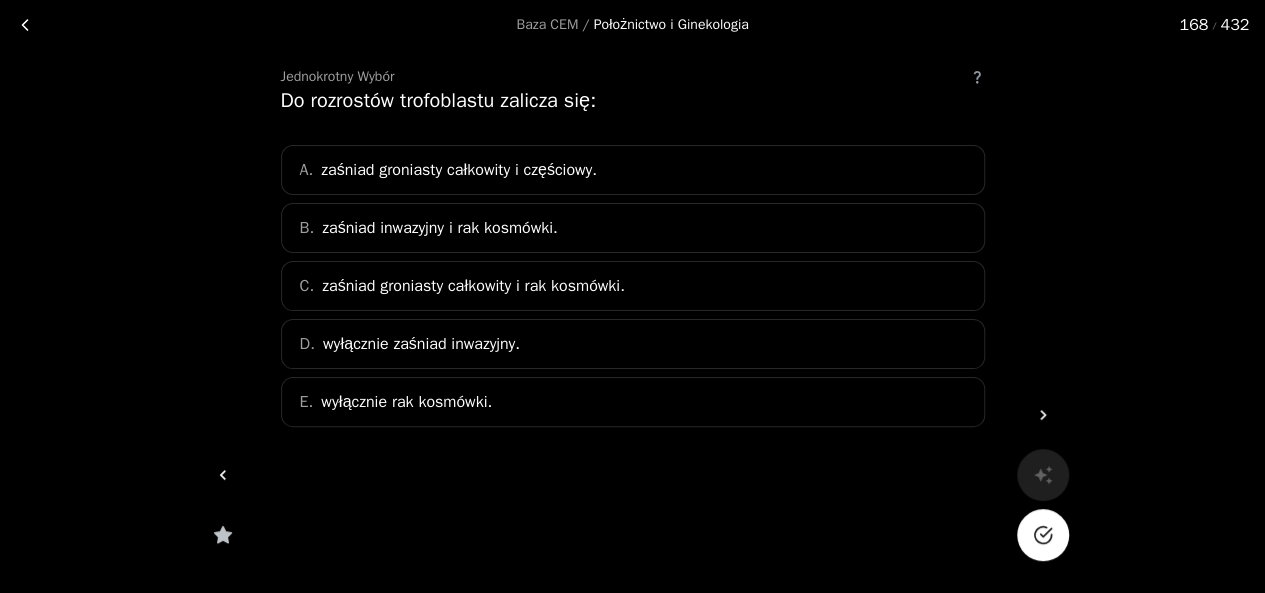 click on "A.   zaśniad groniasty całkowity i częściowy." at bounding box center [633, 170] 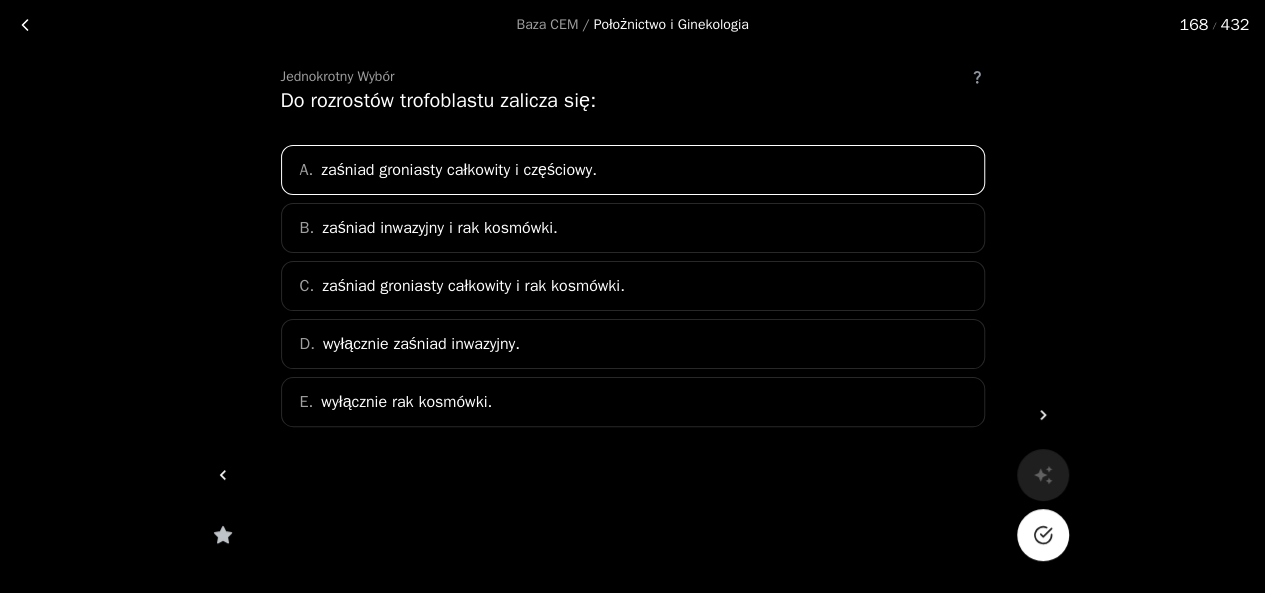 click at bounding box center [1042, 535] 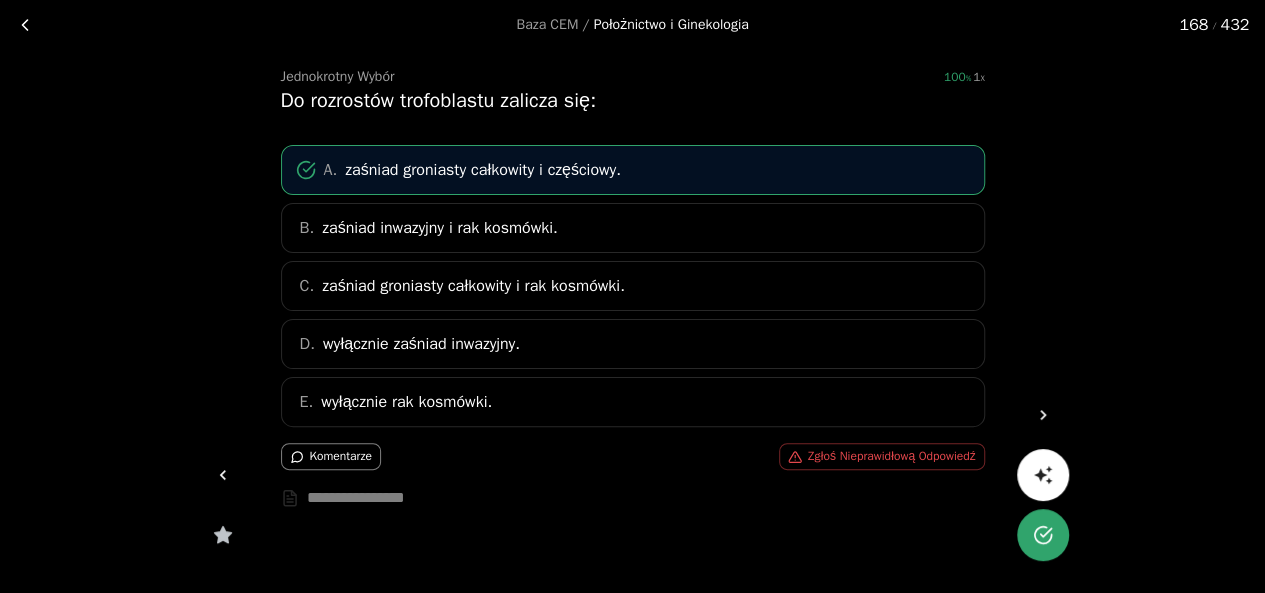click at bounding box center (1043, 415) 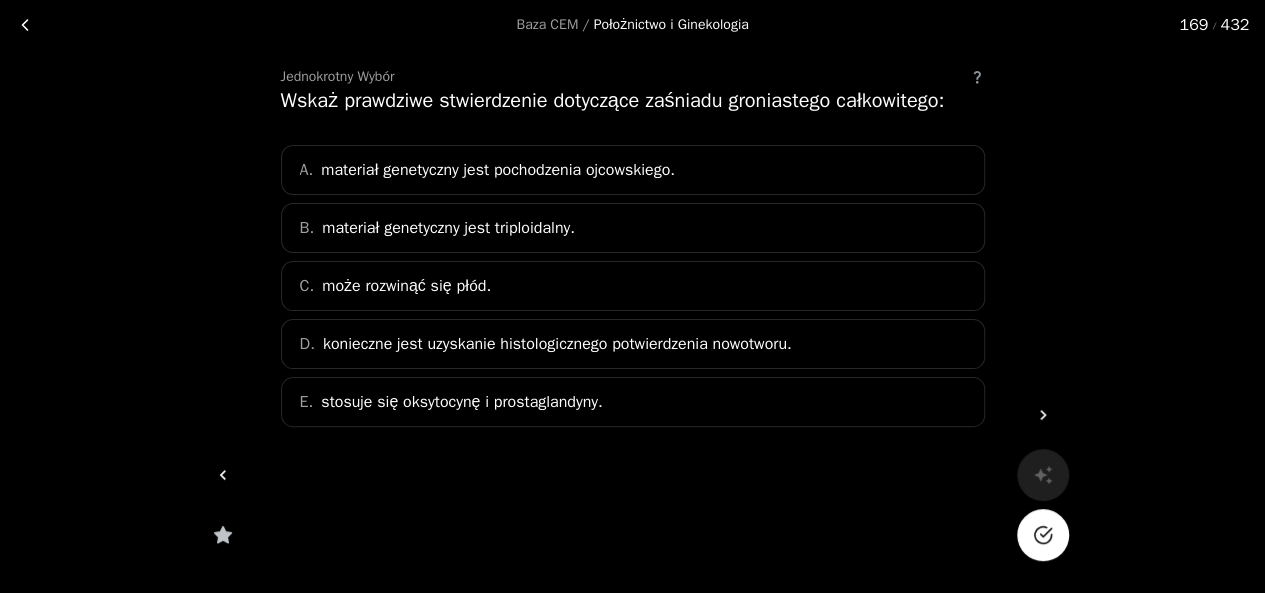 click on "A.   materiał genetyczny jest pochodzenia ojcowskiego." at bounding box center (633, 170) 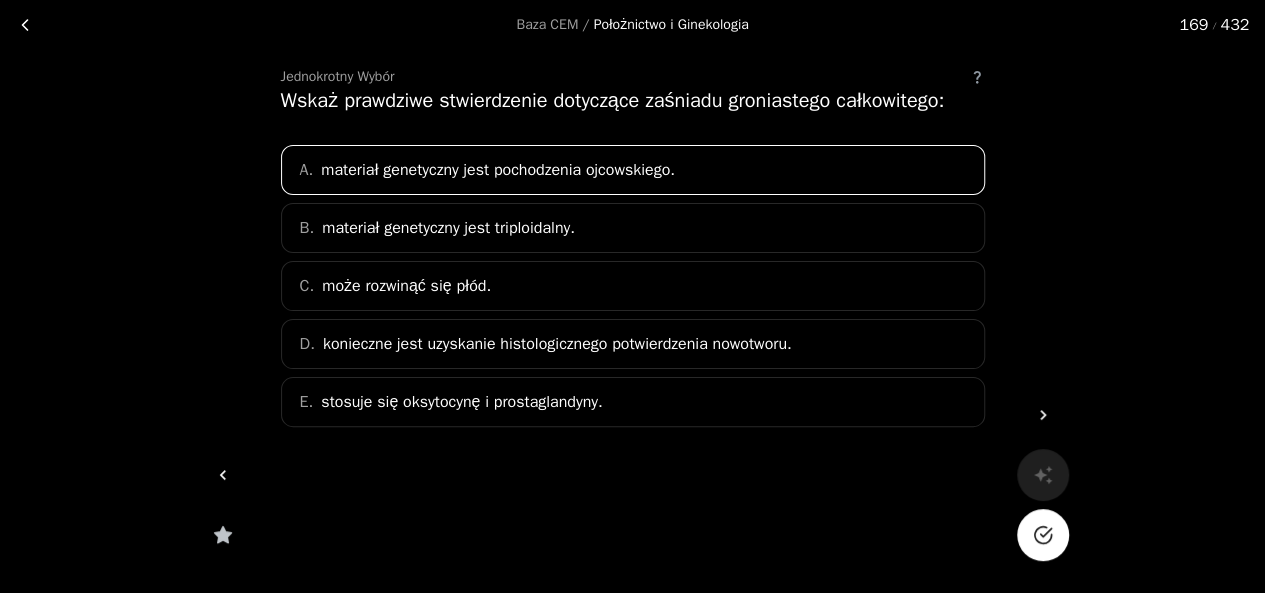 click at bounding box center (1045, 532) 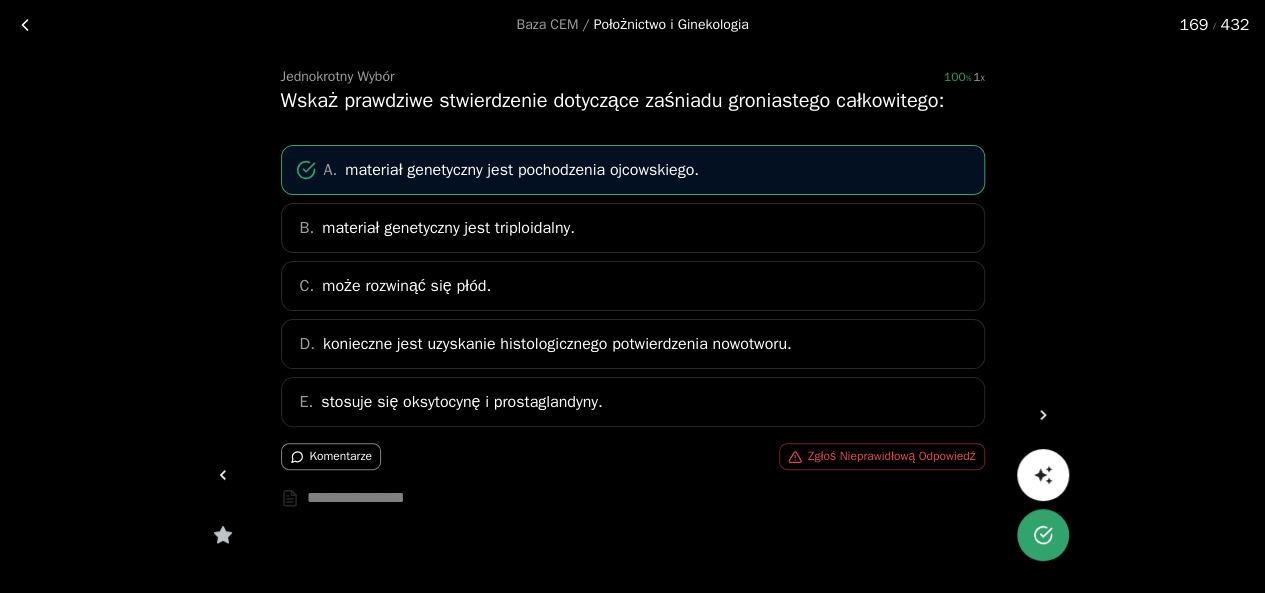 click at bounding box center (1043, 415) 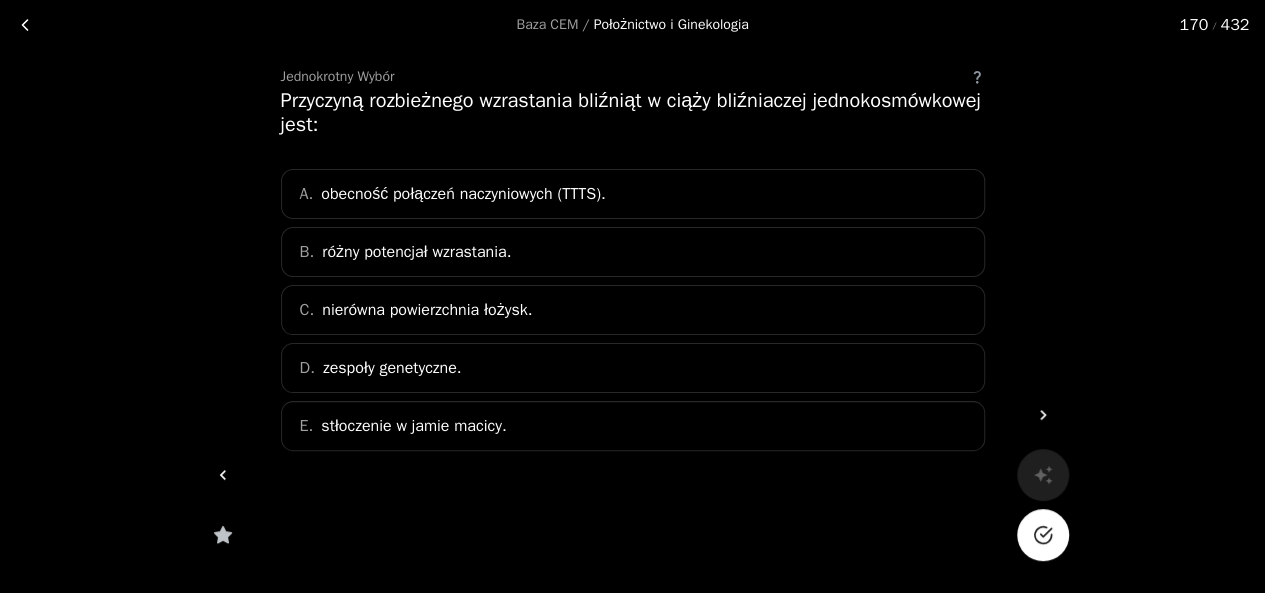 click on "obecność połączeń naczyniowych (TTTS)." at bounding box center (463, 194) 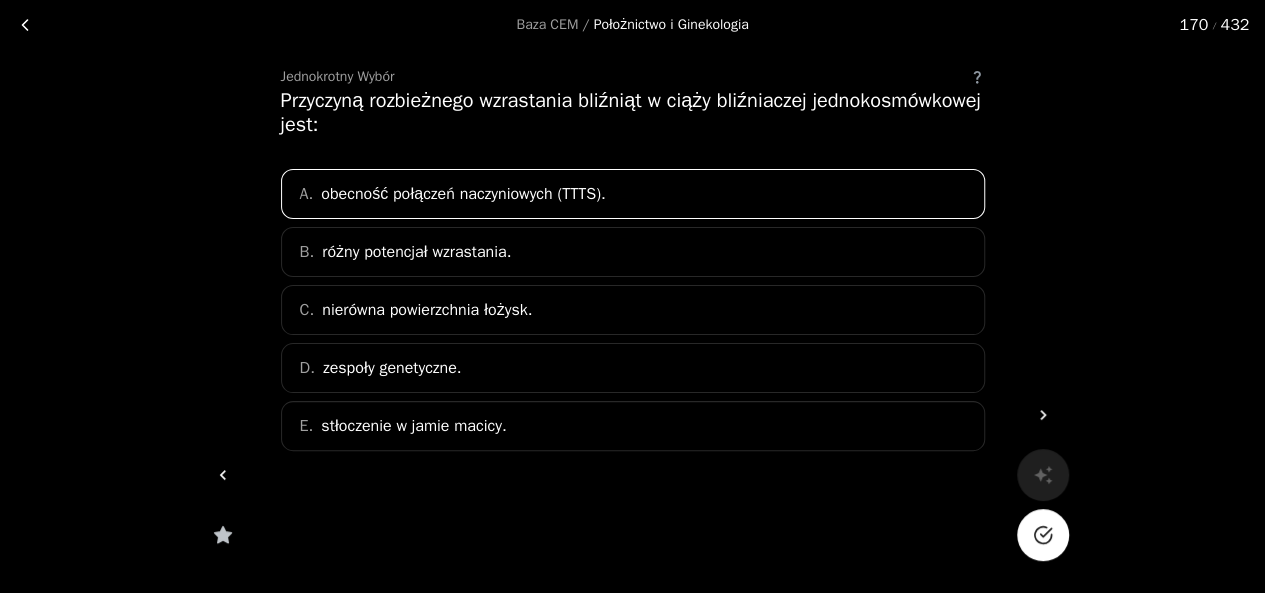 click at bounding box center (1043, 535) 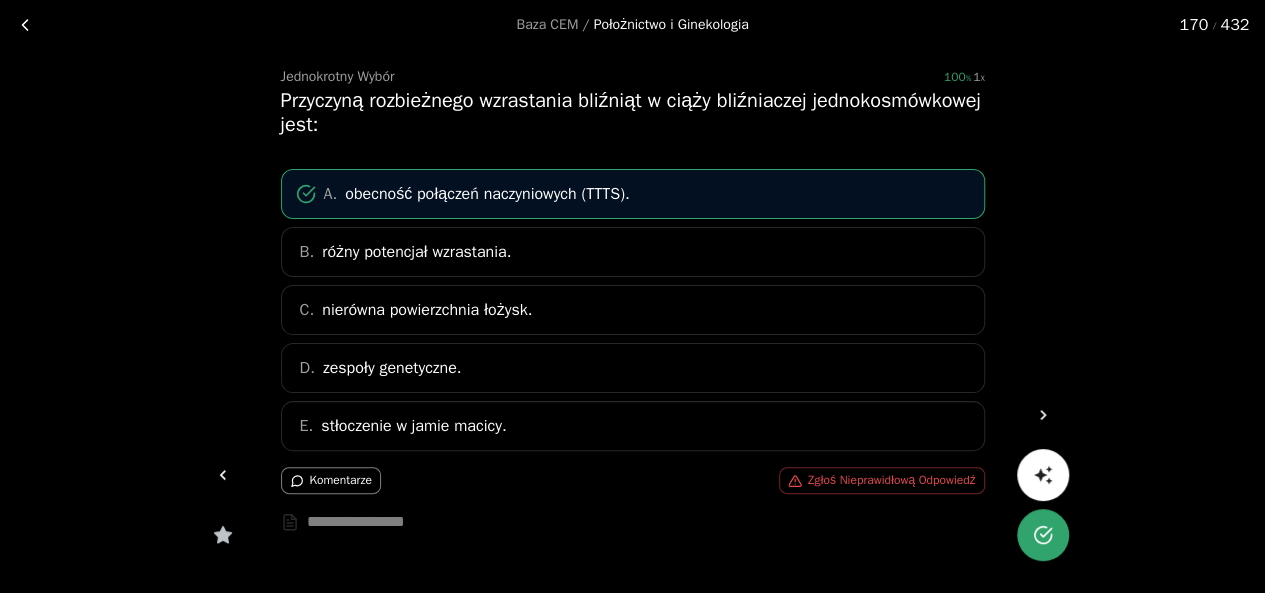 click at bounding box center [1043, 415] 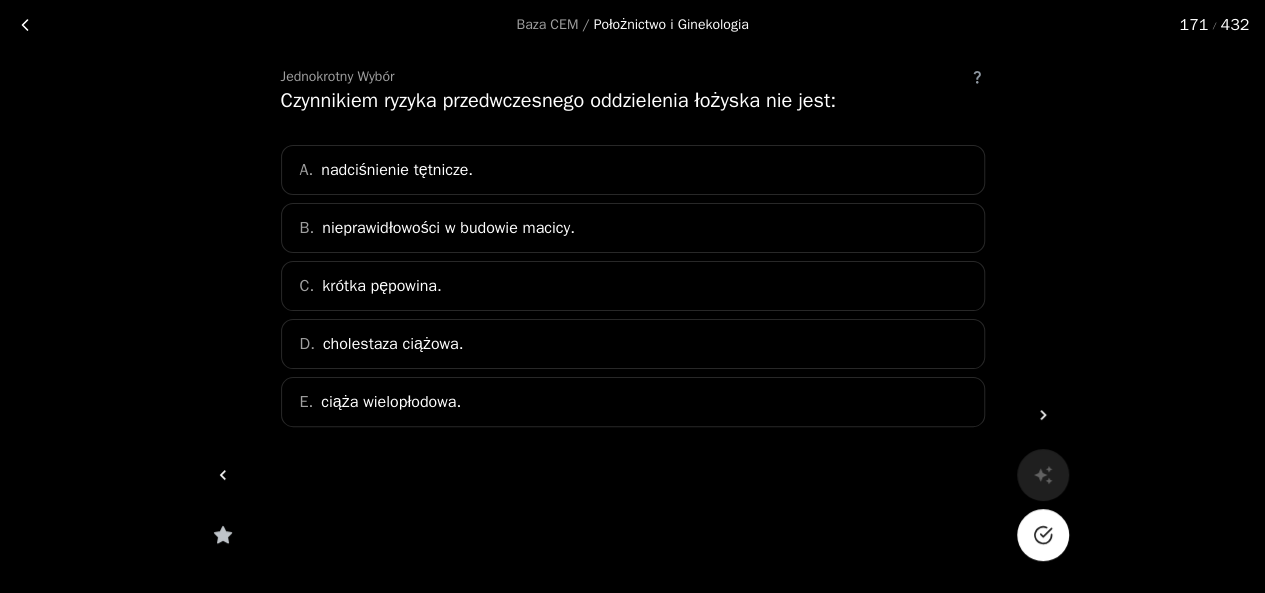click on "C.   krótka pępowina." at bounding box center (633, 286) 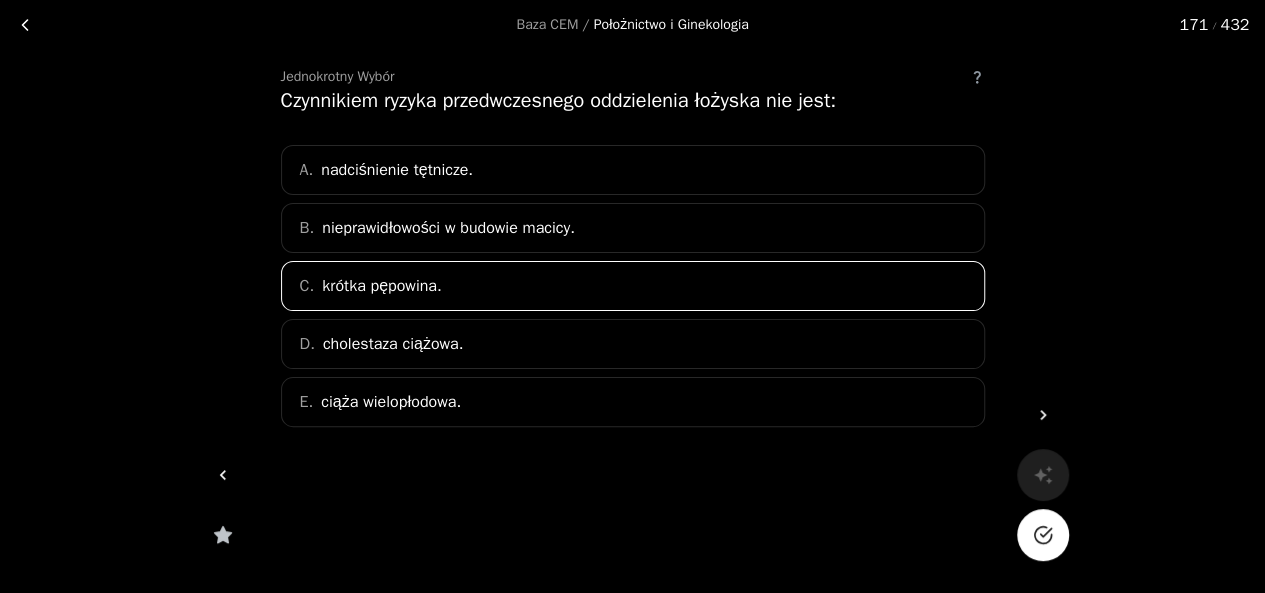 click at bounding box center (1043, 535) 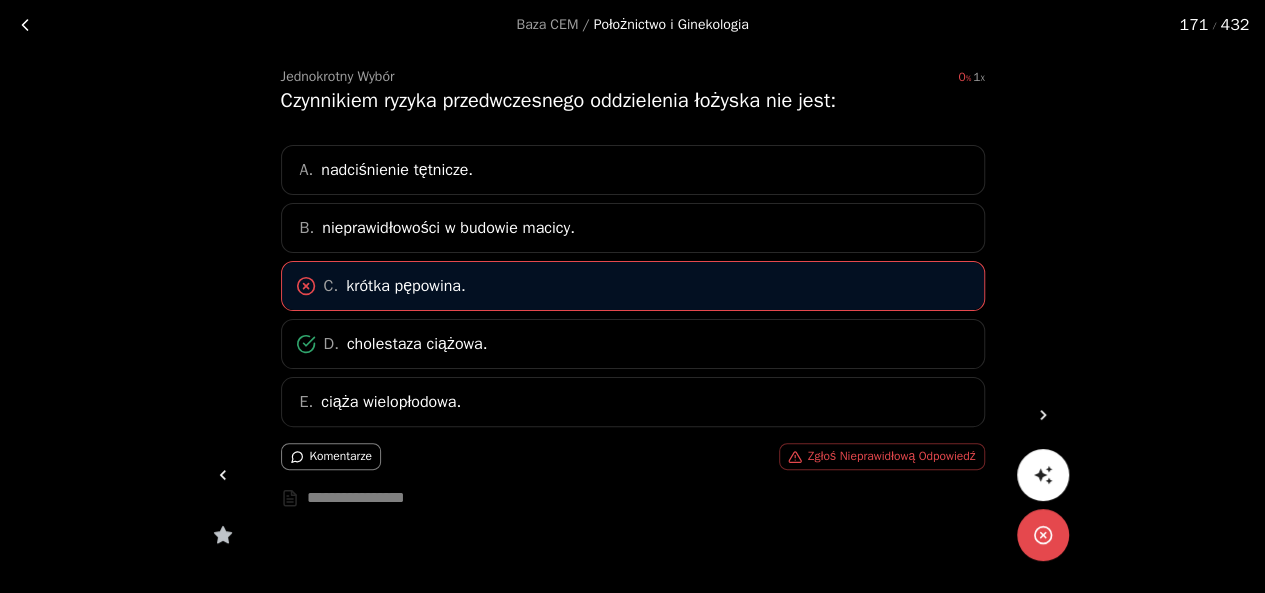 click at bounding box center [1043, 415] 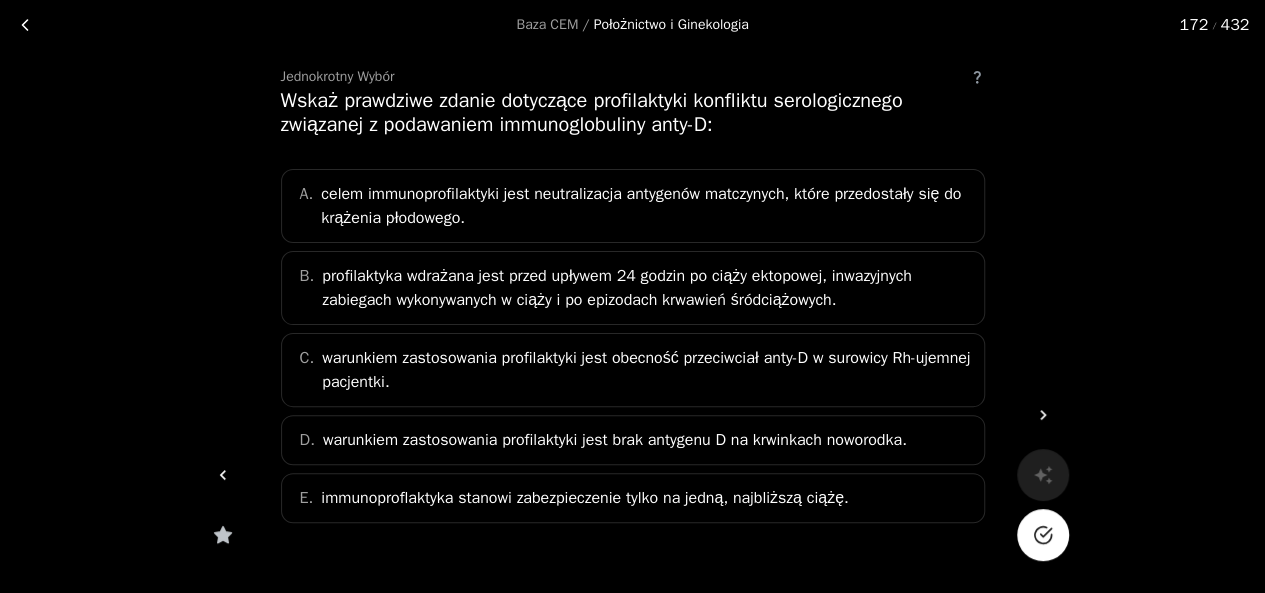click on "warunkiem zastosowania profilaktyki jest obecność przeciwciał anty-D w surowicy Rh-ujemnej pacjentki." at bounding box center (646, 206) 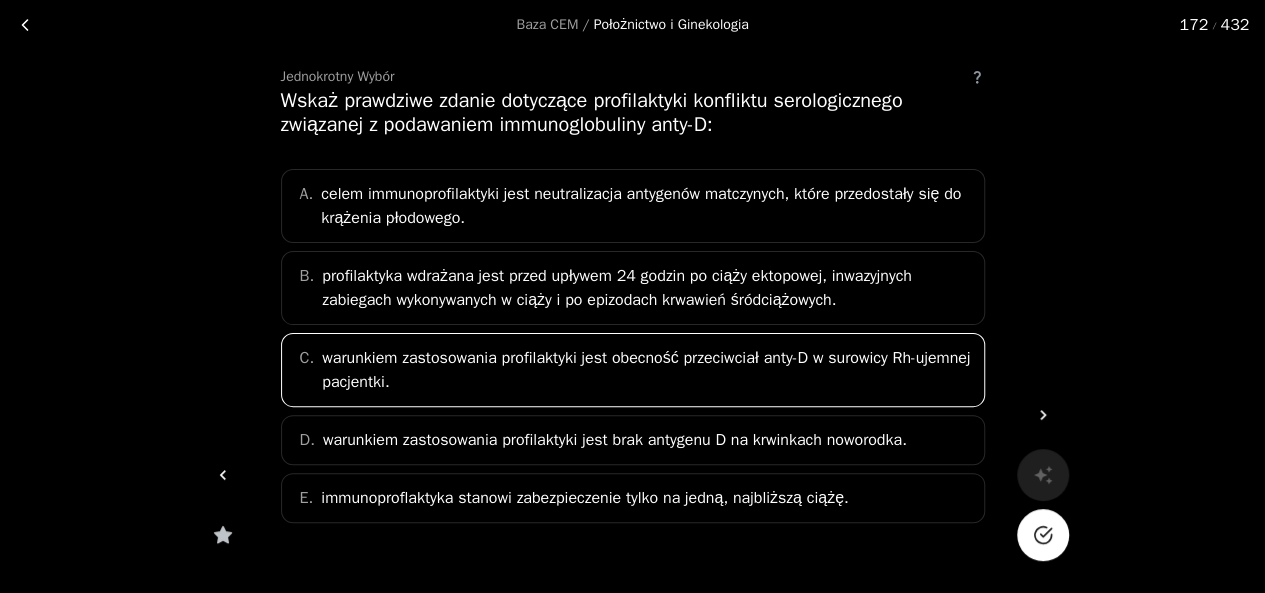 click at bounding box center (1043, 535) 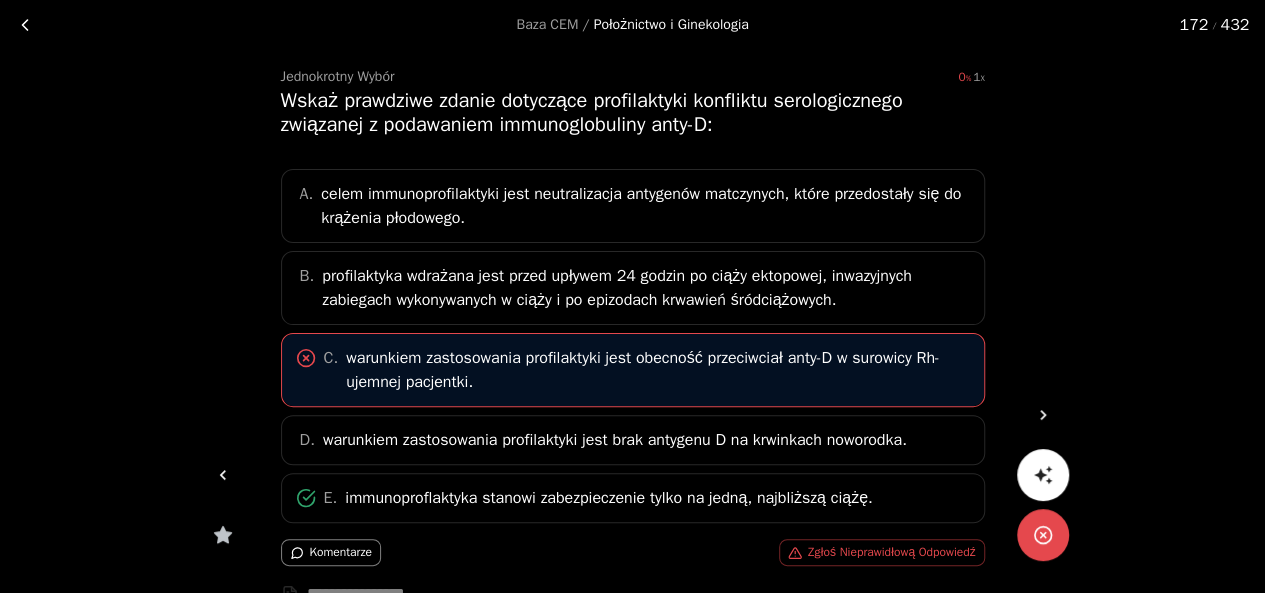 click at bounding box center (1043, 415) 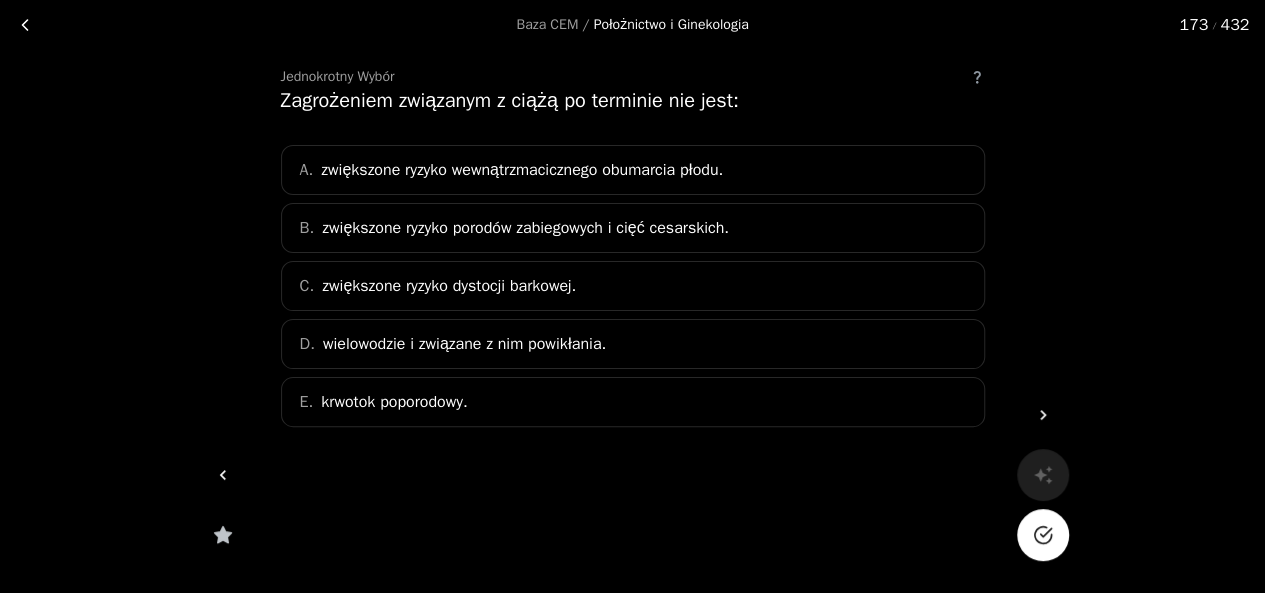 click on "wielowodzie i związane z nim powikłania." at bounding box center [464, 344] 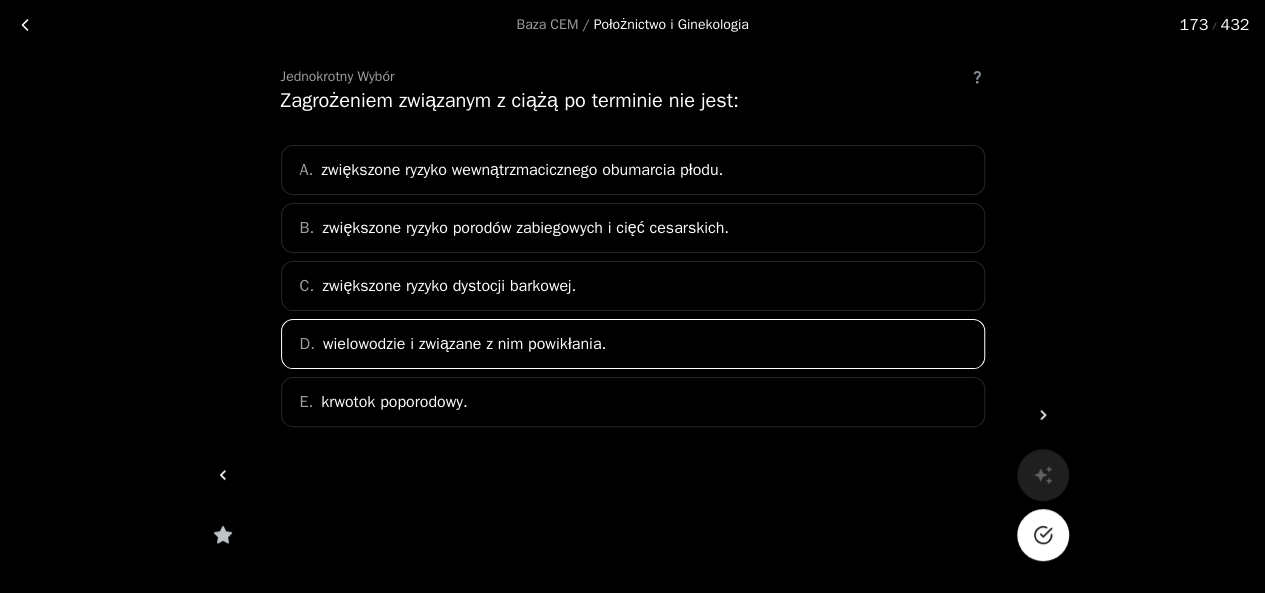 click at bounding box center (1043, 535) 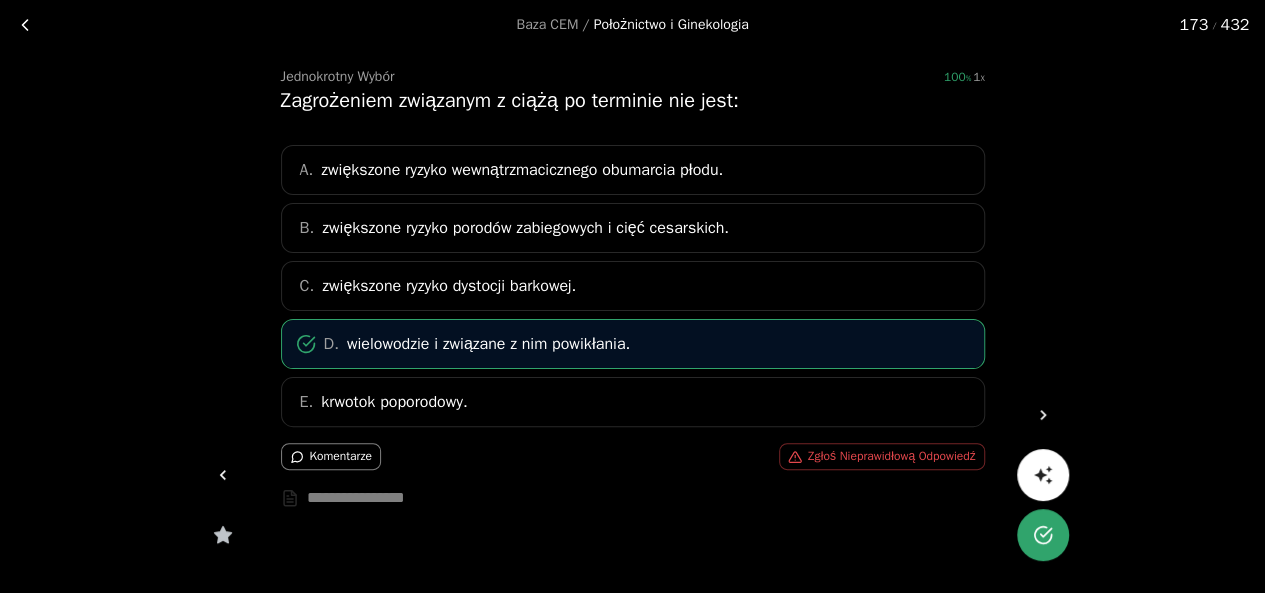 click at bounding box center (1043, 415) 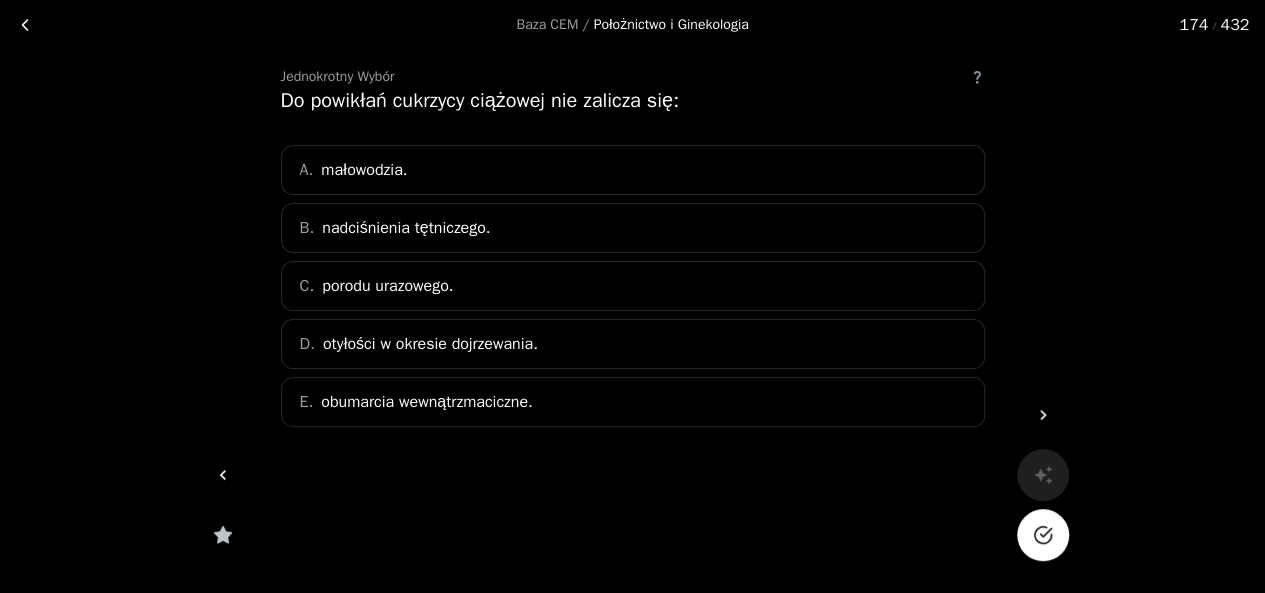 click on "C.   porodu urazowego." at bounding box center (633, 286) 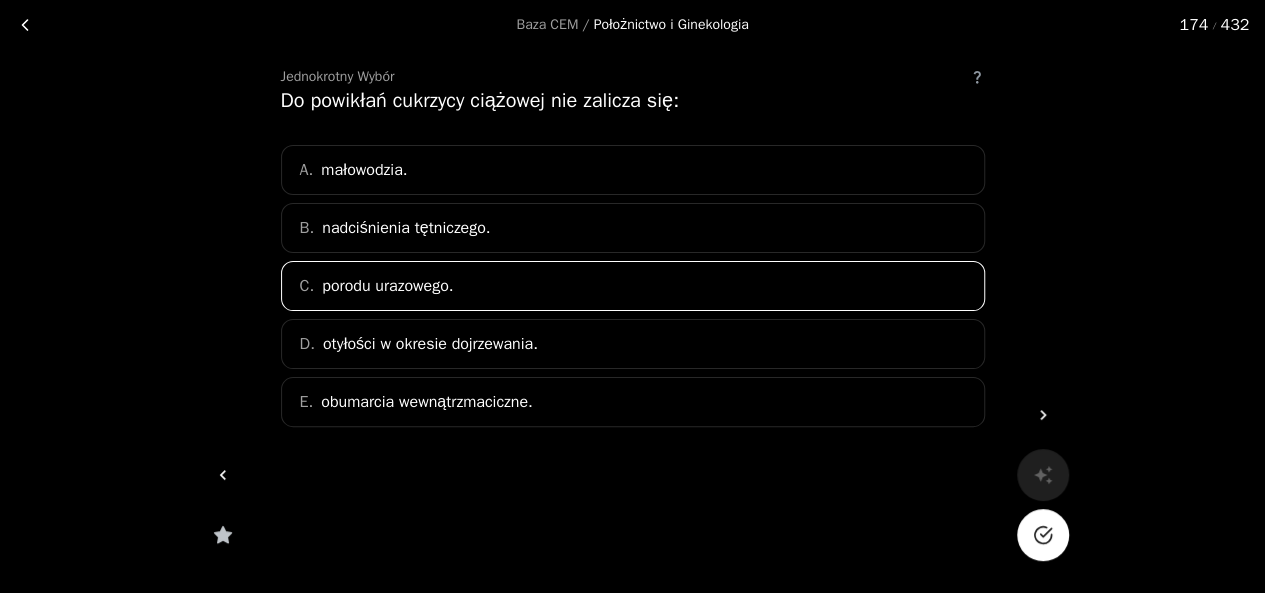 click at bounding box center (1043, 535) 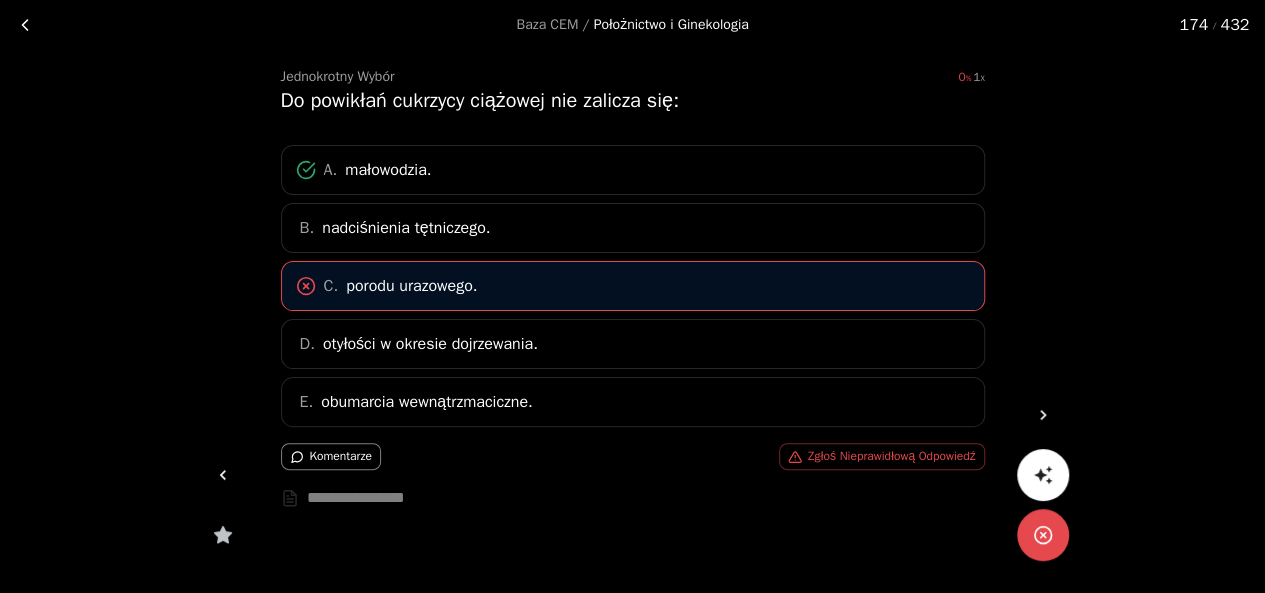 click at bounding box center (1043, 415) 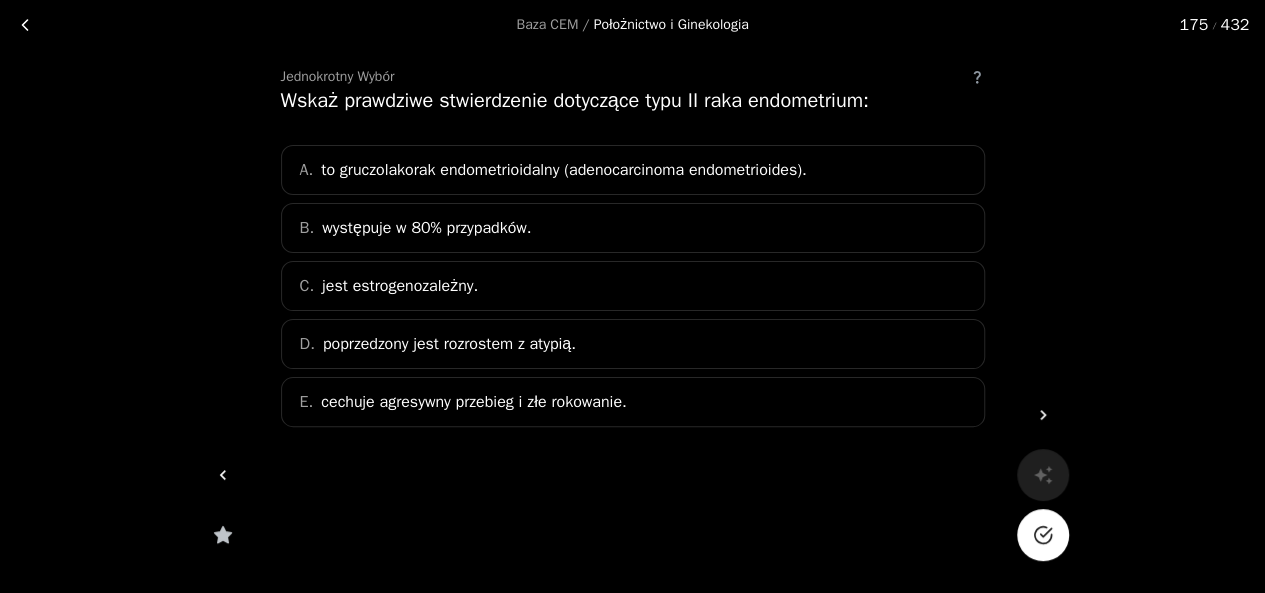 click on "A.   to gruczolakorak endometrioidalny (adenocarcinoma endometrioides)." at bounding box center (633, 170) 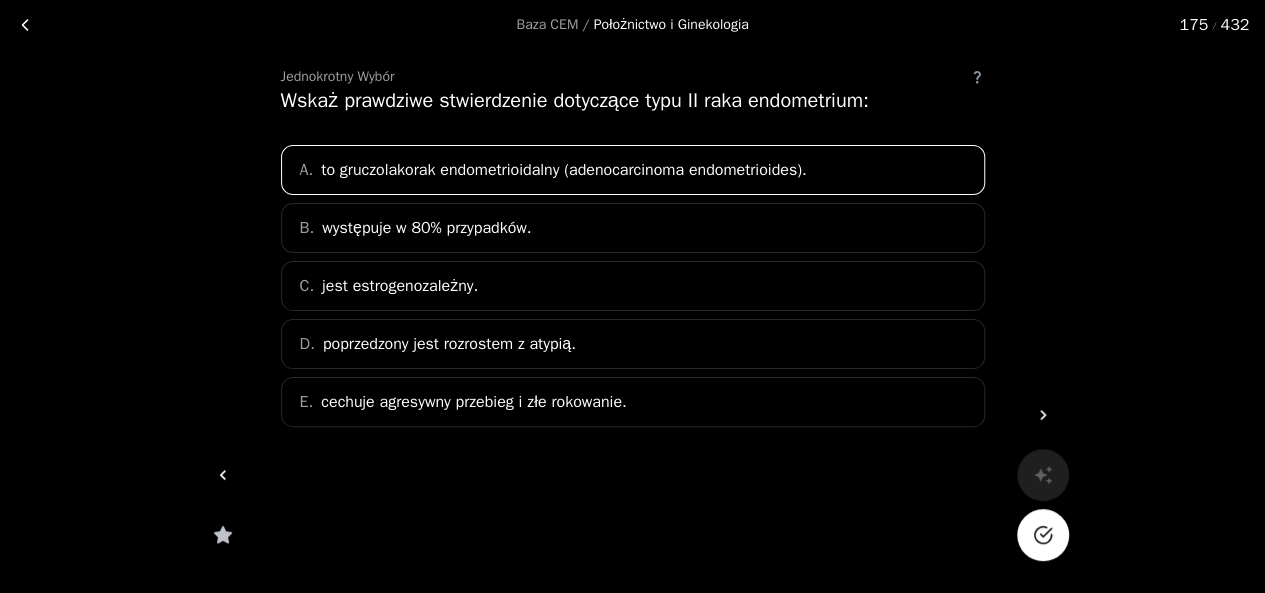 click at bounding box center [1043, 535] 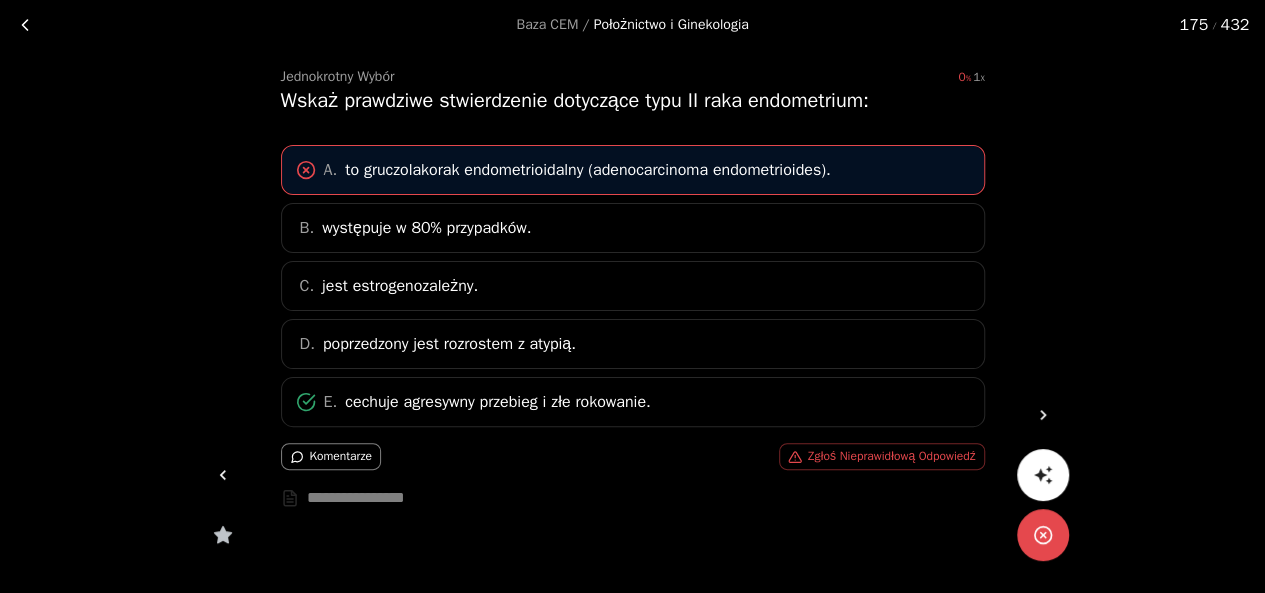 click at bounding box center [1043, 415] 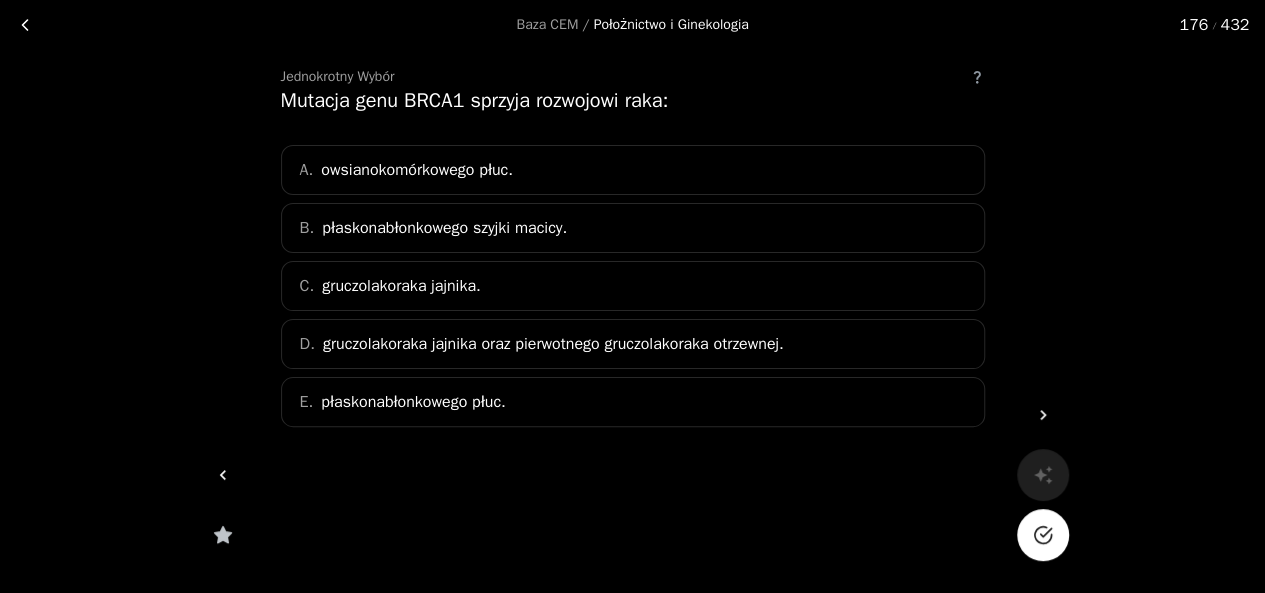 click on "C.   gruczolakoraka jajnika." at bounding box center (633, 286) 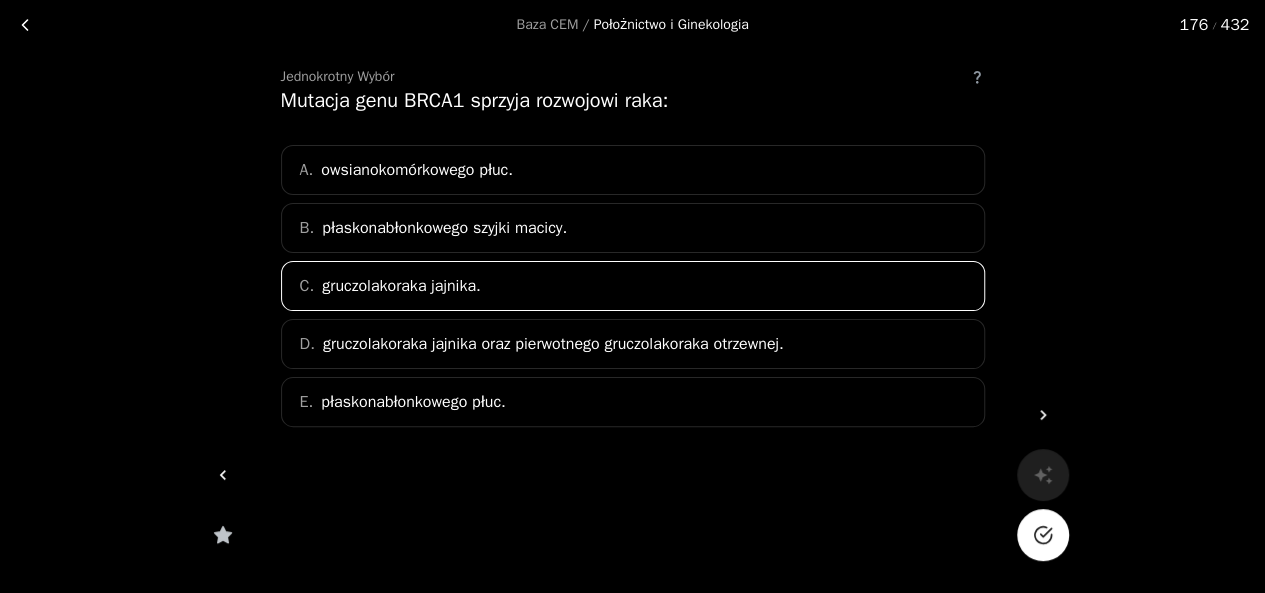 click on "gruczolakoraka jajnika oraz pierwotnego gruczolakoraka otrzewnej." at bounding box center (553, 344) 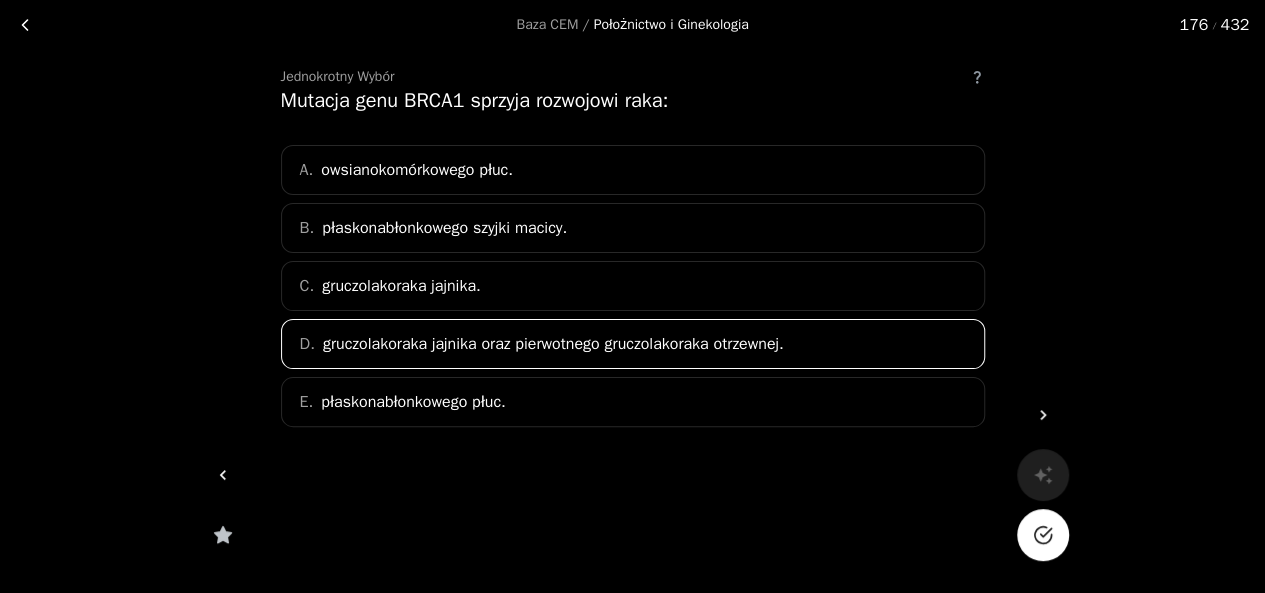 click at bounding box center (1043, 535) 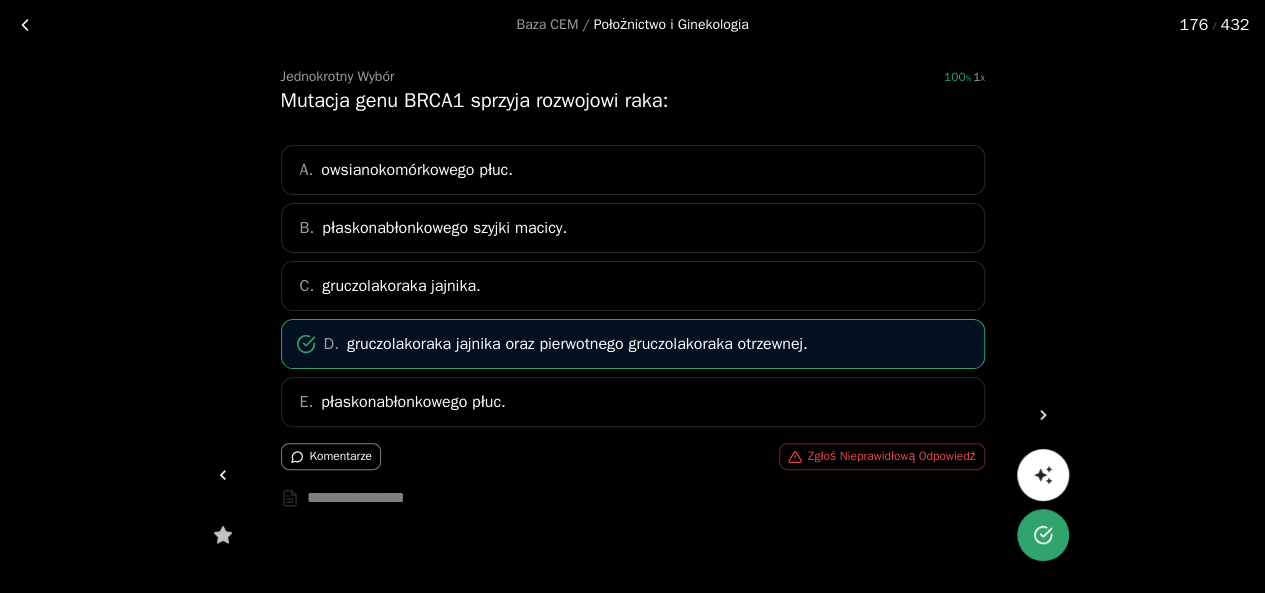 click at bounding box center [1043, 415] 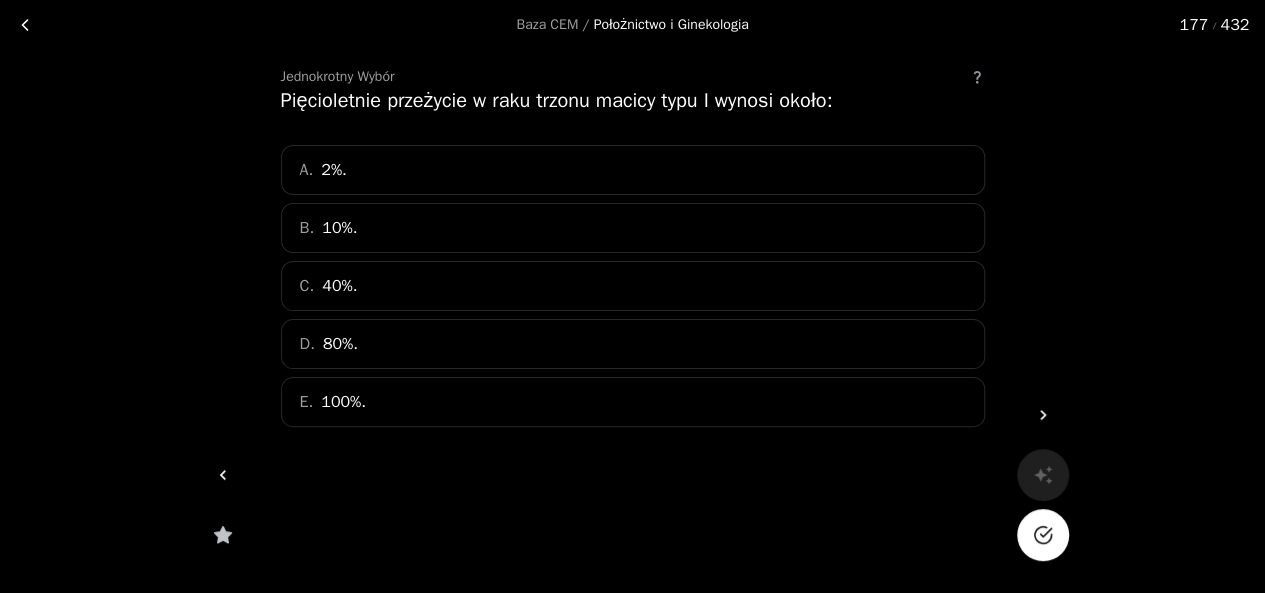 click on "D.   80%." at bounding box center [633, 344] 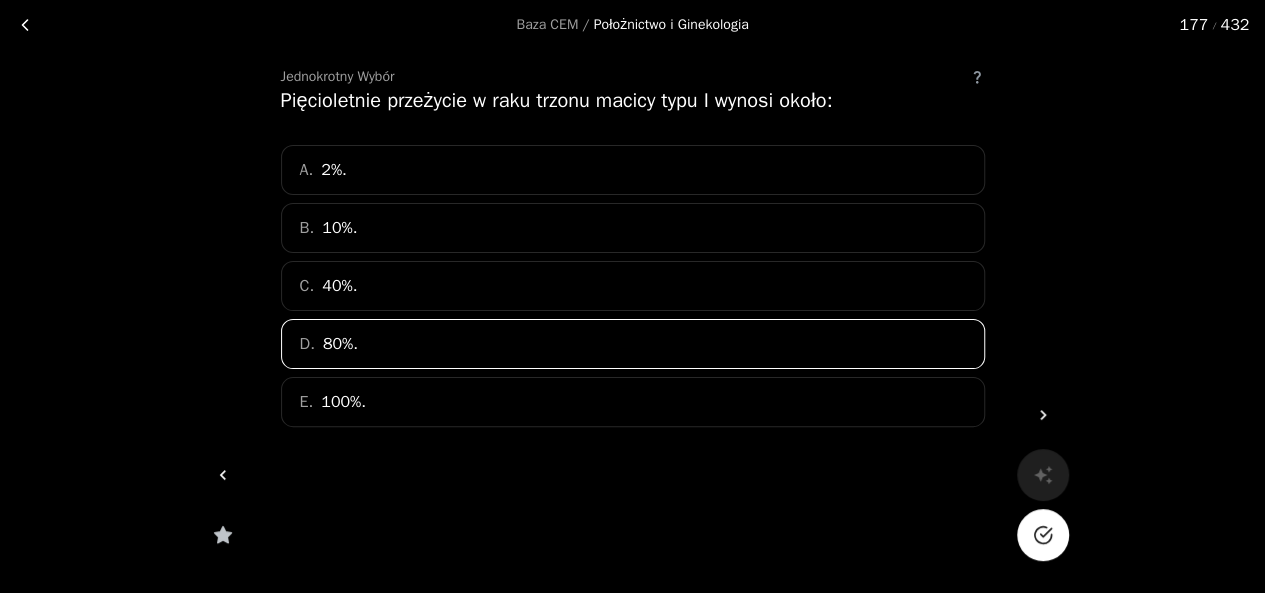 click at bounding box center [1043, 535] 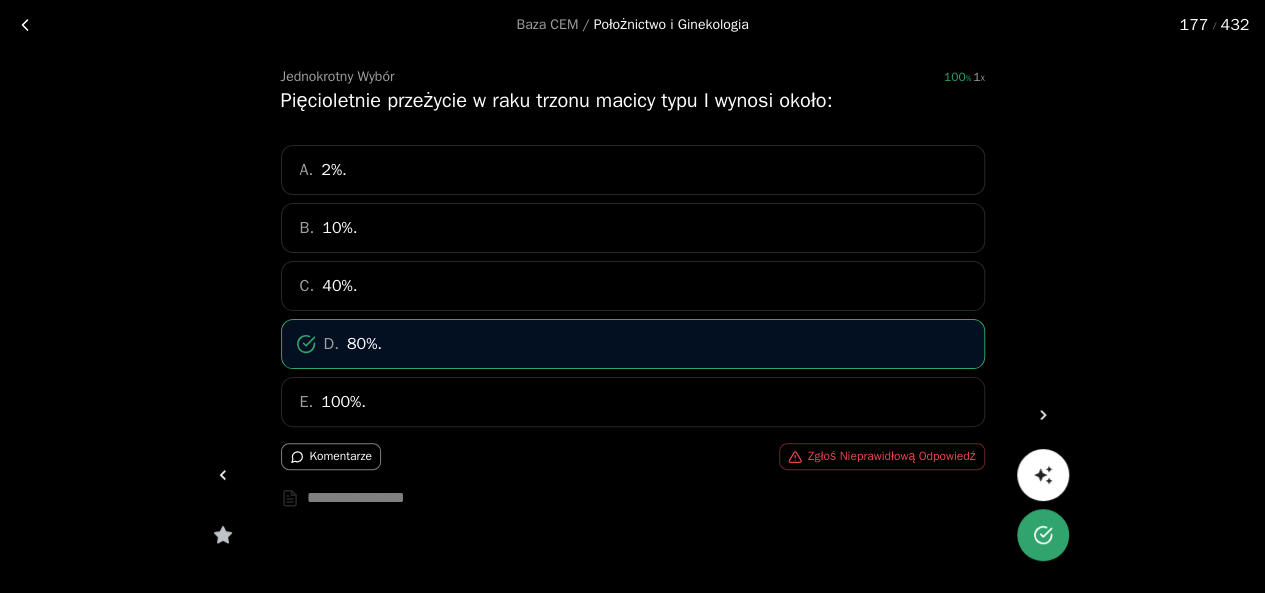 click at bounding box center (1043, 415) 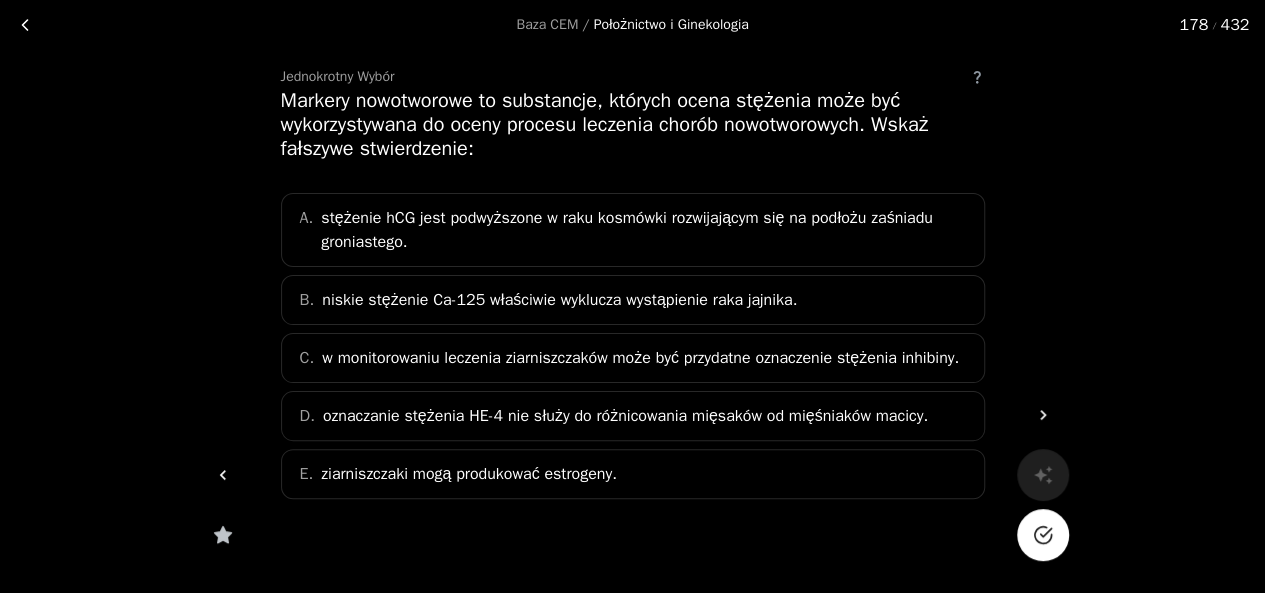 click on "D.   oznaczanie stężenia HE-4 nie służy do różnicowania mięsaków od mięśniaków macicy." at bounding box center [633, 416] 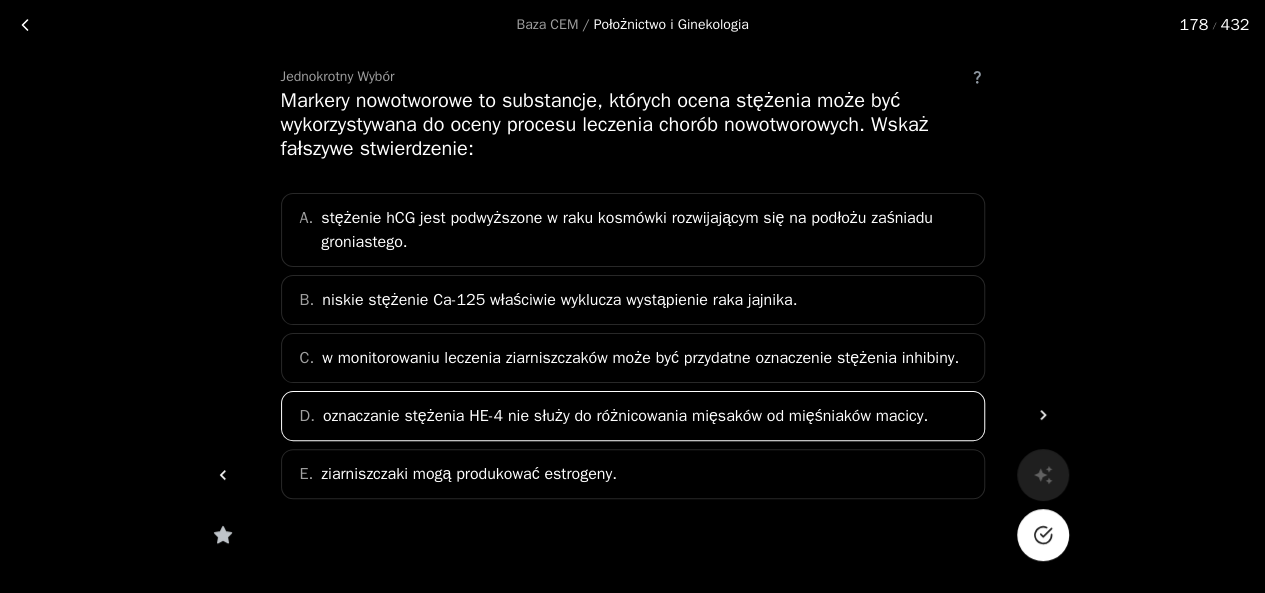click at bounding box center [1043, 535] 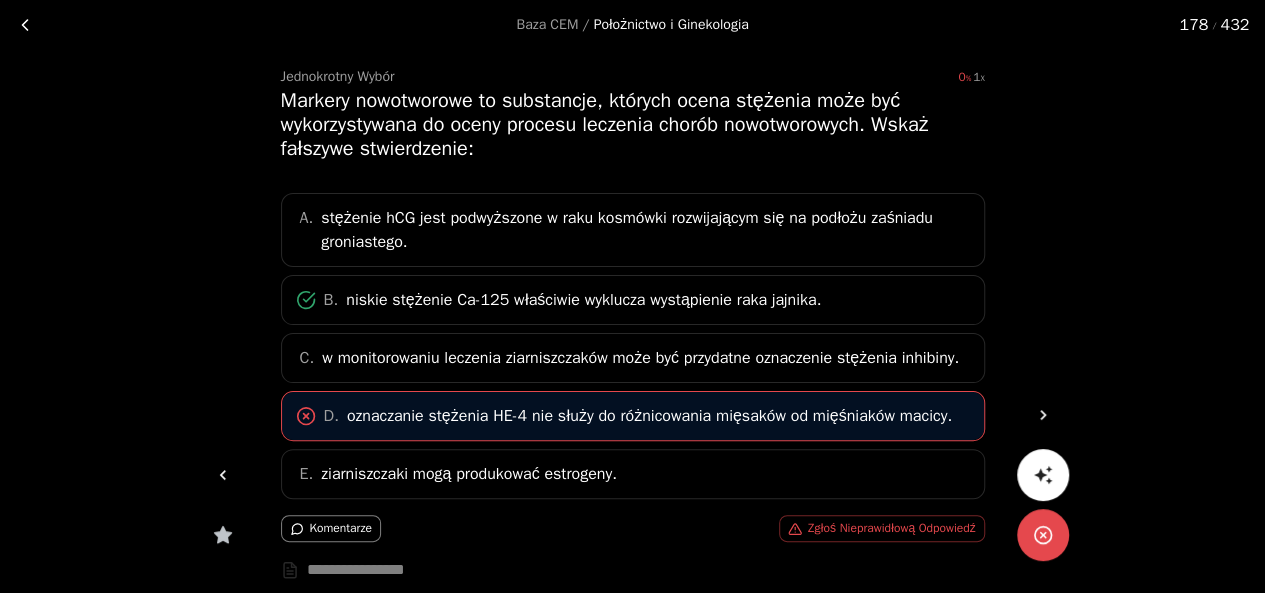 click at bounding box center [1043, 415] 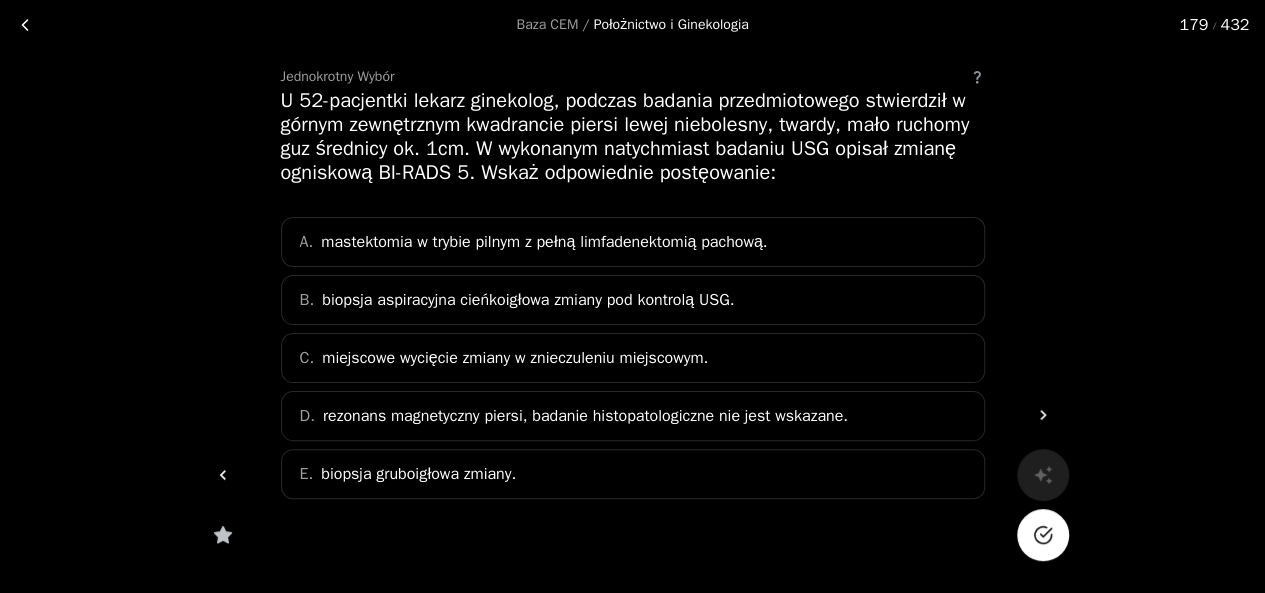 click on "biopsja aspiracyjna cieńkoigłowa zmiany pod kontrolą USG." at bounding box center [544, 242] 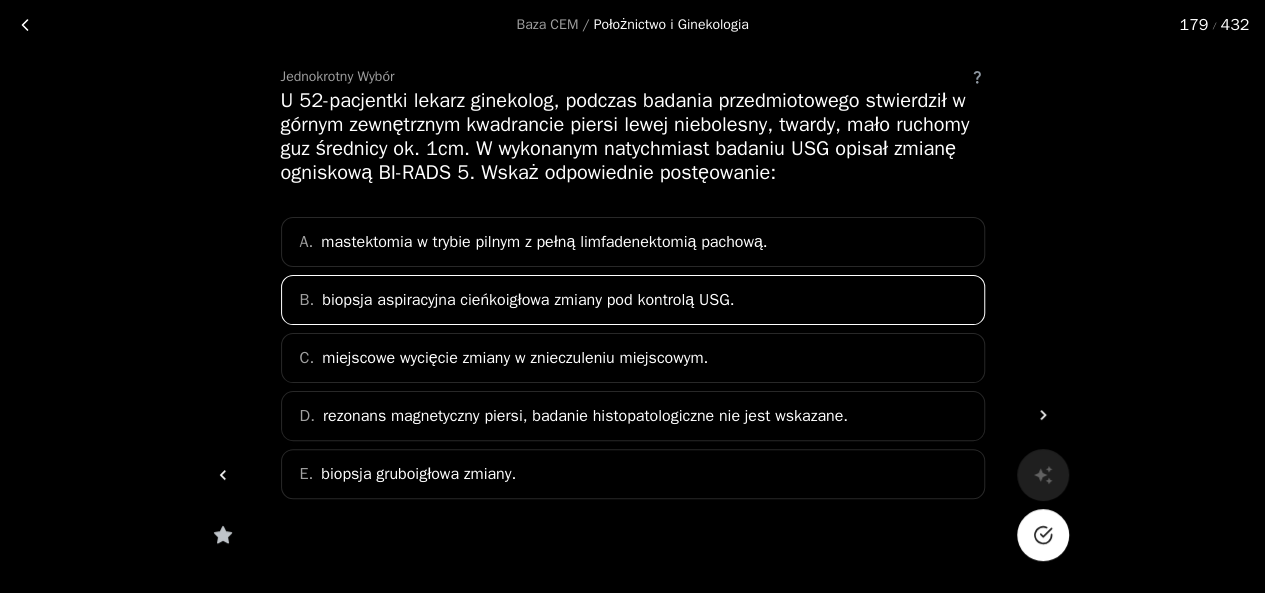 click at bounding box center [1043, 535] 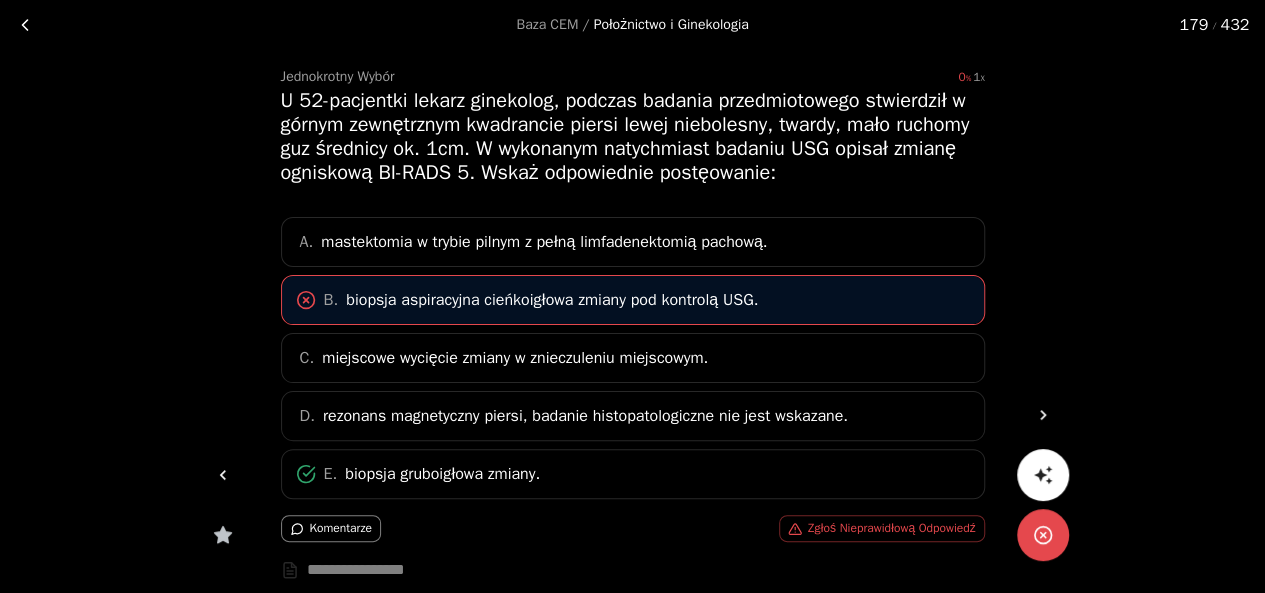 click at bounding box center (1043, 415) 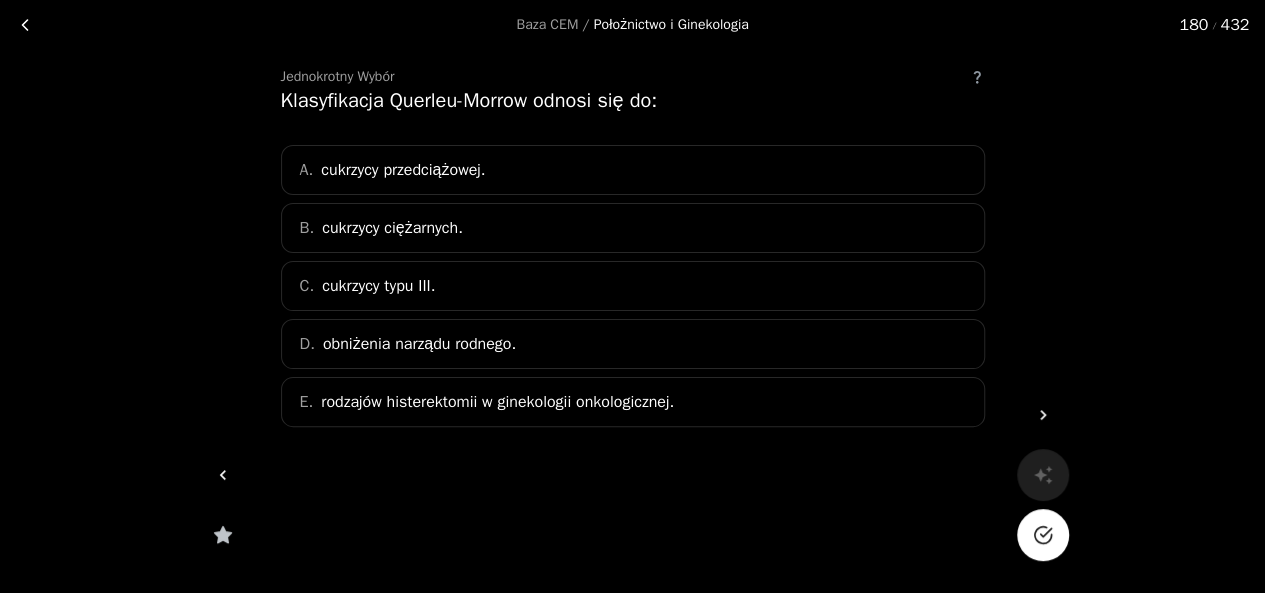 click on "C.   cukrzycy typu III." at bounding box center [633, 286] 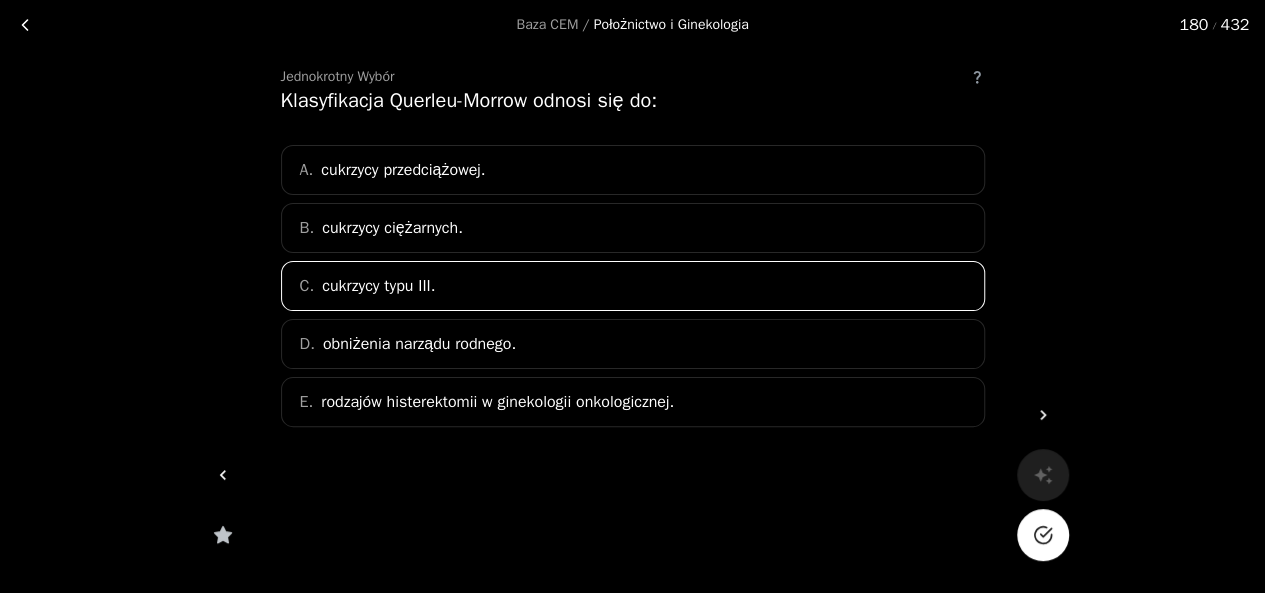 click at bounding box center [1043, 535] 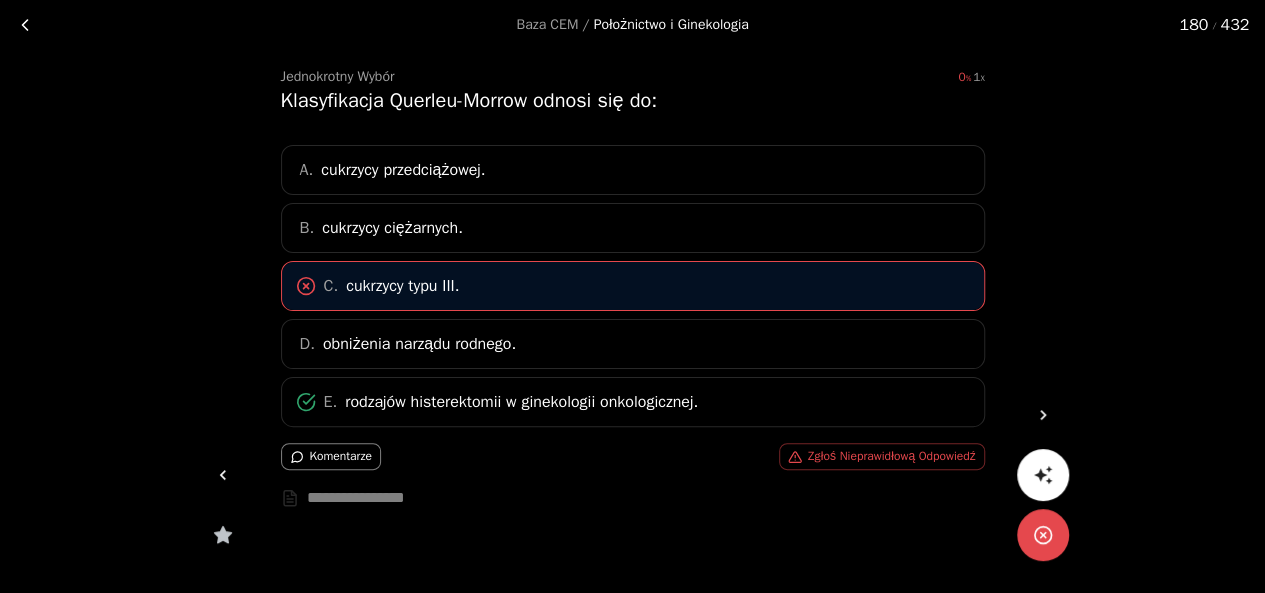 click at bounding box center (1043, 415) 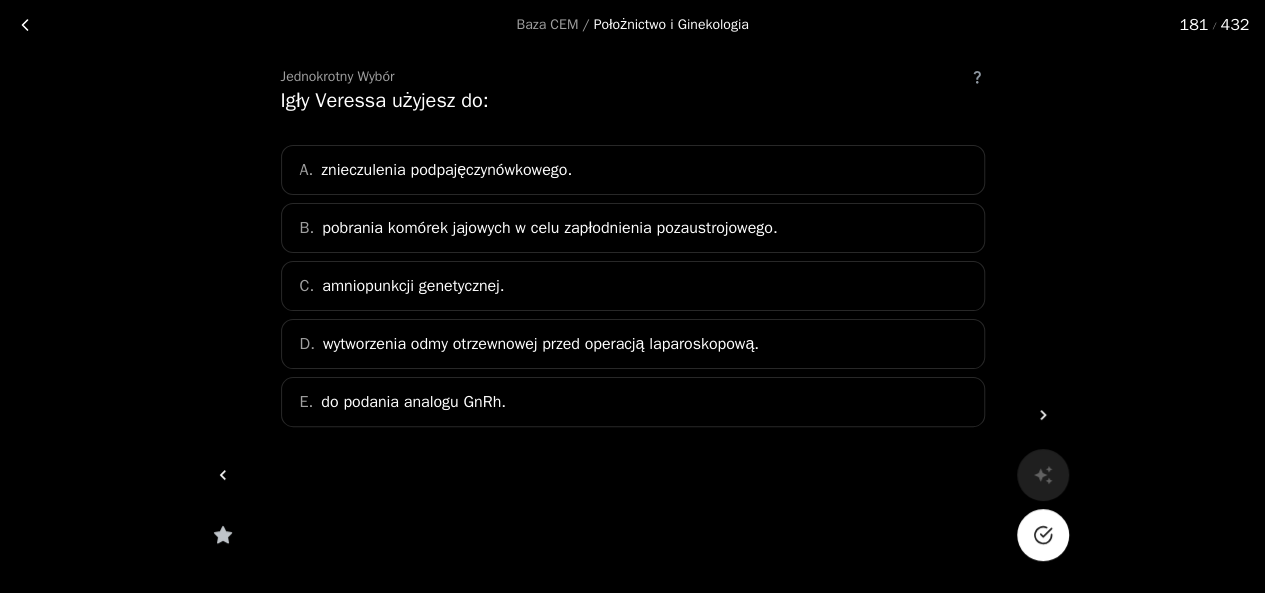 click on "C.   amniopunkcji genetycznej." at bounding box center [633, 286] 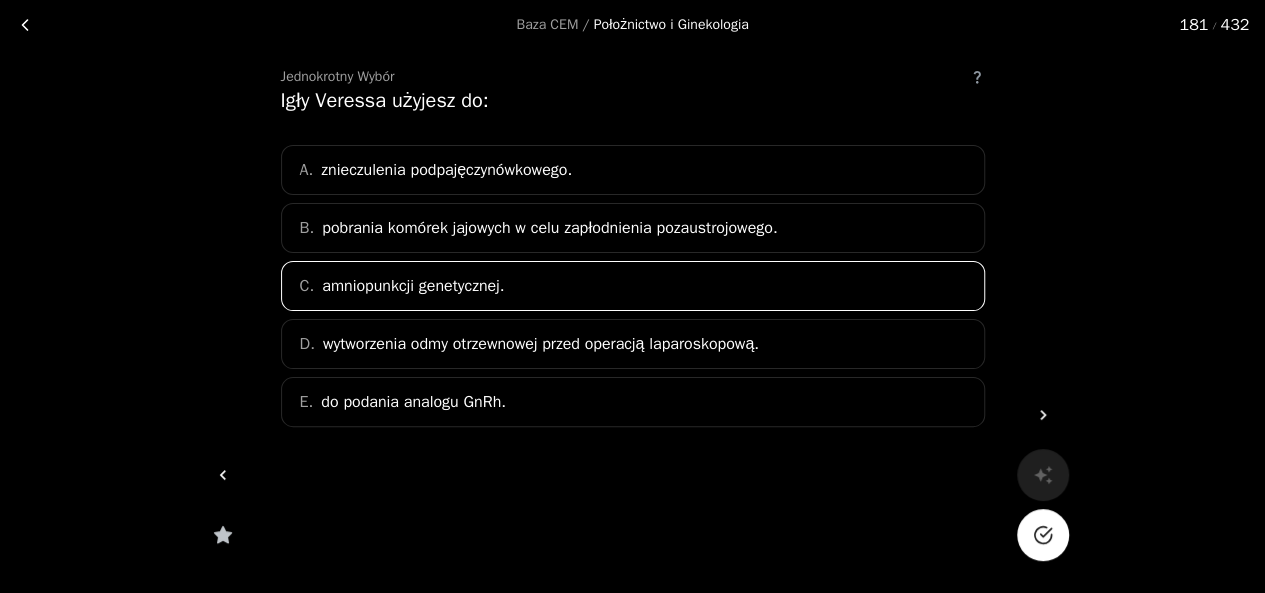 click at bounding box center [1043, 535] 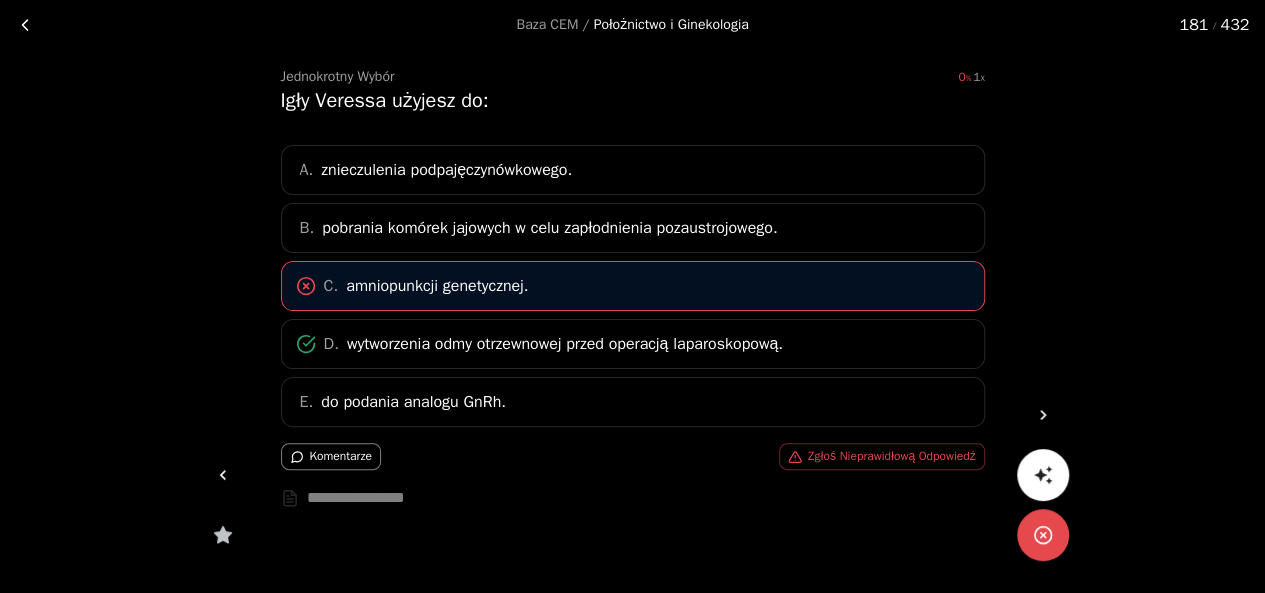 click at bounding box center (1043, 415) 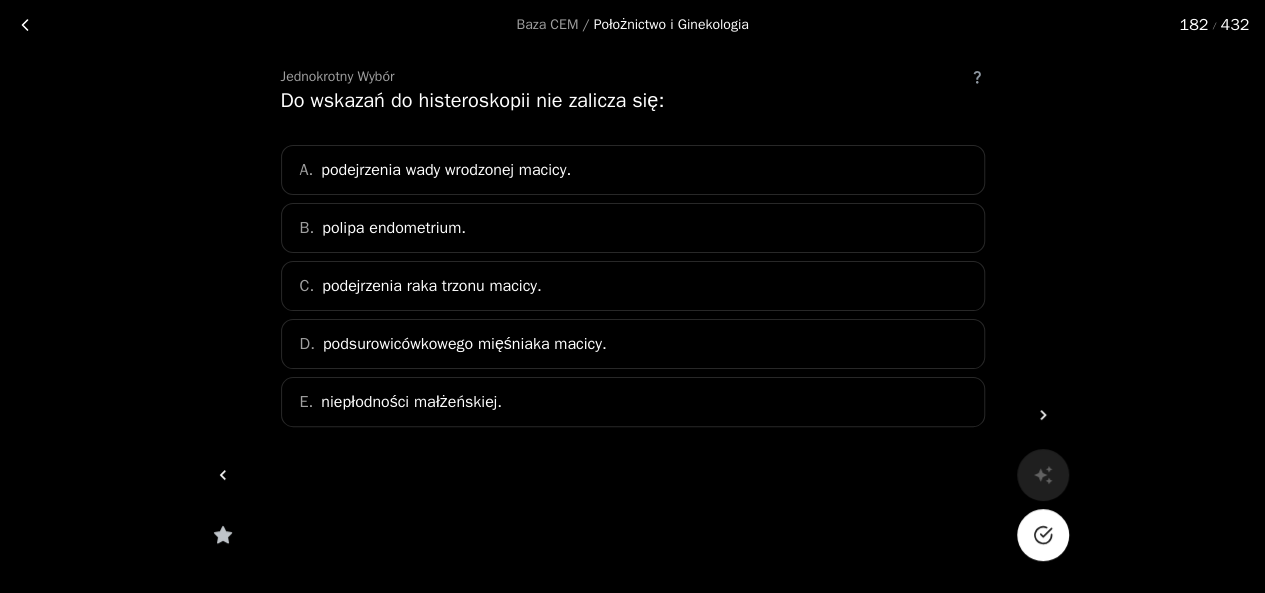 click on "C.   podejrzenia raka trzonu macicy." at bounding box center (633, 286) 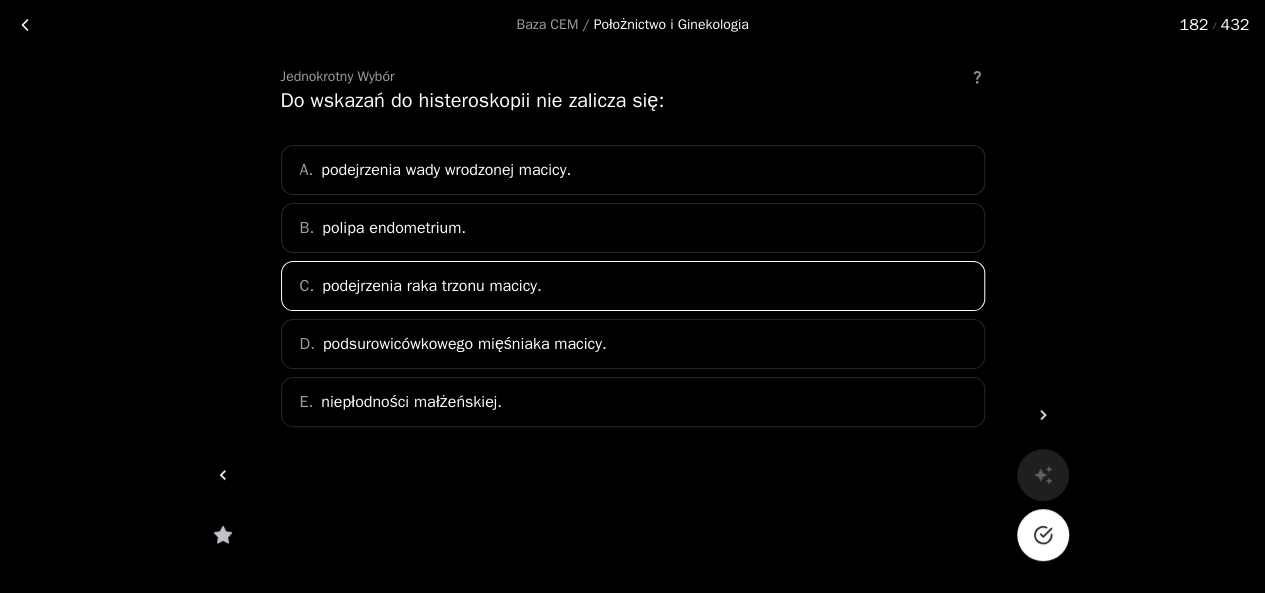 click on "Jednokrotny Wybór Do wskazań do histeroskopii nie zalicza się: A.   podejrzenia wady wrodzonej macicy. B.   polipa endometrium. C.   podejrzenia raka trzonu macicy. D.   podsurowicówkowego mięśniaka macicy. E.   niepłodności małżeńskiej." at bounding box center (633, 287) 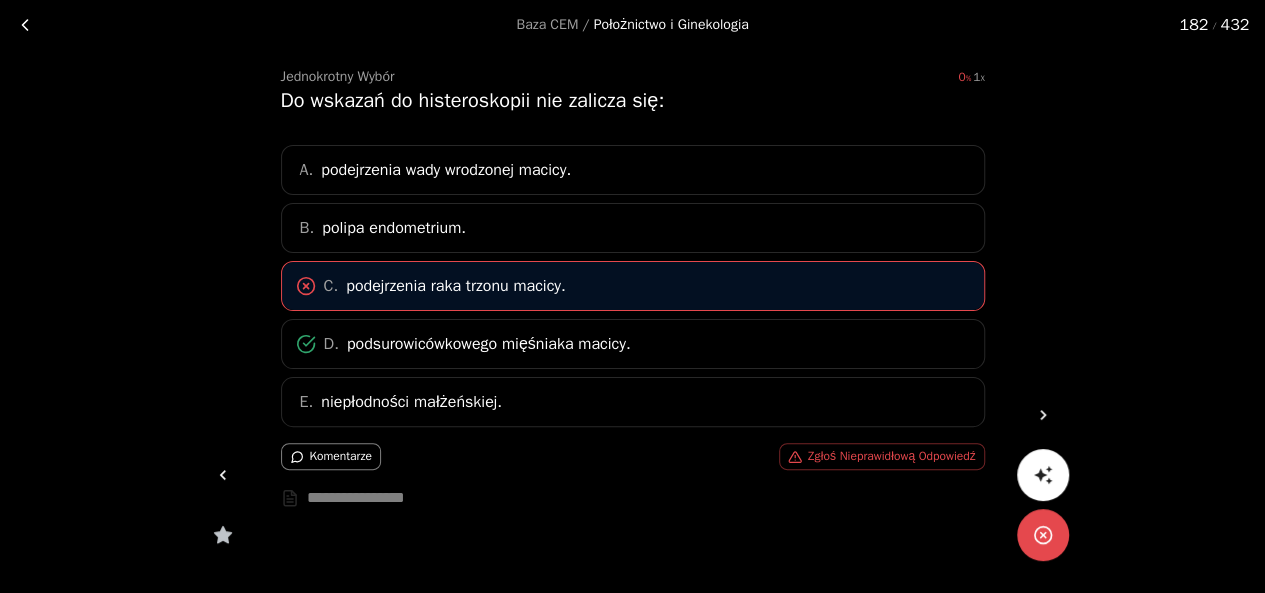 click at bounding box center (1043, 415) 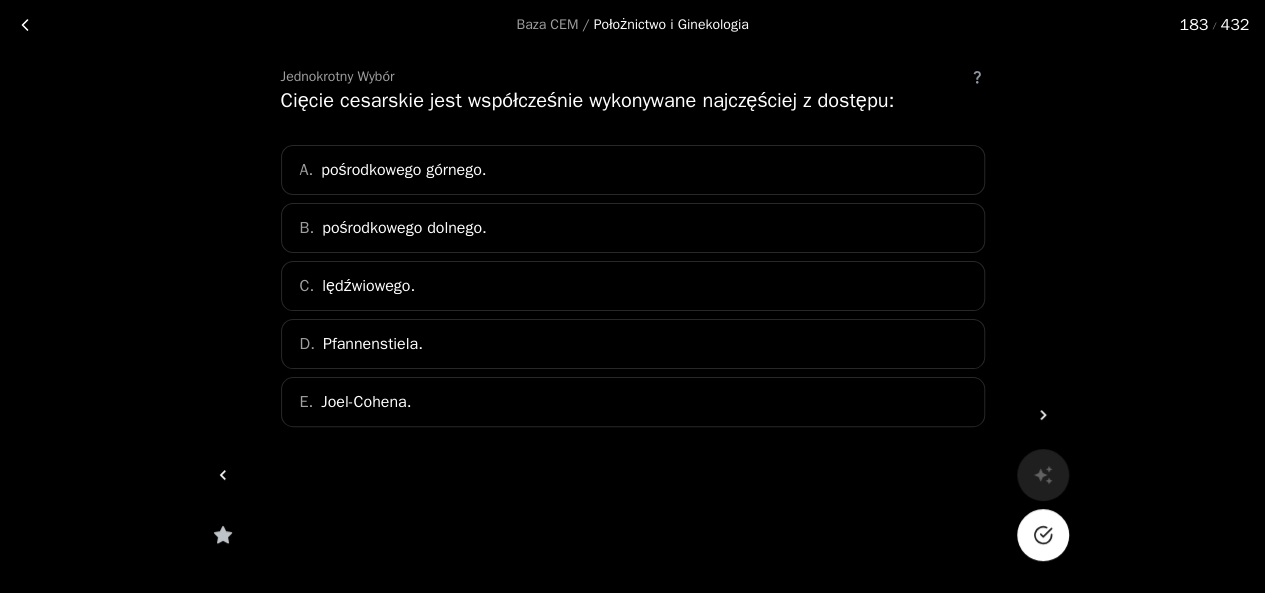 drag, startPoint x: 500, startPoint y: 225, endPoint x: 496, endPoint y: 247, distance: 22.36068 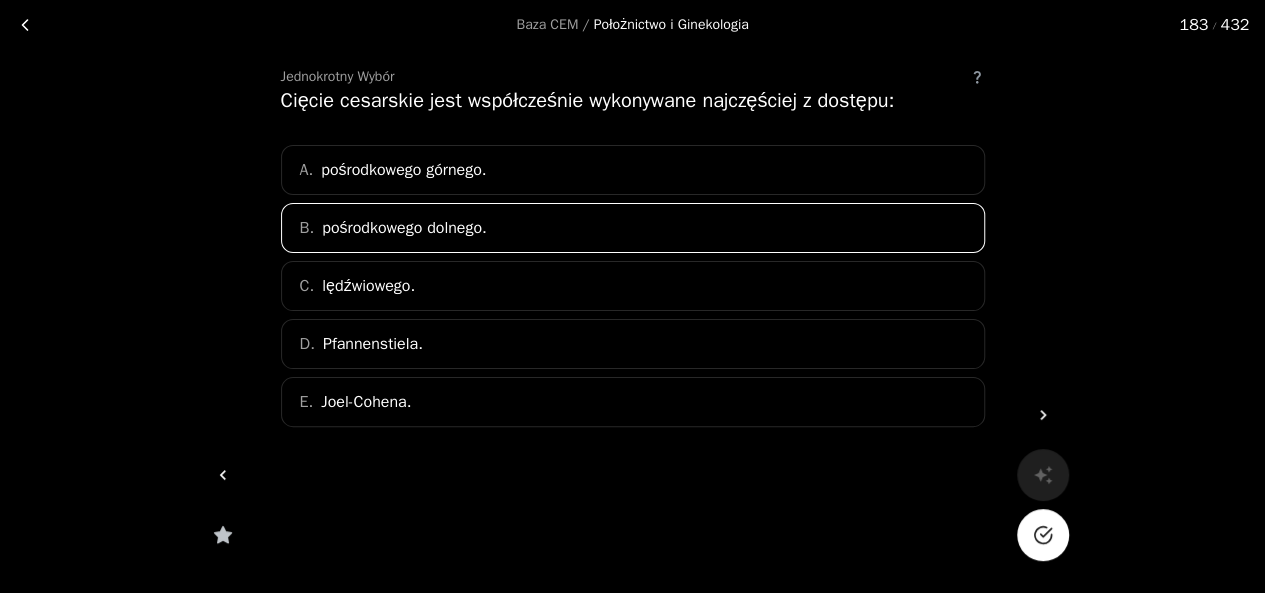 click on "B.   pośrodkowego dolnego." at bounding box center (633, 228) 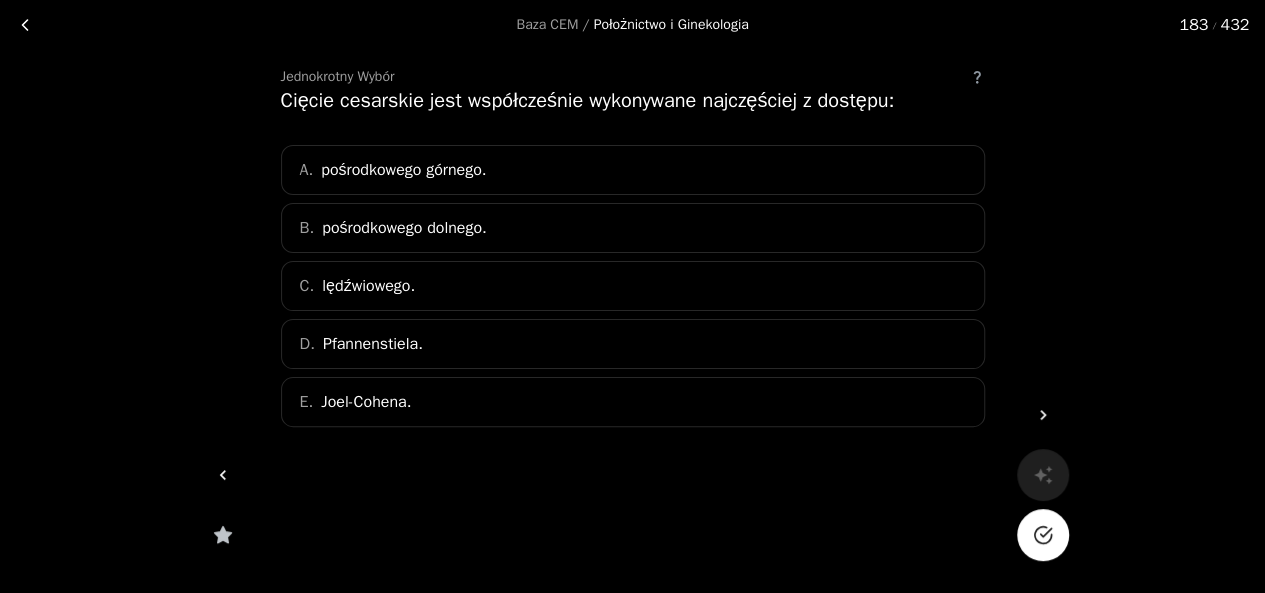 click on "B.   pośrodkowego dolnego." at bounding box center (633, 228) 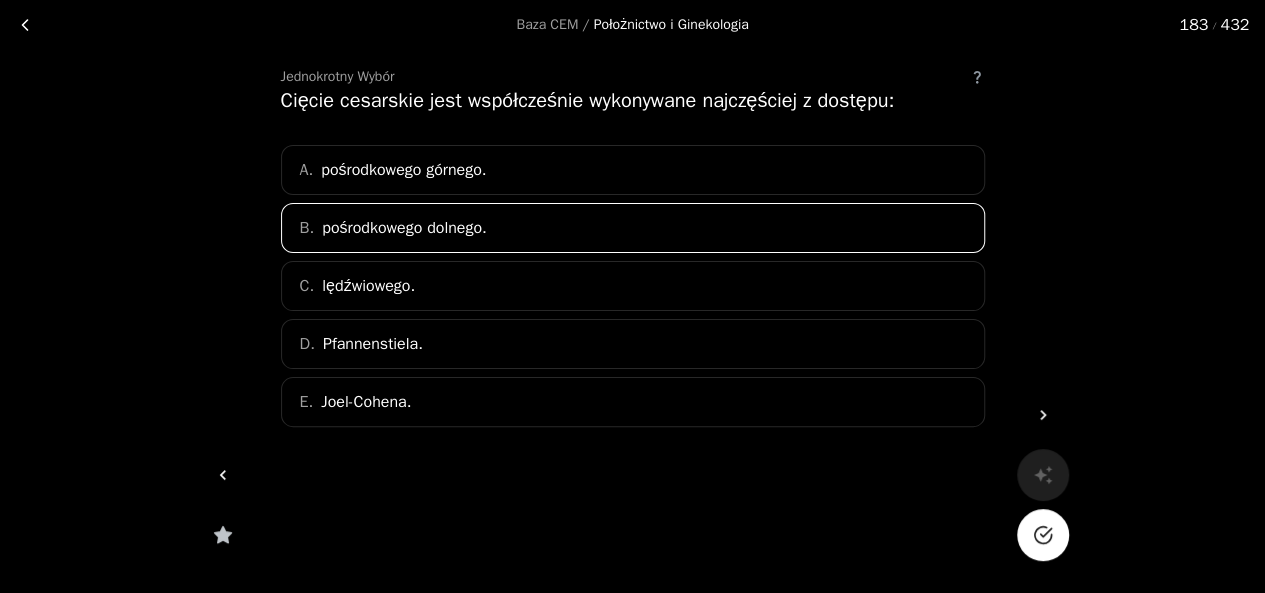 click at bounding box center [1043, 535] 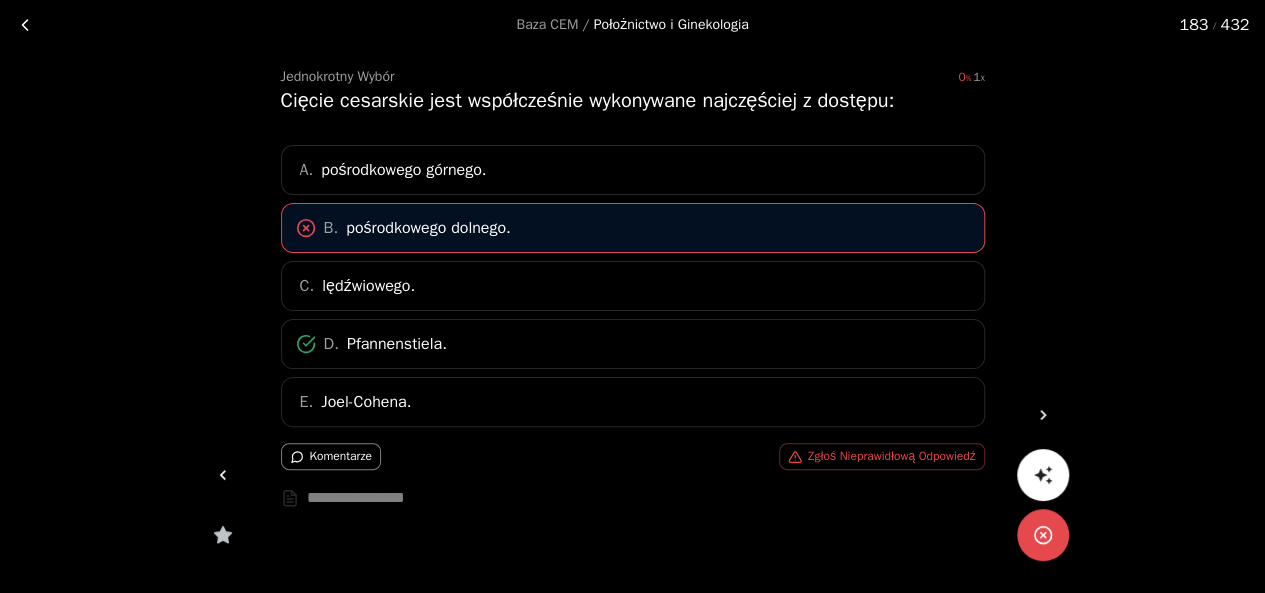 click at bounding box center (1043, 415) 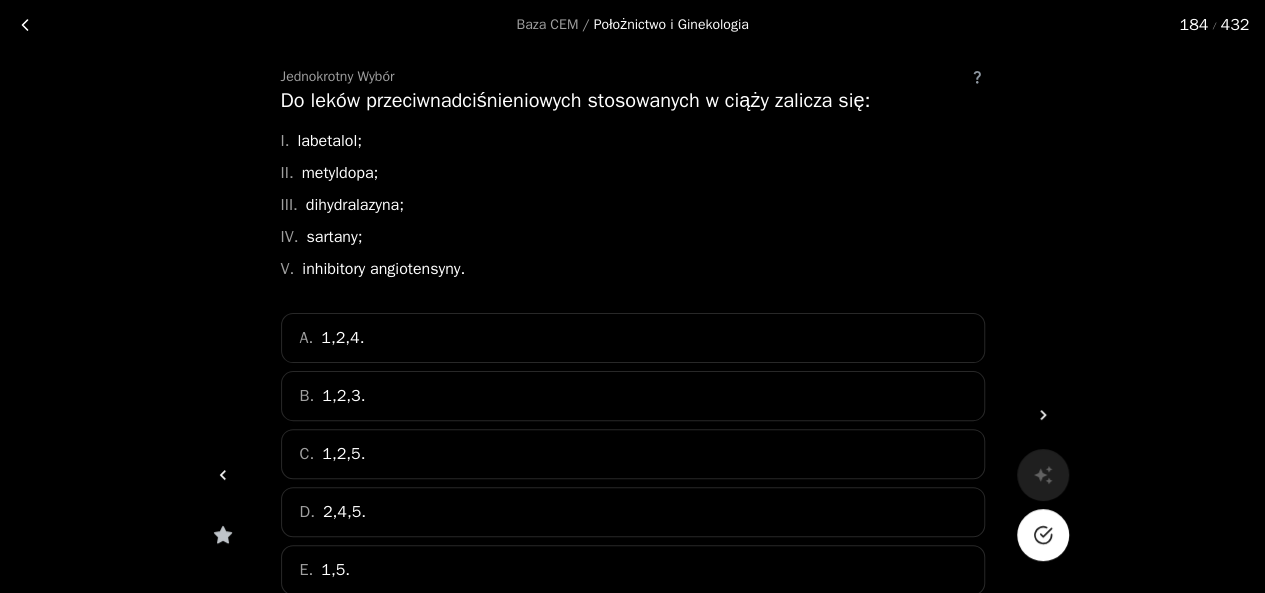 click on "C.   1,2,5." at bounding box center (633, 454) 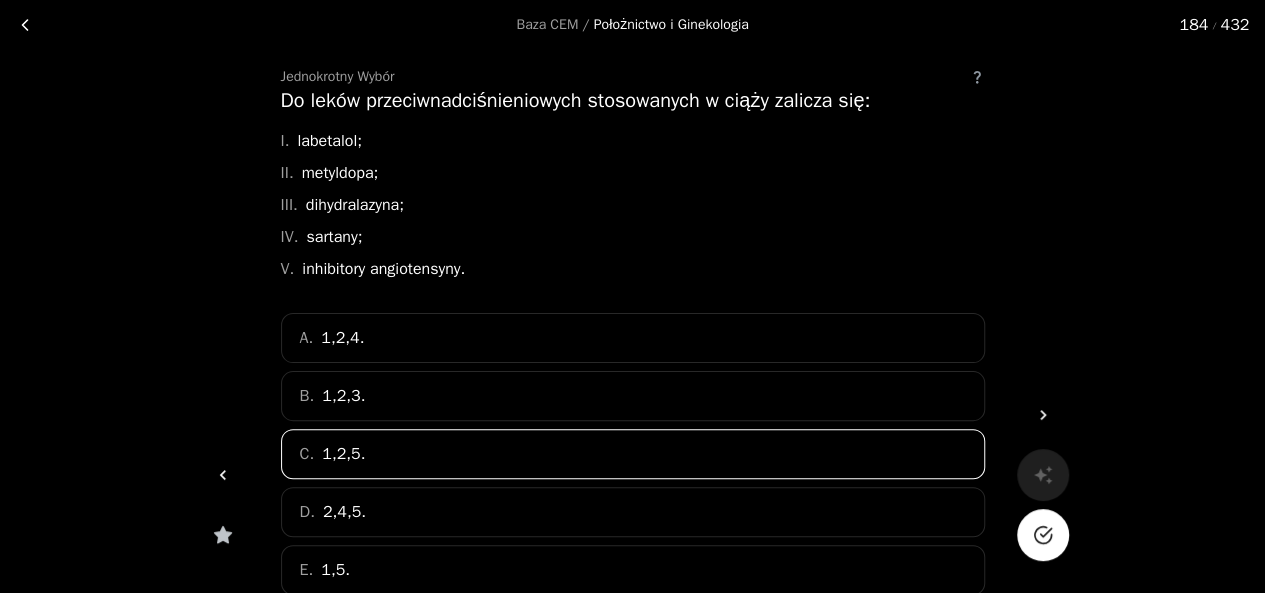 click at bounding box center (1043, 535) 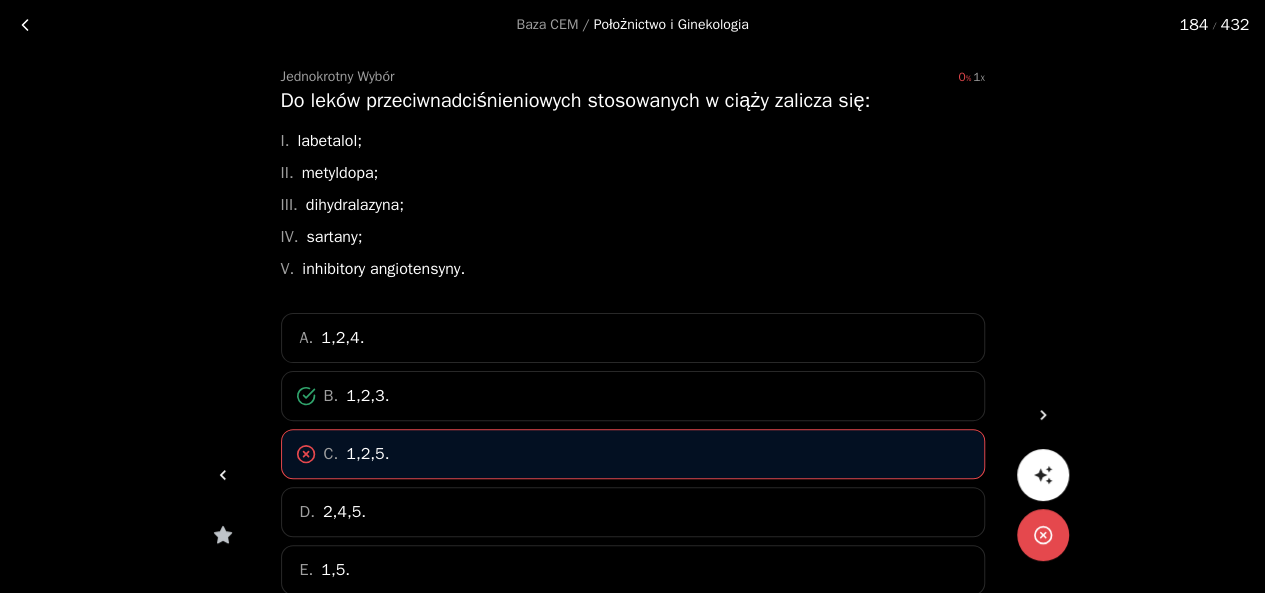 click at bounding box center [1043, 415] 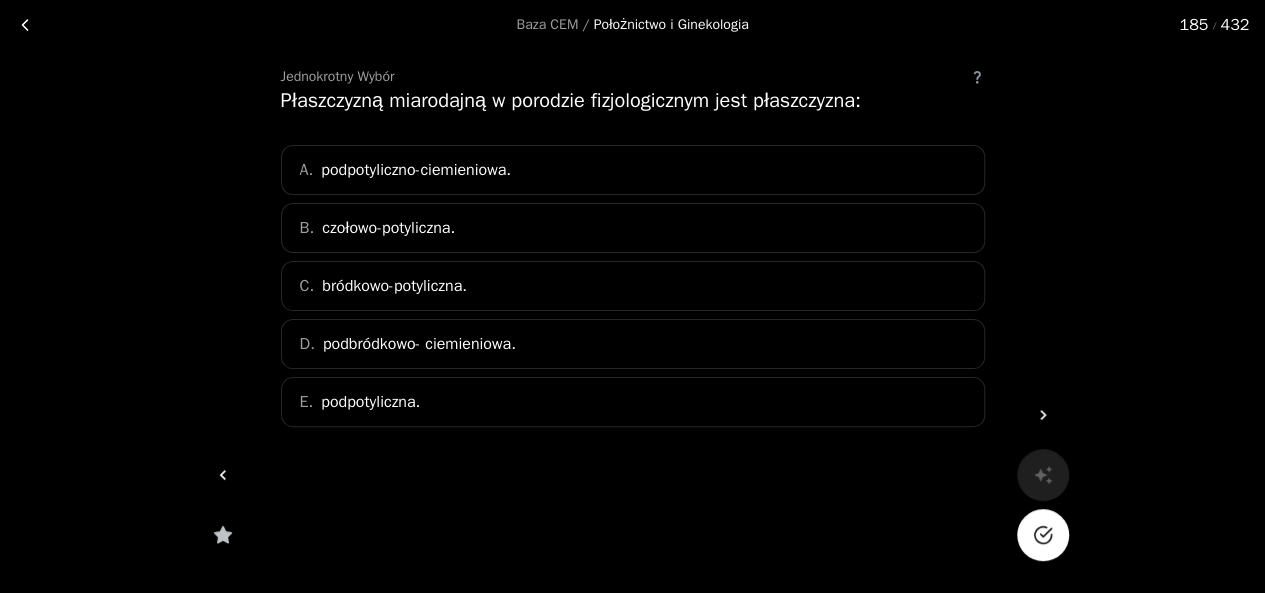 click on "A.   podpotyliczno-ciemieniowa." at bounding box center (633, 170) 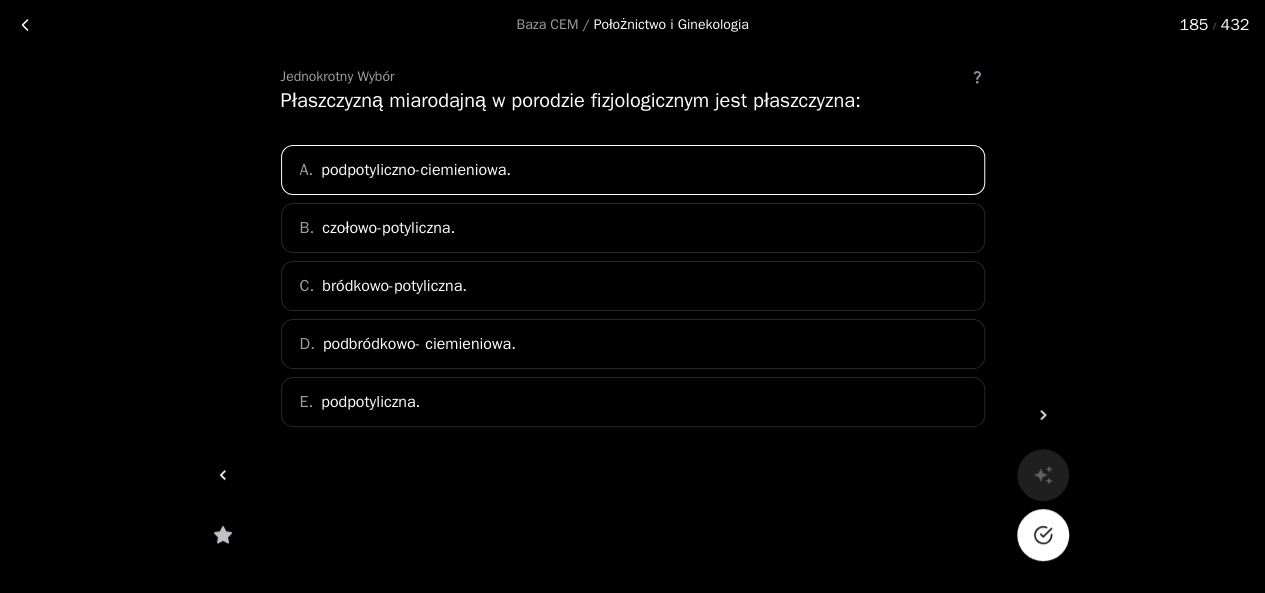click at bounding box center [1043, 535] 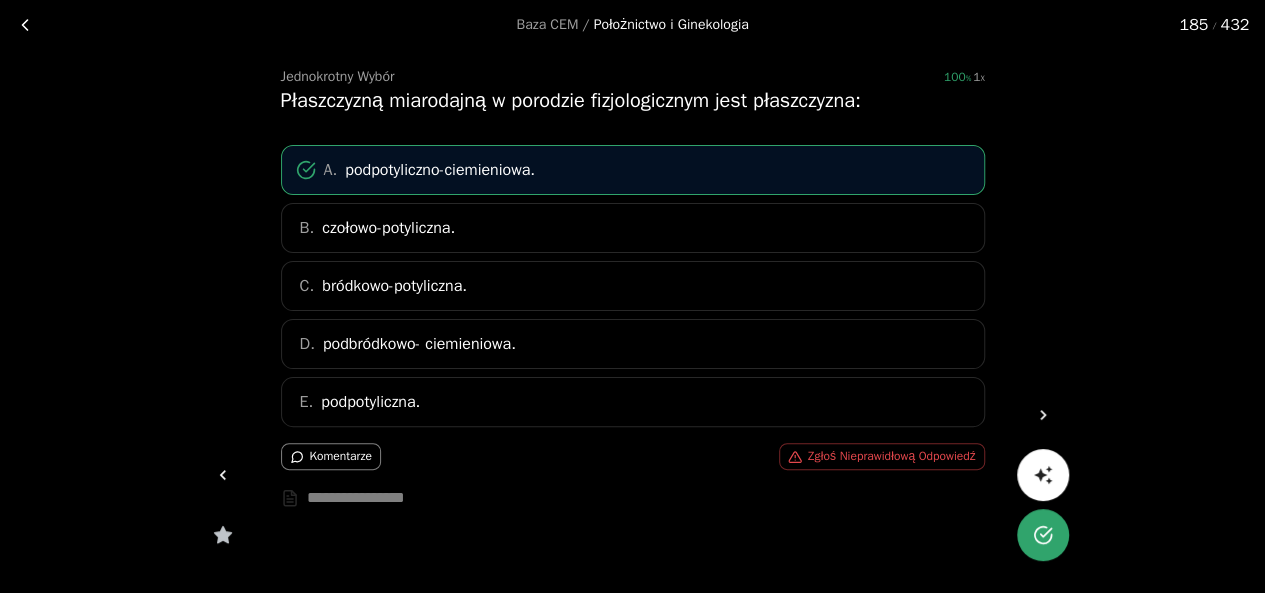 click at bounding box center [1043, 415] 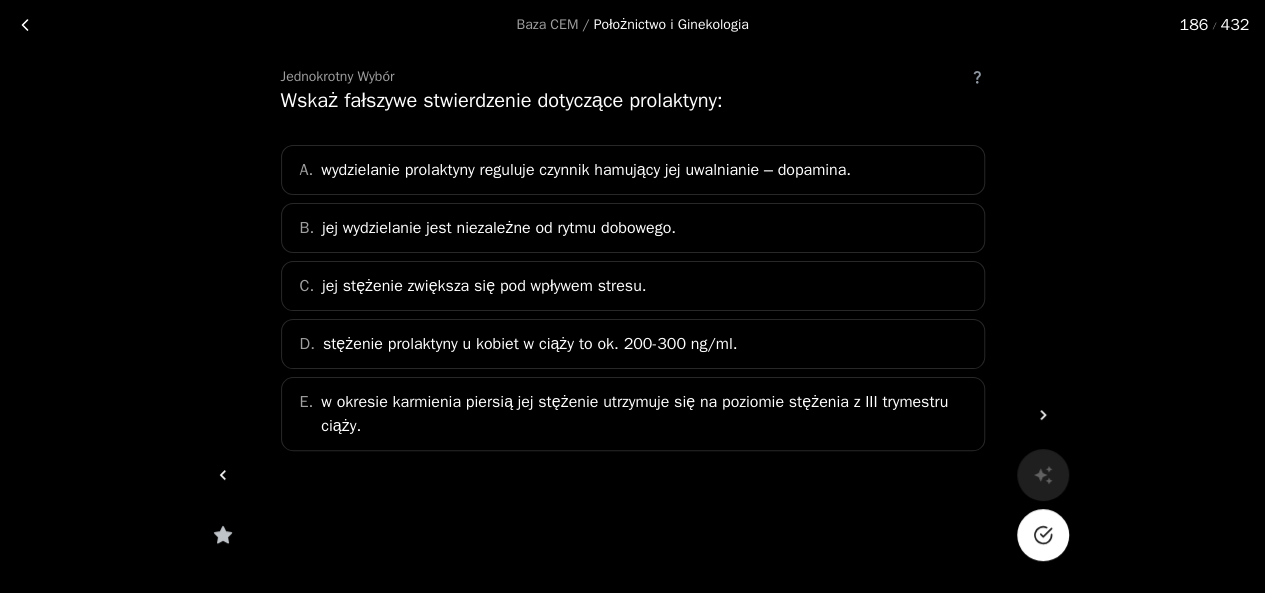 click on "w okresie karmienia piersią jej stężenie utrzymuje się na poziomie stężenia z III trymestru ciąży." at bounding box center (586, 170) 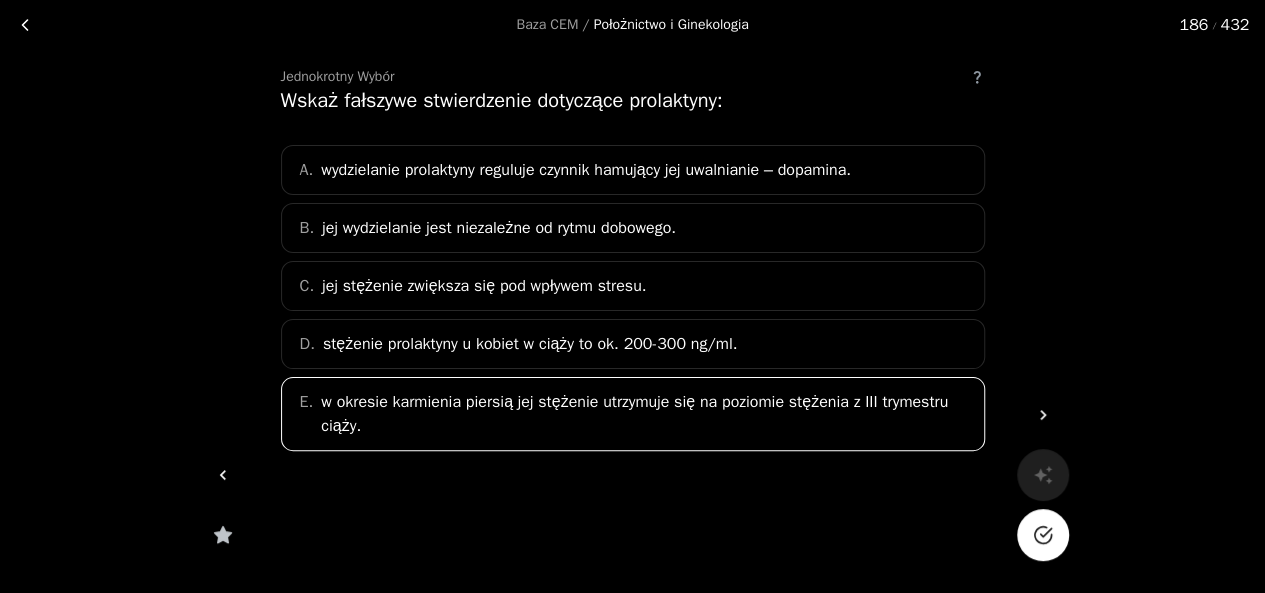 click at bounding box center [1045, 532] 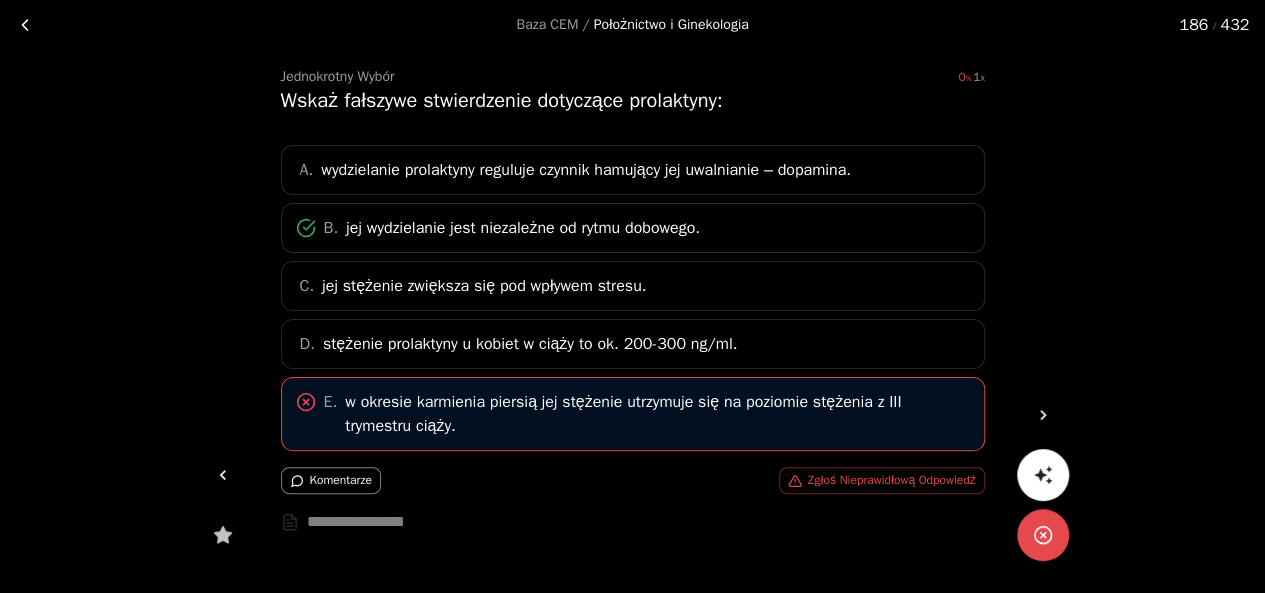 click at bounding box center (1043, 415) 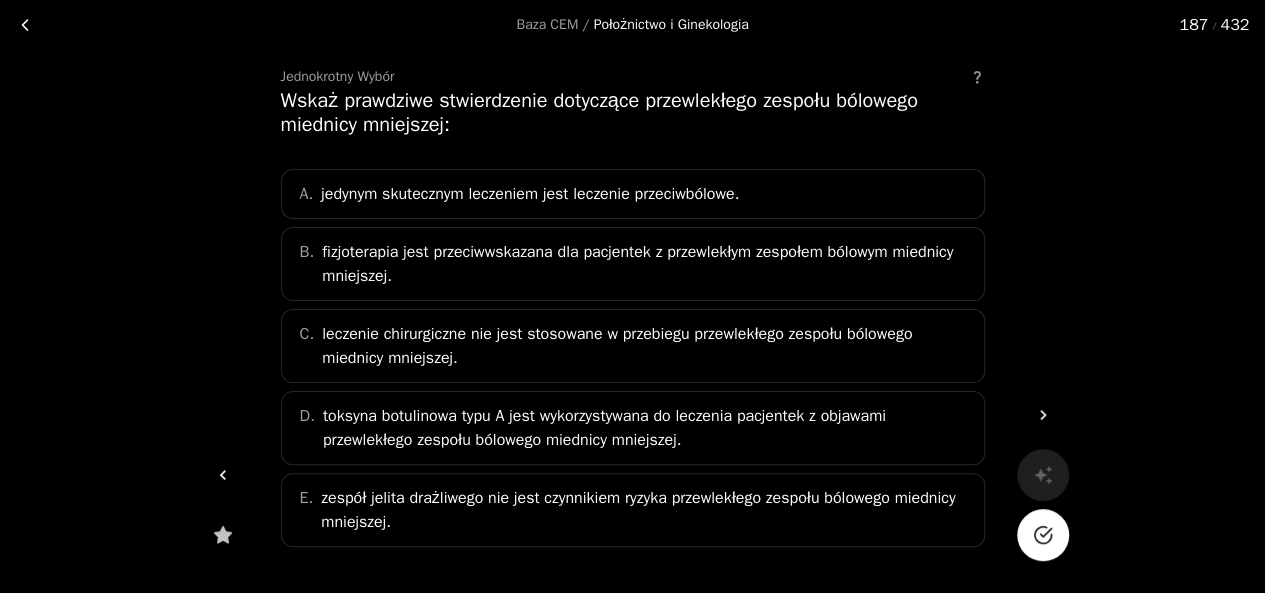 click on "toksyna botulinowa typu A jest wykorzystywana do leczenia pacjentek z objawami przewlekłego zespołu bólowego miednicy mniejszej." at bounding box center [647, 428] 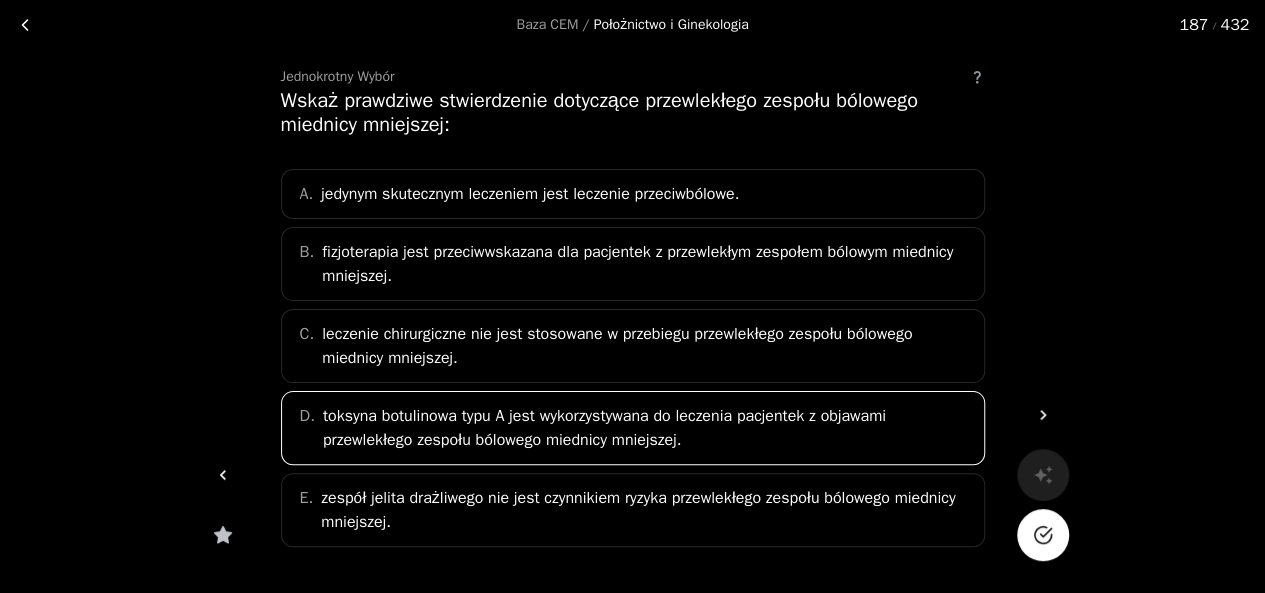 click at bounding box center [1042, 535] 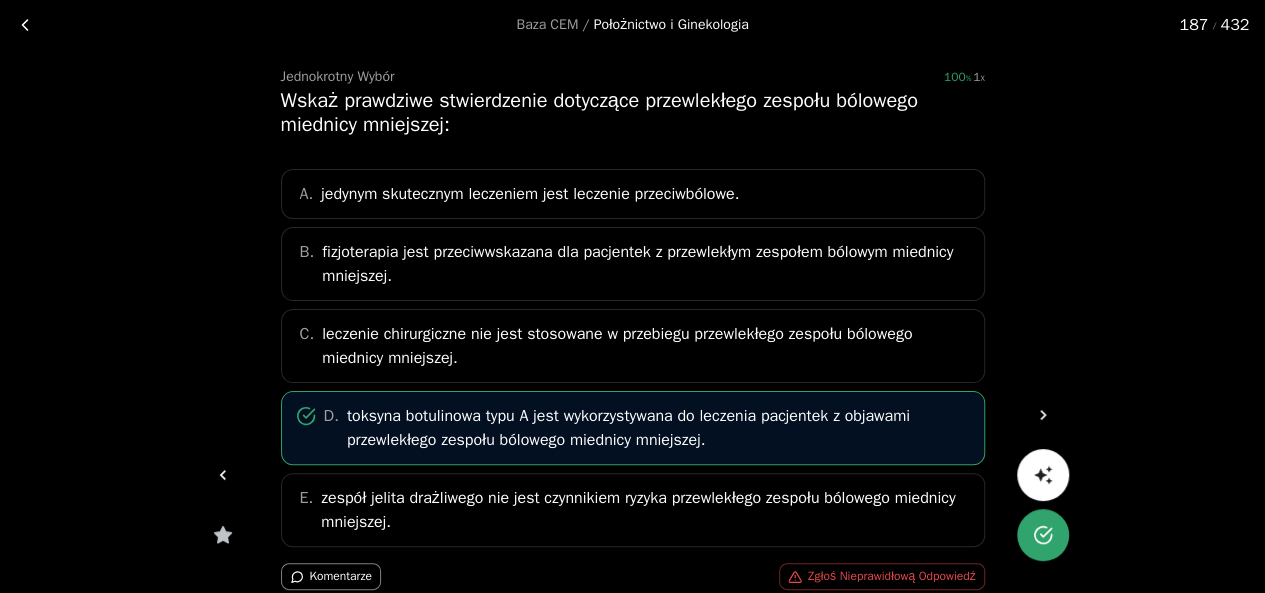click at bounding box center (1043, 415) 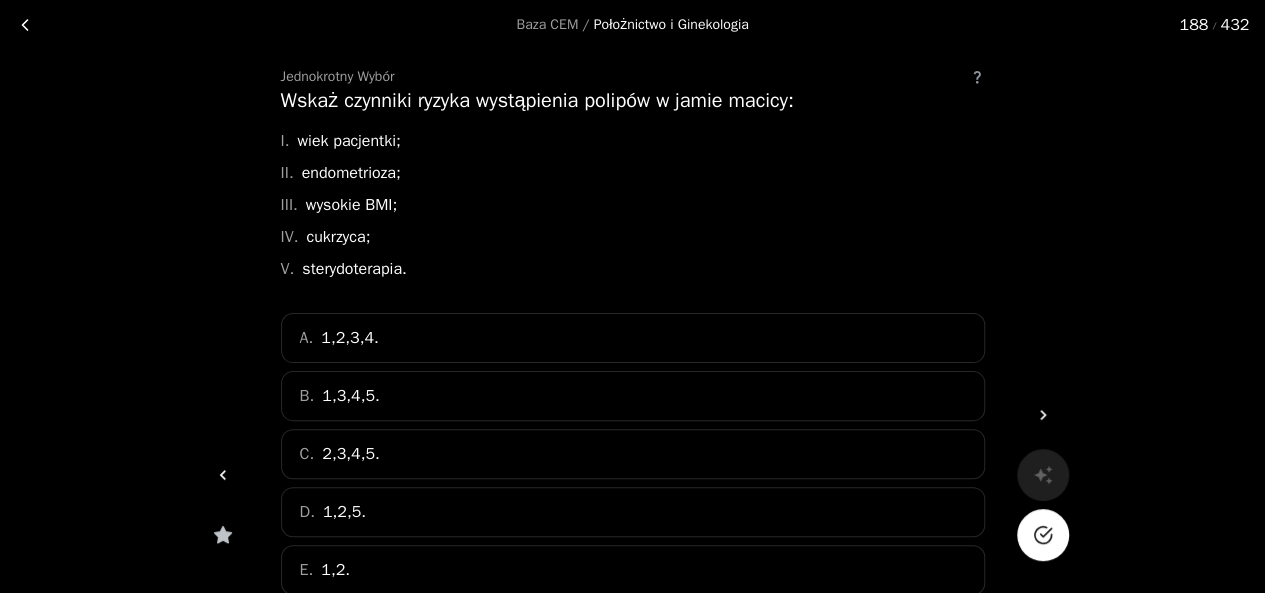 click on "E.   1,2." at bounding box center (633, 570) 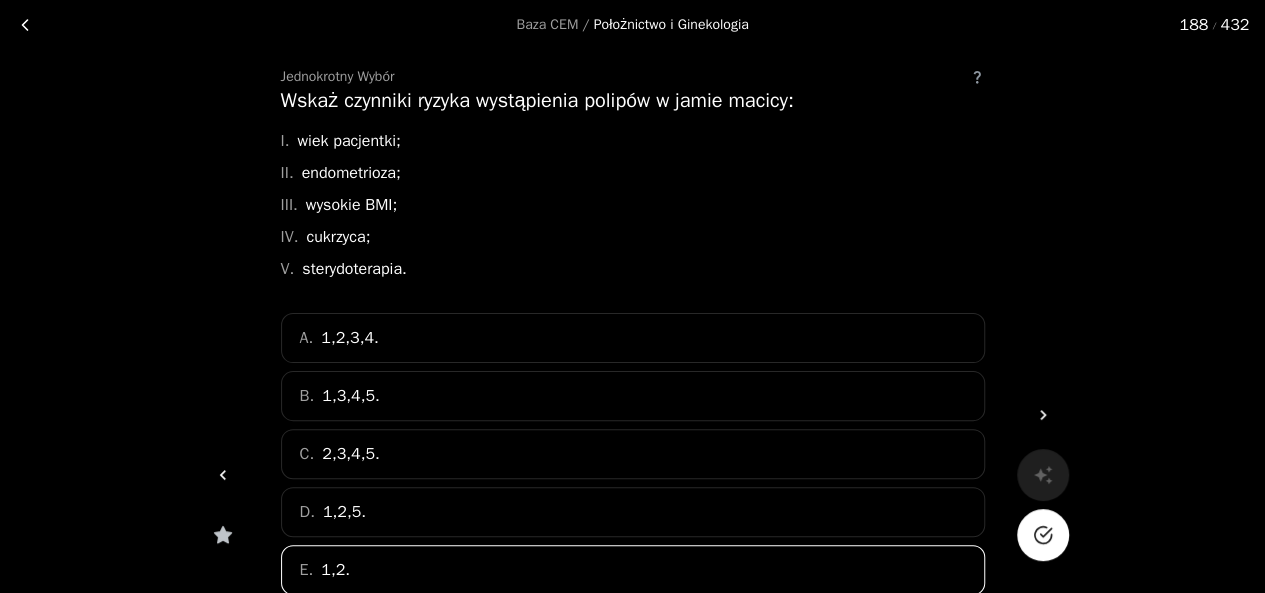 click at bounding box center [1043, 535] 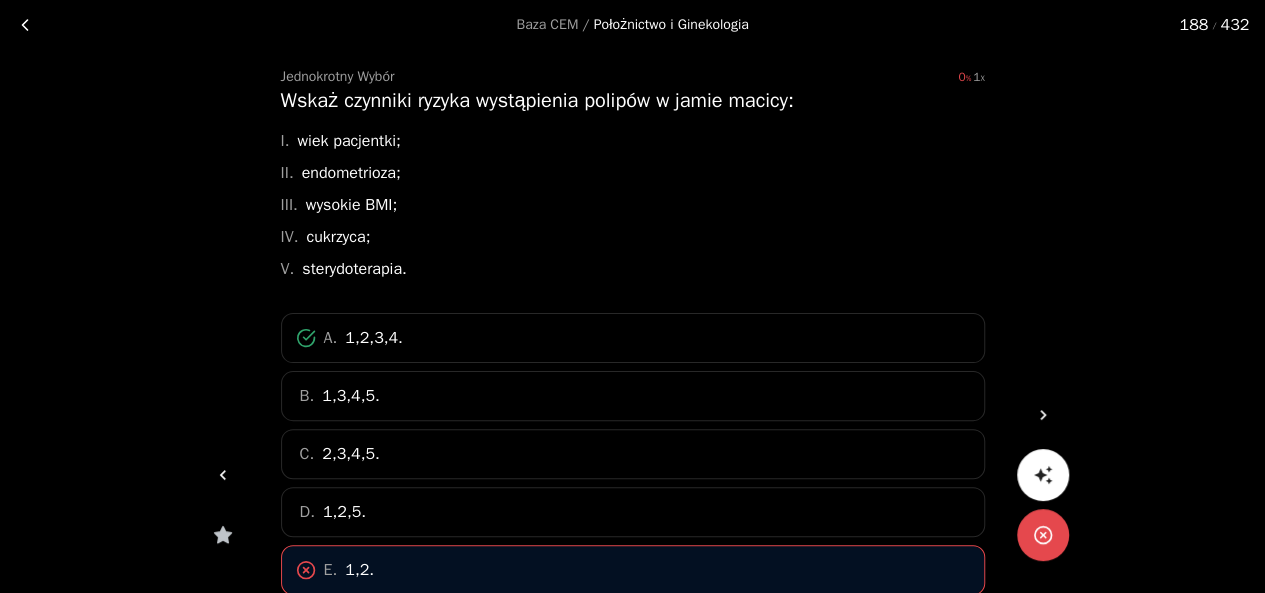 click at bounding box center (1043, 415) 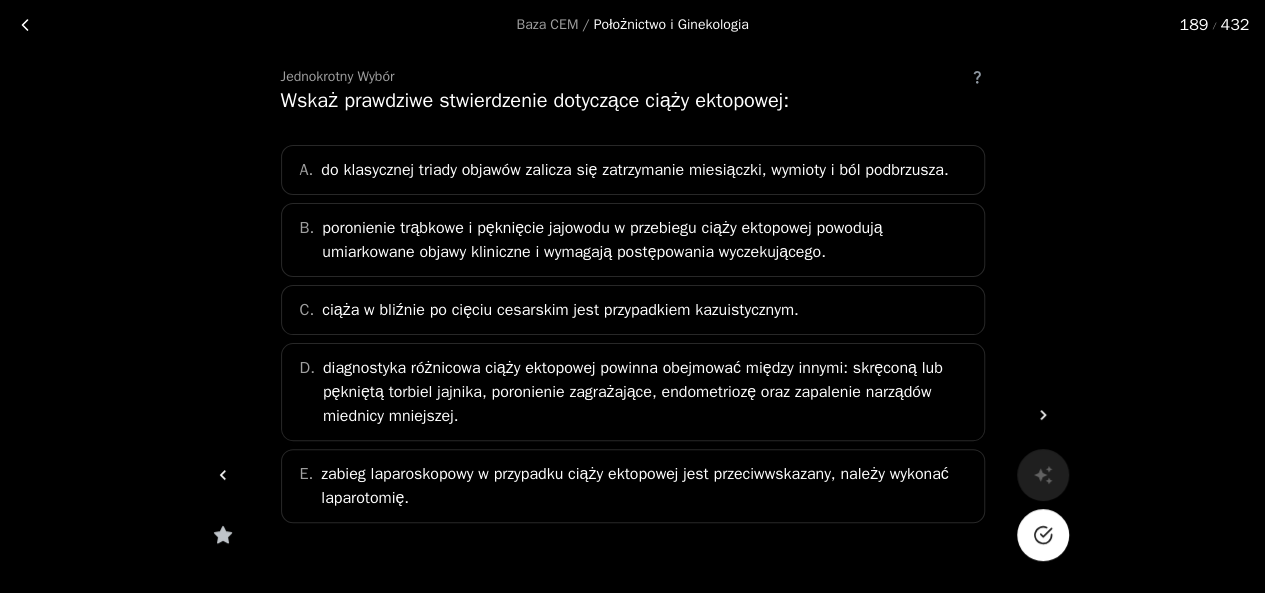 click on "diagnostyka różnicowa ciąży ektopowej powinna obejmować między innymi: skręconą lub pękniętą torbiel jajnika, poronienie zagrażające, endometriozę oraz zapalenie narządów miednicy mniejszej." at bounding box center [647, 392] 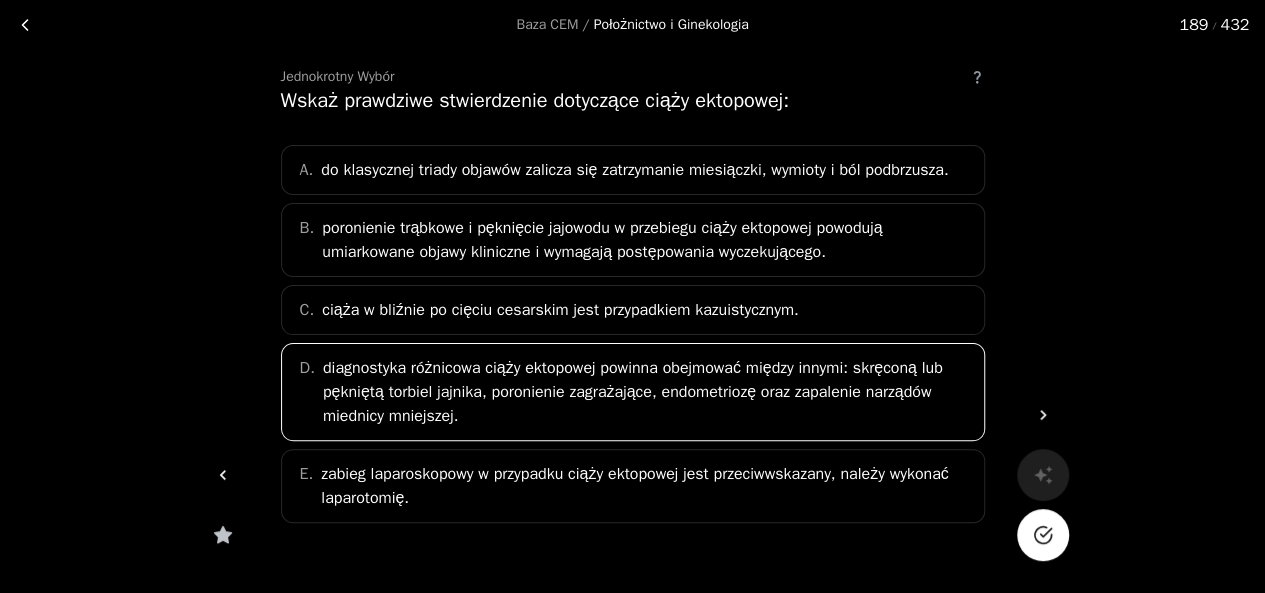 click at bounding box center (1043, 535) 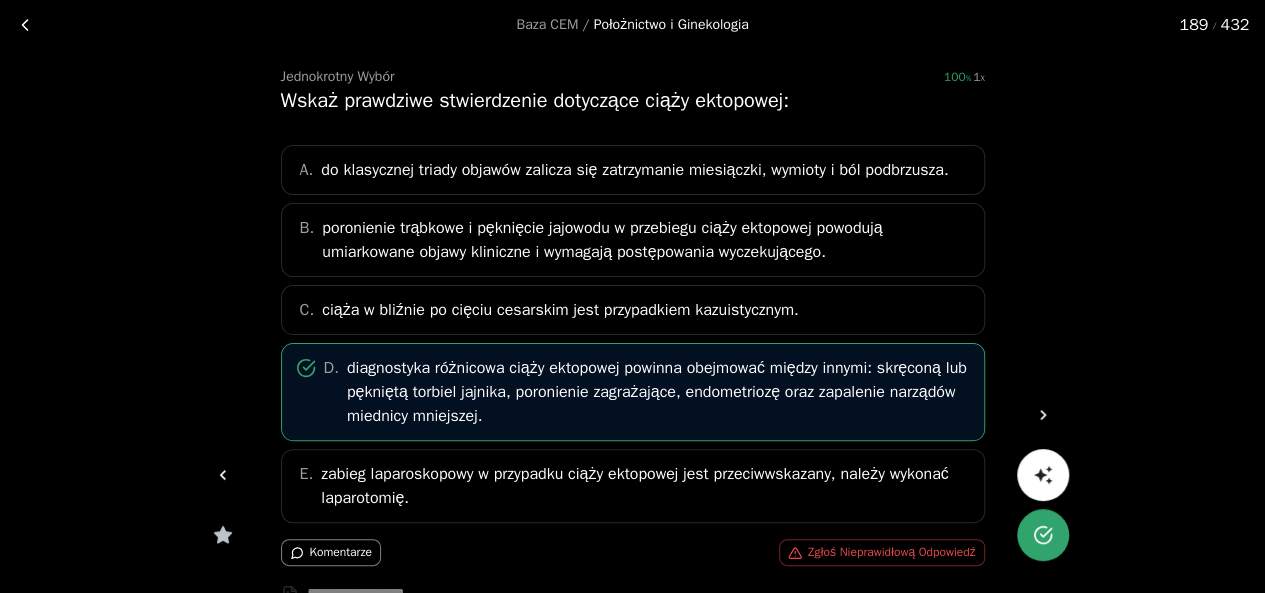 click at bounding box center [1043, 415] 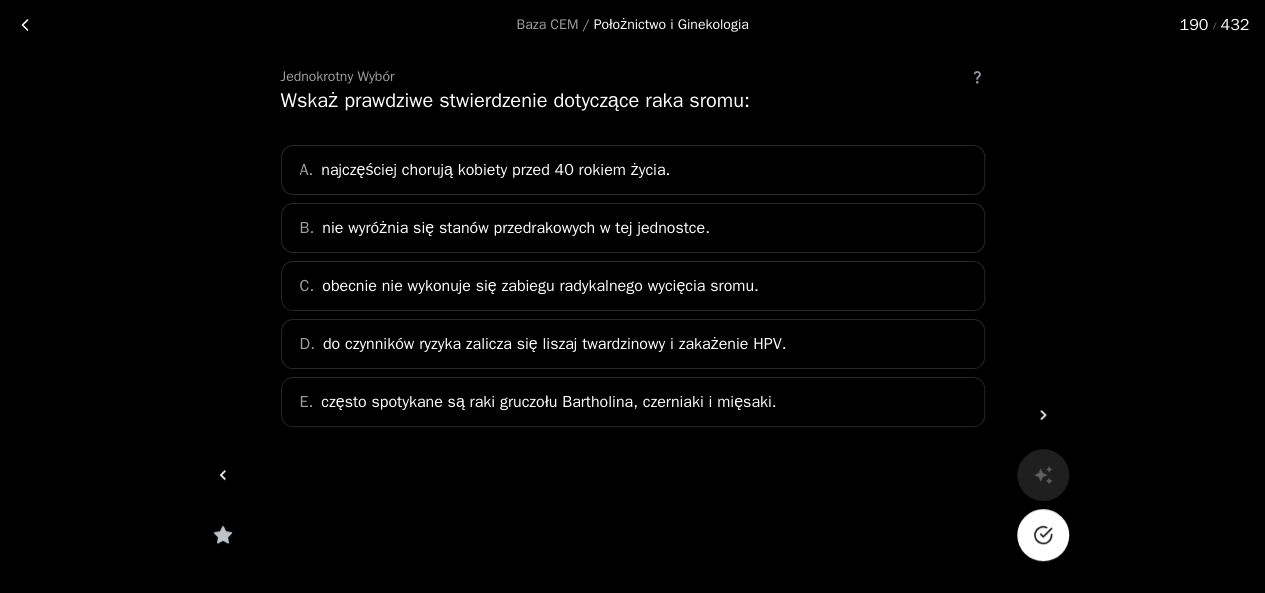 click on "do czynników ryzyka zalicza się liszaj twardzinowy i zakażenie HPV." at bounding box center (554, 344) 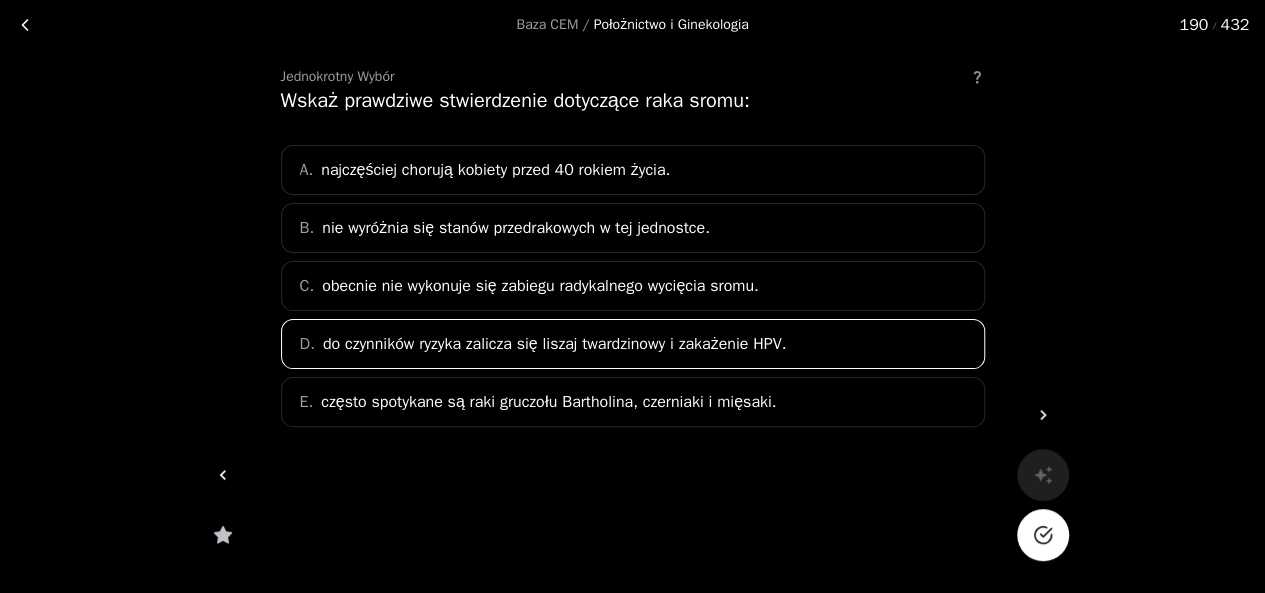 click at bounding box center (1043, 535) 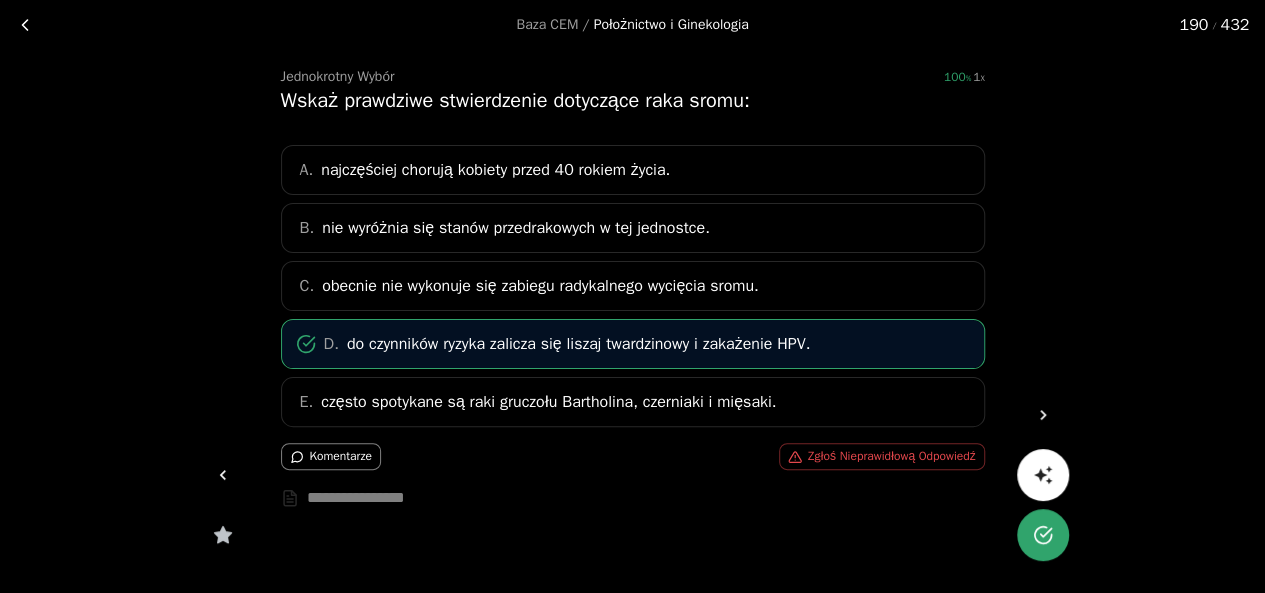 click at bounding box center [1043, 415] 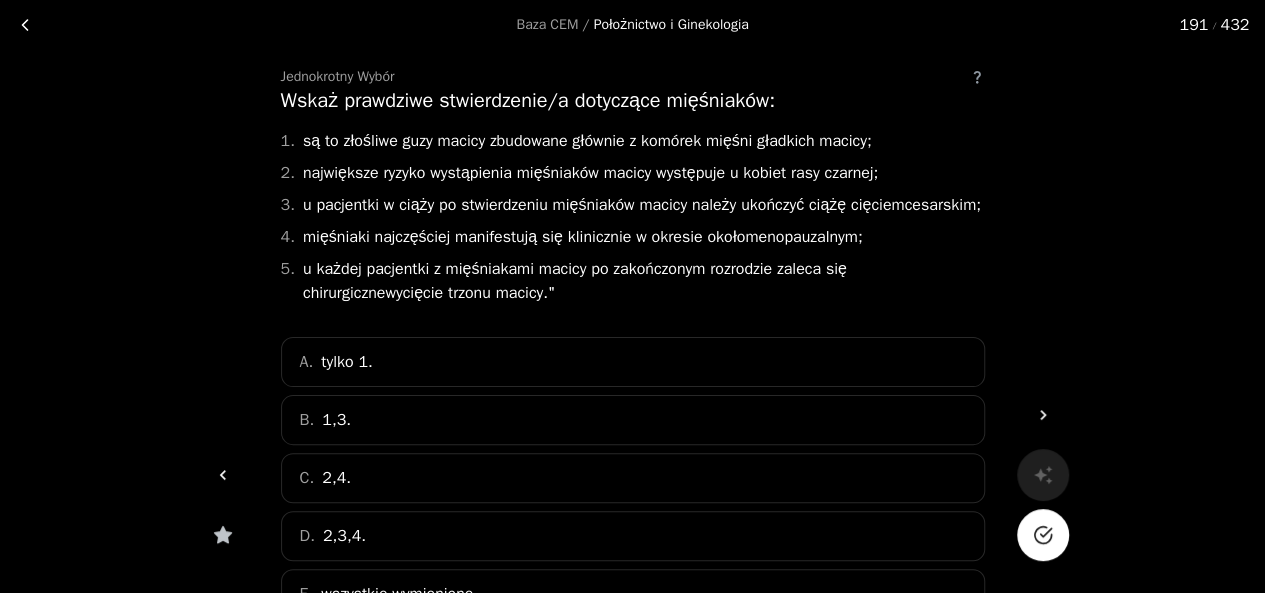 click on "D.   2,3,4." at bounding box center [633, 536] 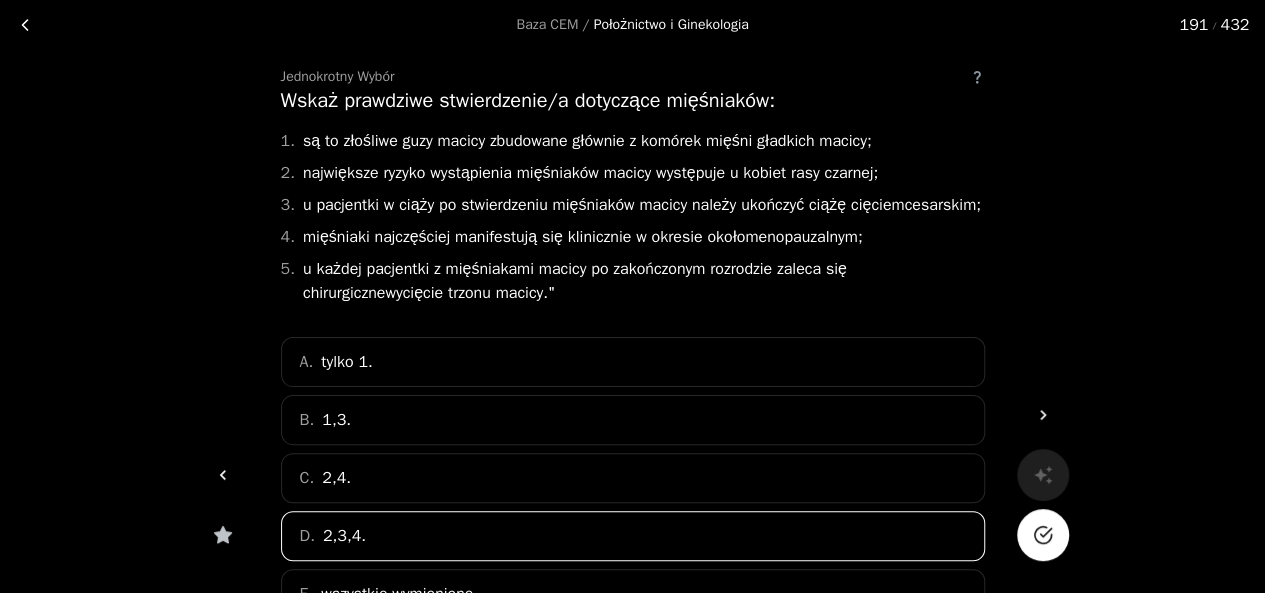 click at bounding box center (1043, 535) 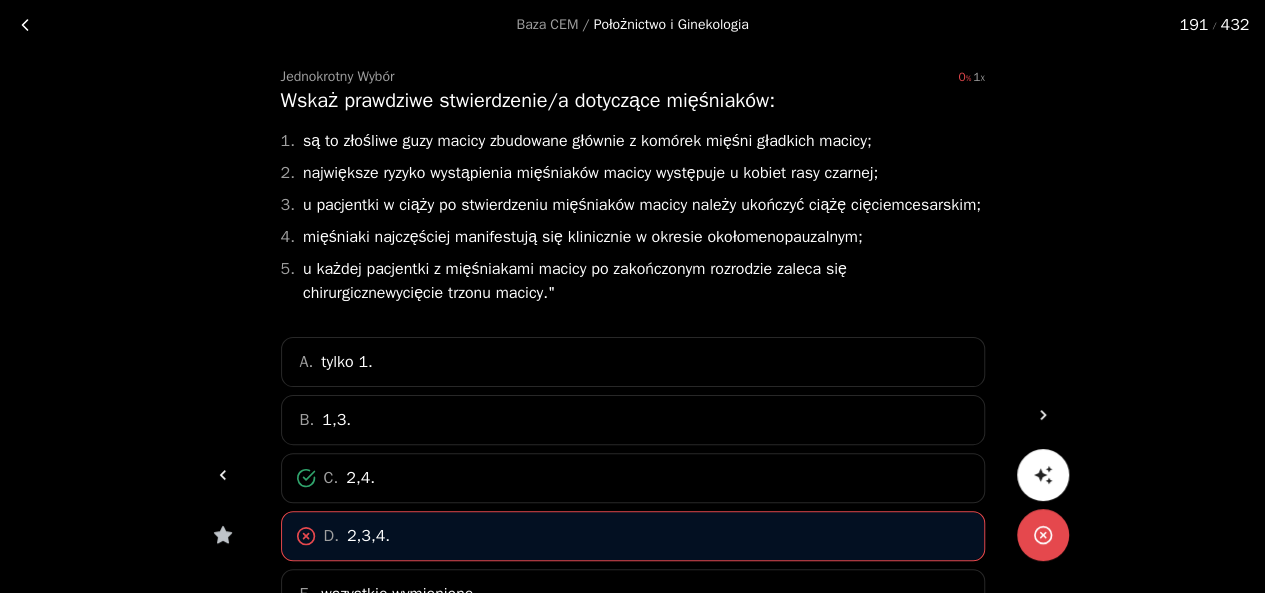 click at bounding box center (1043, 415) 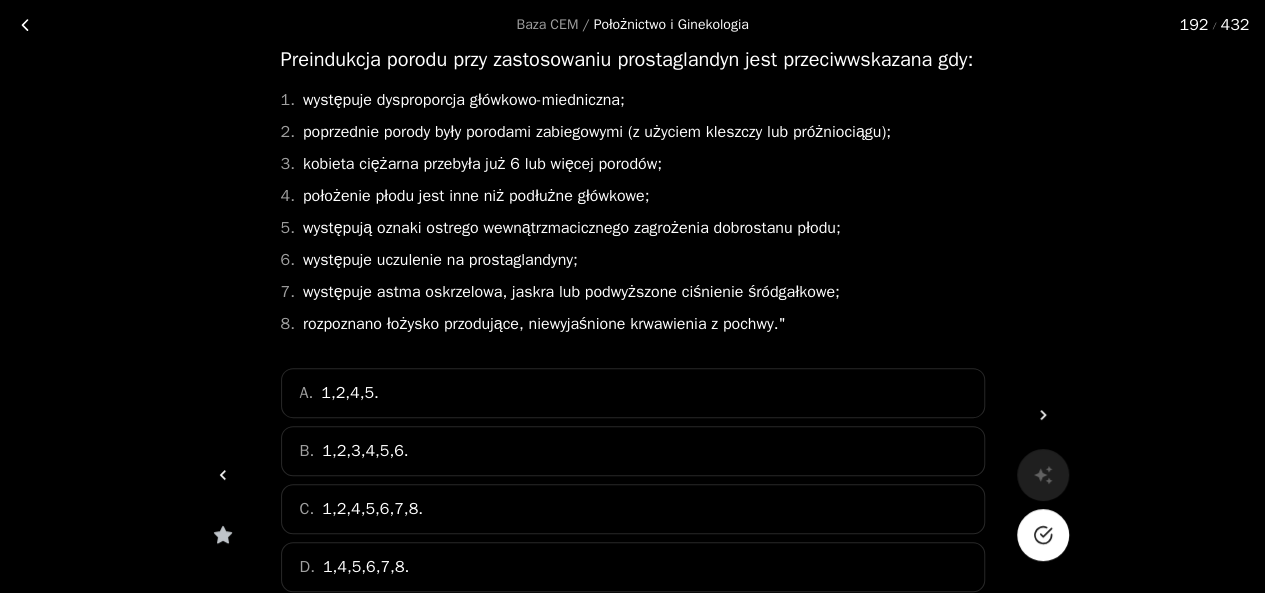 scroll, scrollTop: 117, scrollLeft: 0, axis: vertical 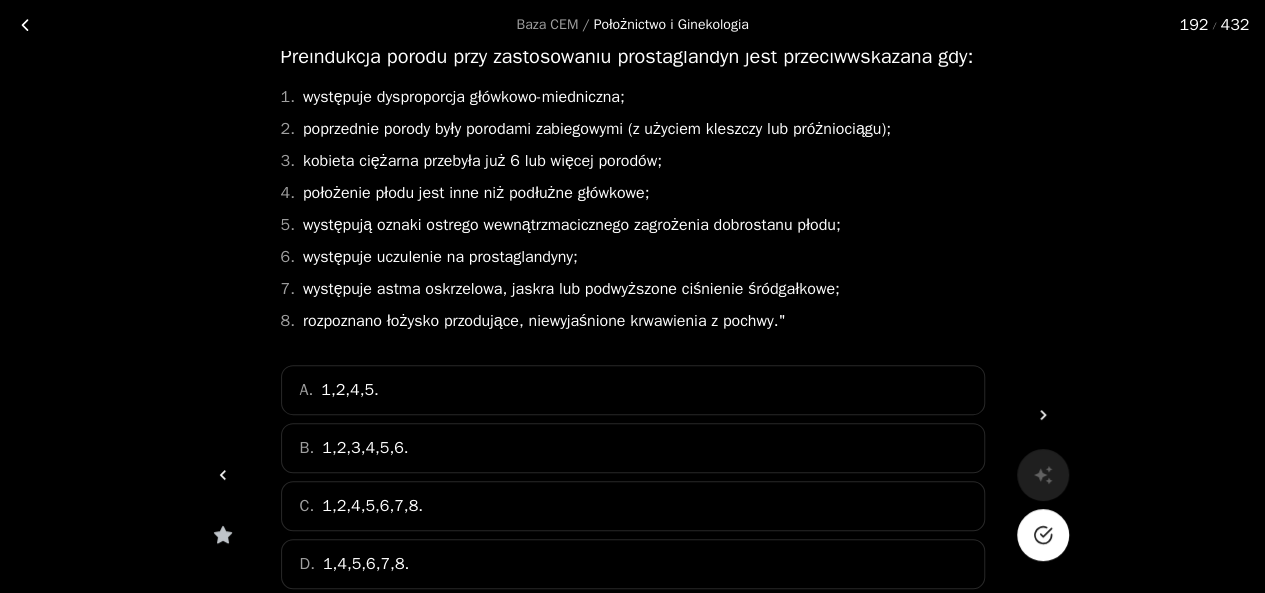 click on "B.   1,2,3,4,5,6." at bounding box center (633, 448) 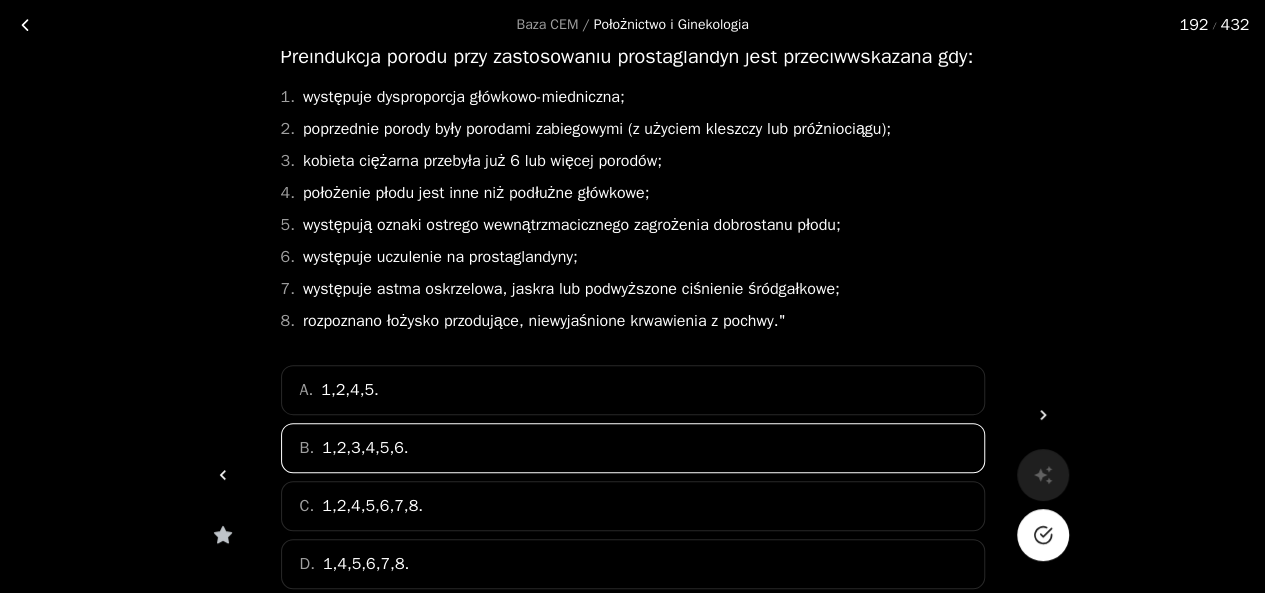 click at bounding box center (1045, 532) 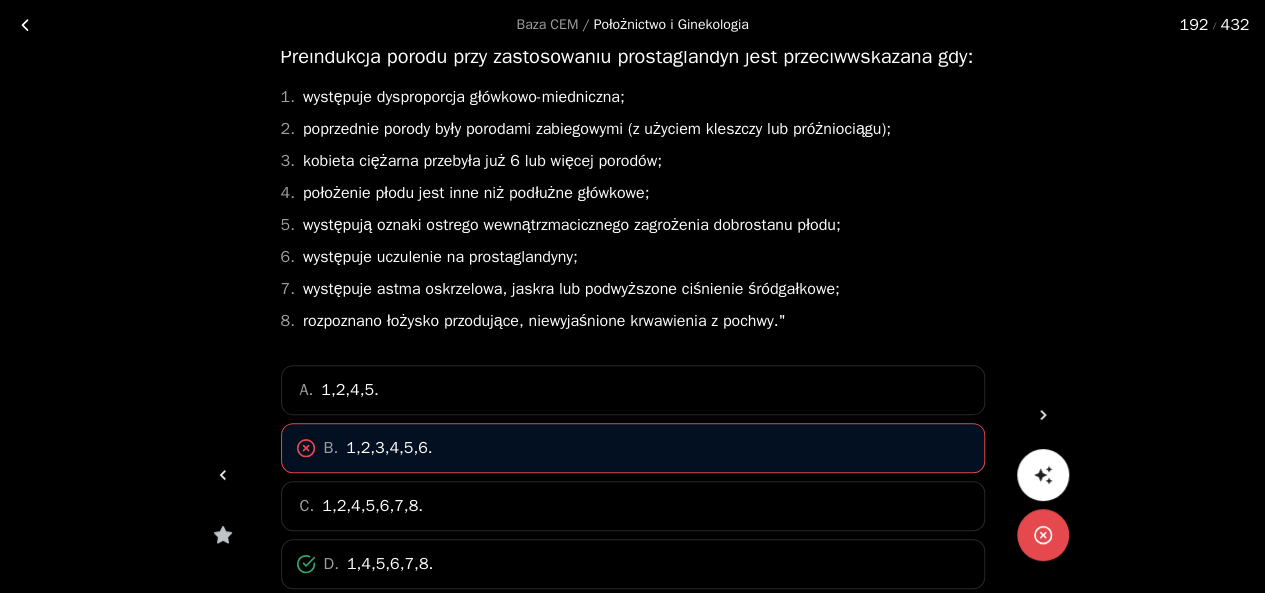 click at bounding box center [1043, 415] 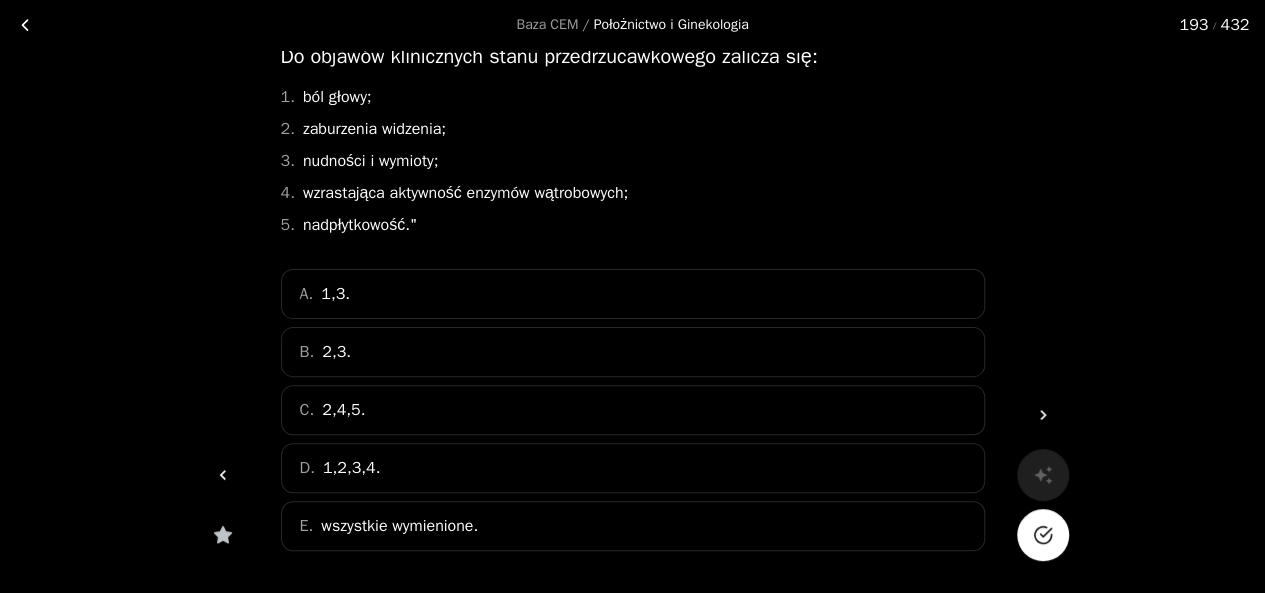 click on "E.   wszystkie wymienione." at bounding box center [633, 526] 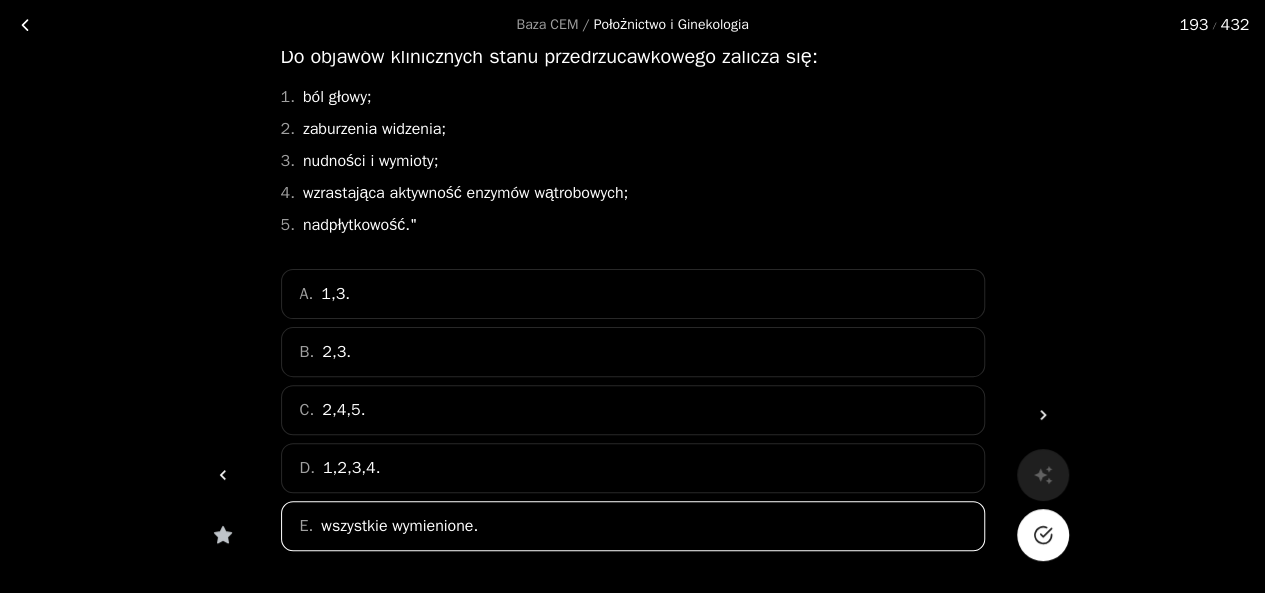 click at bounding box center (1043, 535) 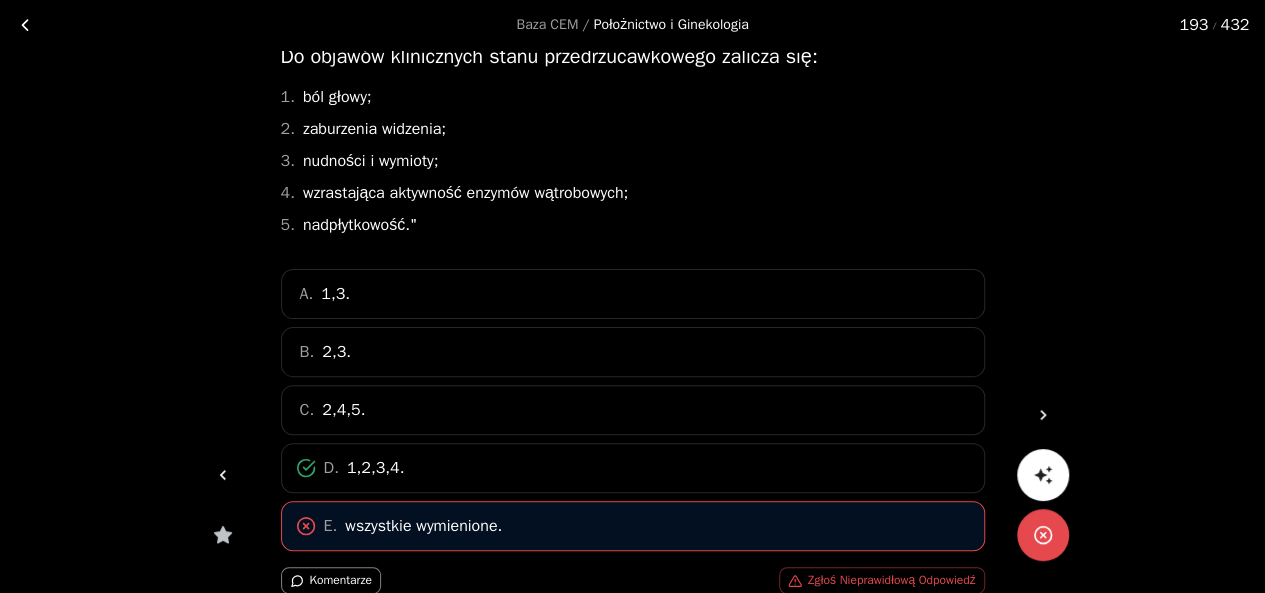 click at bounding box center [1043, 415] 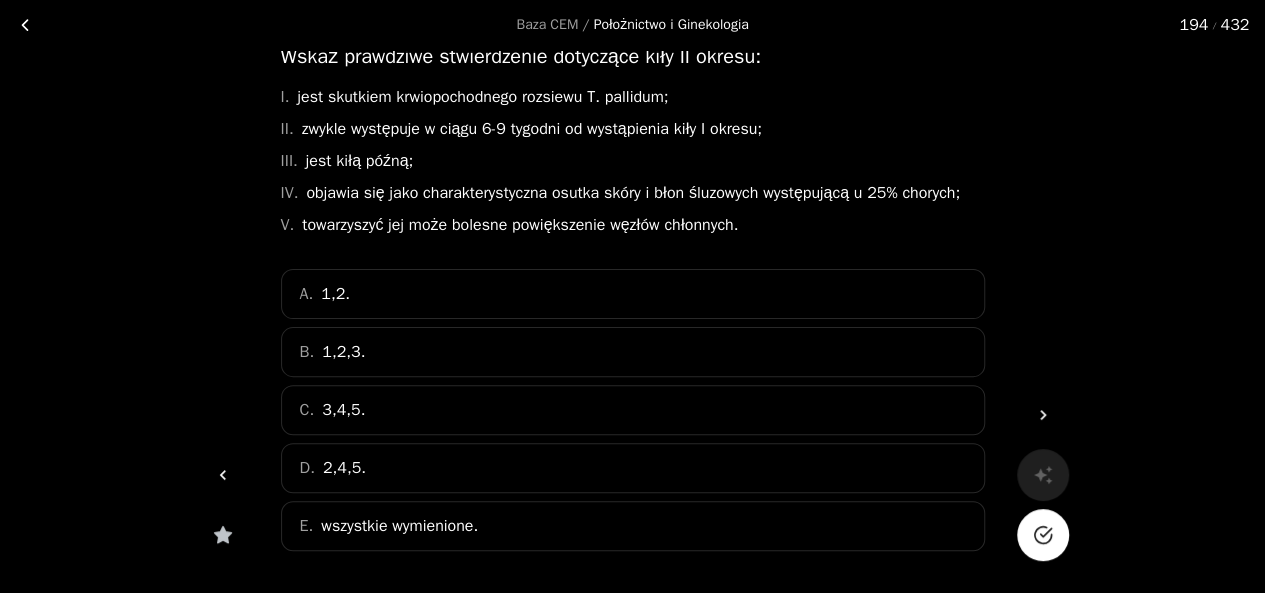 click on "B.   1,2,3." at bounding box center [633, 352] 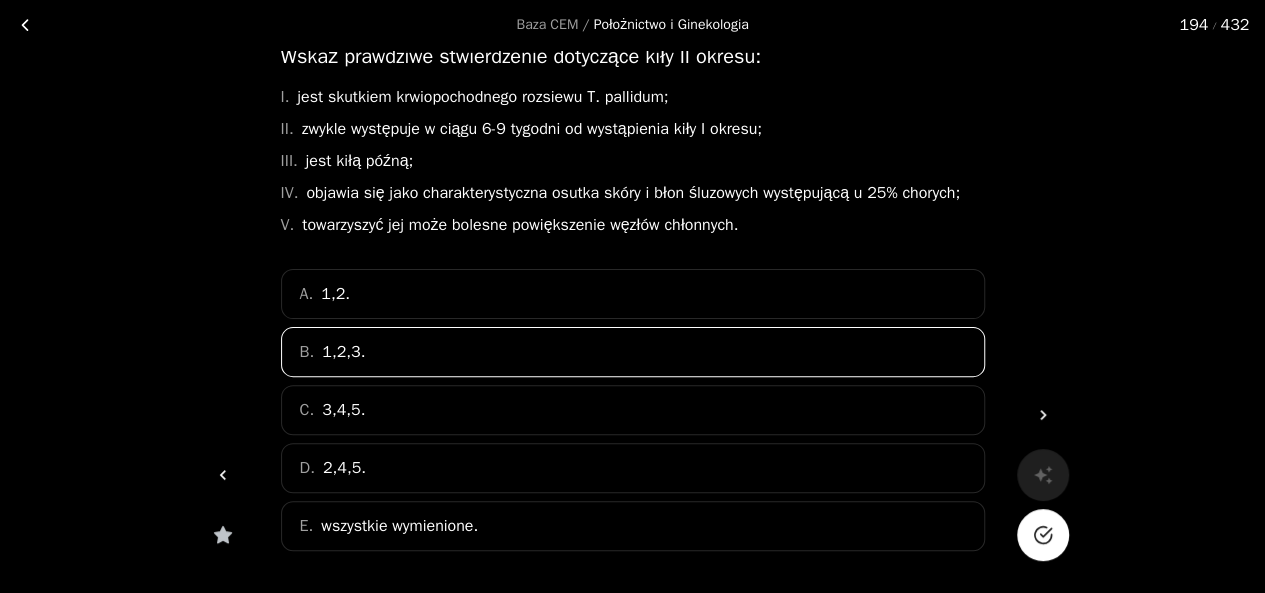 click on "Baza CEM  /  Położnictwo i Ginekologia 194 / 432 Jednokrotny Wybór Wskaż prawdziwe stwierdzenie dotyczące kiły II okresu: I.  jest skutkiem krwiopochodnego rozsiewu T. pallidum; II.  zwykle występuje w ciągu [NUMBER]-[NUMBER] tygodni od wystąpienia kiły I okresu; III.  jest kiłą późną; IV.  objawia się jako charakterystyczna osutka skóry i błon śluzowych występującą u [NUMBER]% chorych; V.  towarzyszyć jej może bolesne powiększenie węzłów chłonnych. A.   1,2.	 B.   1,2,3.	 C.   3,4,5.	 D.   2,4,5.	 E.   wszystkie wymienione." at bounding box center (632, 302) 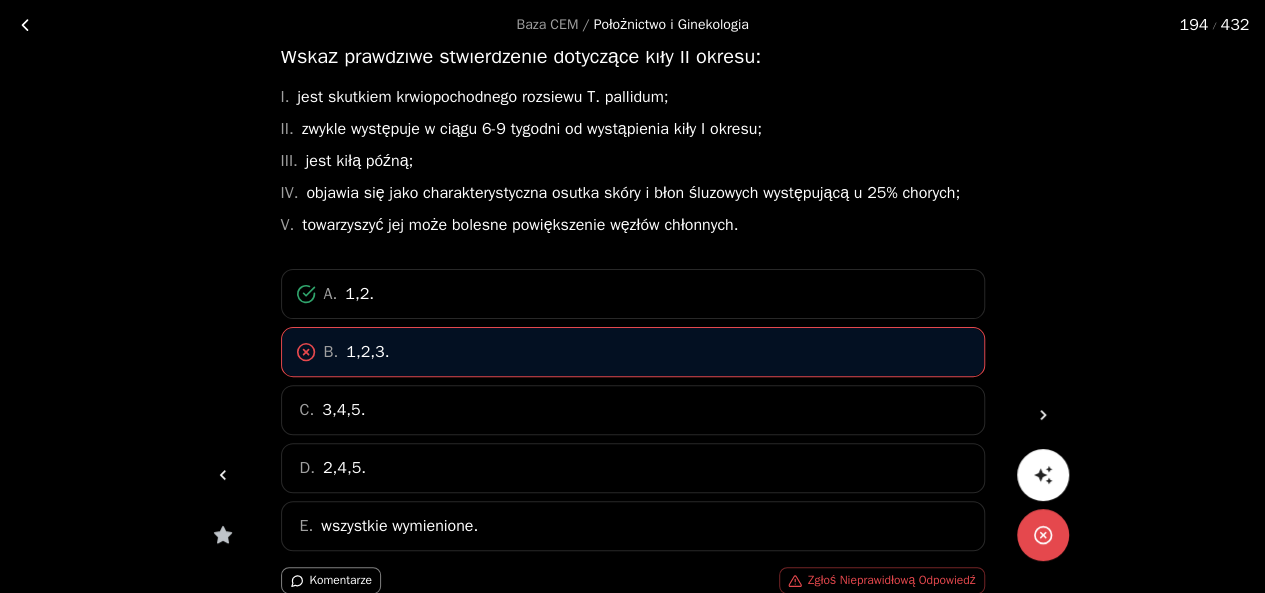 click at bounding box center [1043, 415] 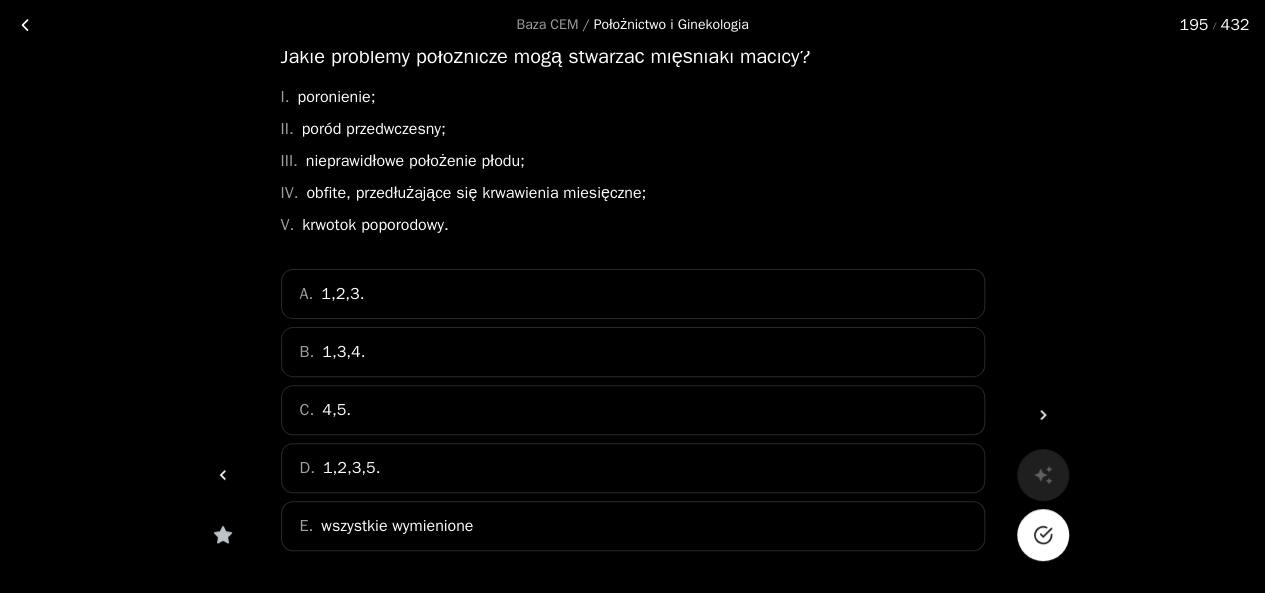 click on "wszystkie wymienione" at bounding box center [397, 526] 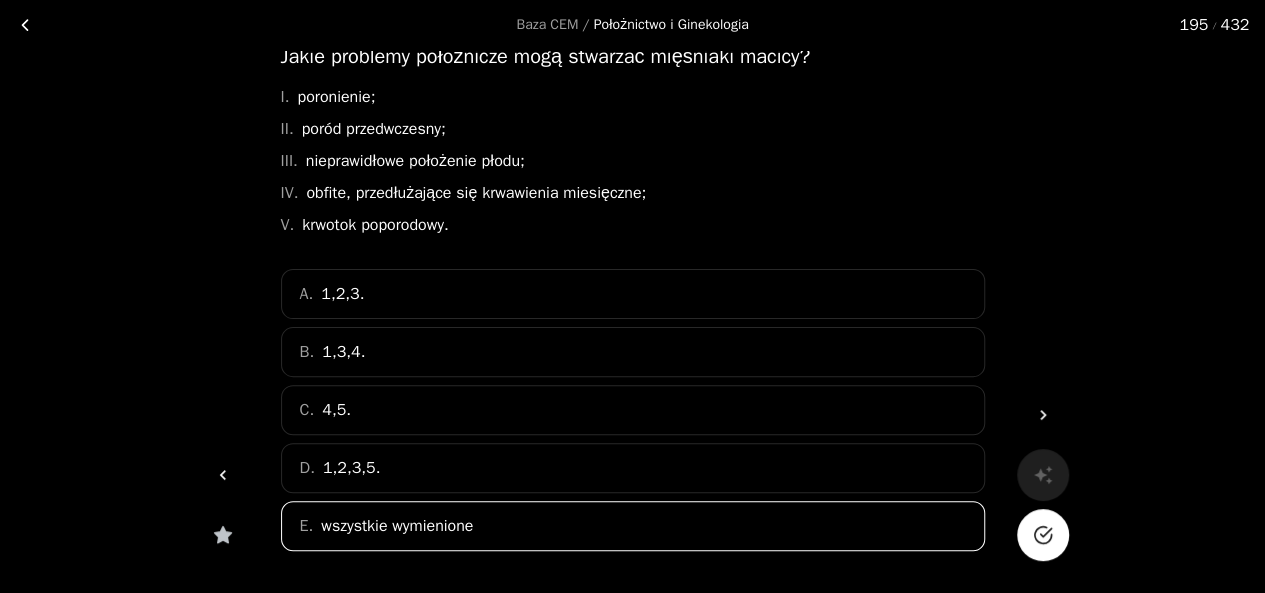 click at bounding box center (1043, 535) 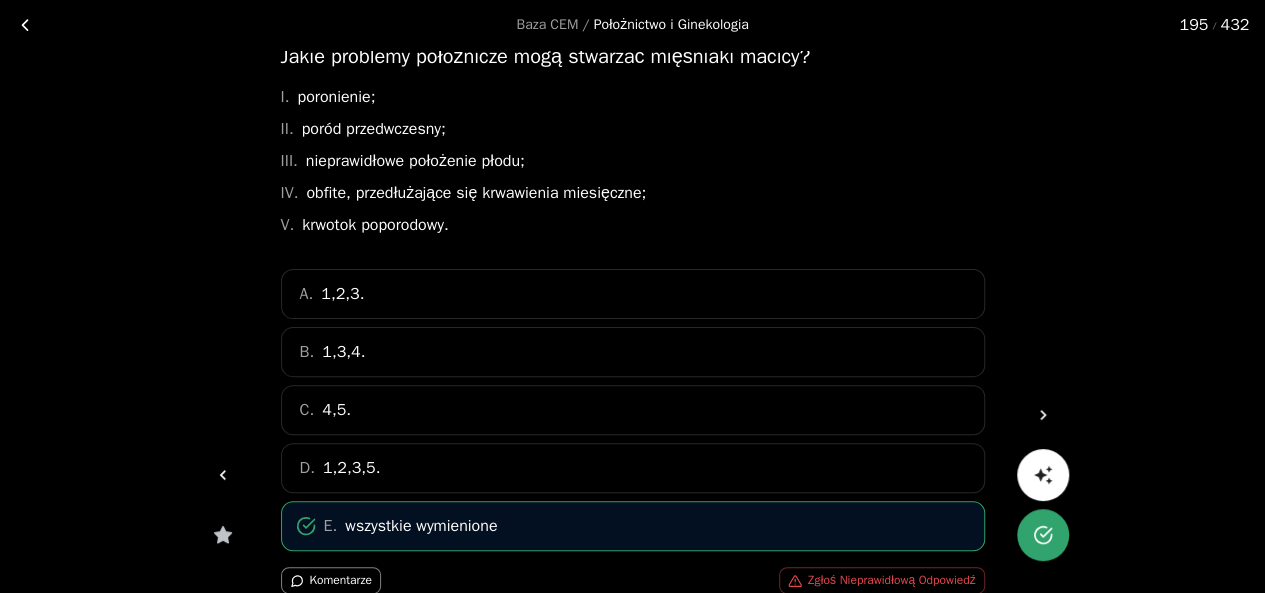 click at bounding box center (1043, 415) 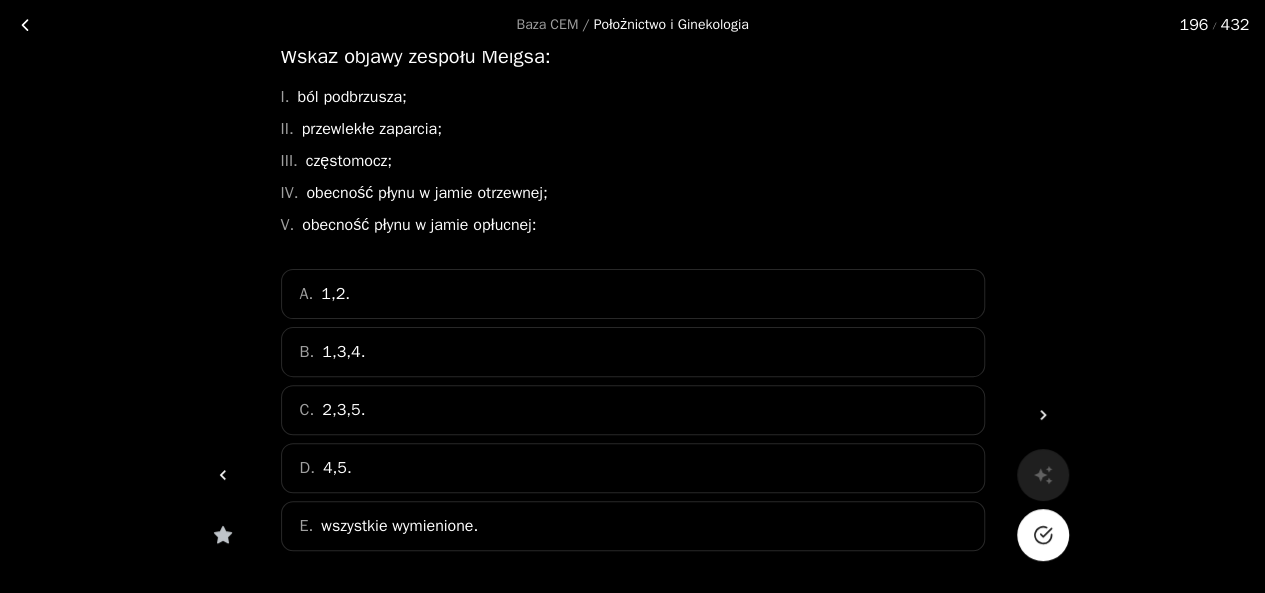 click on "C.   2,3,5." at bounding box center [633, 410] 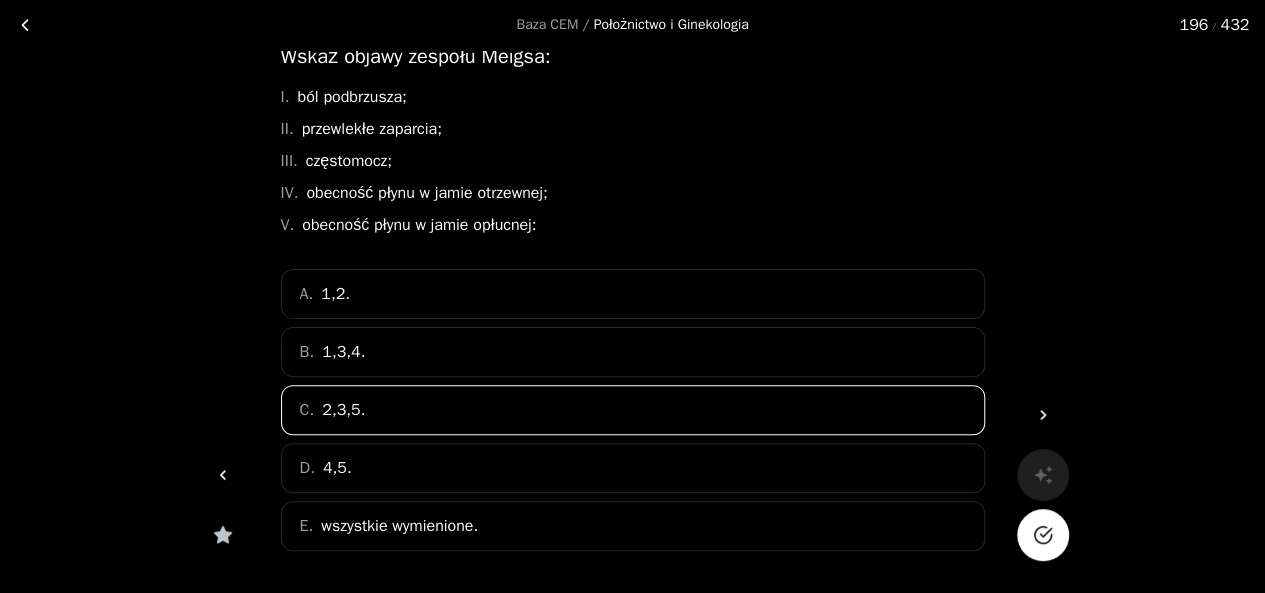 click at bounding box center [1043, 535] 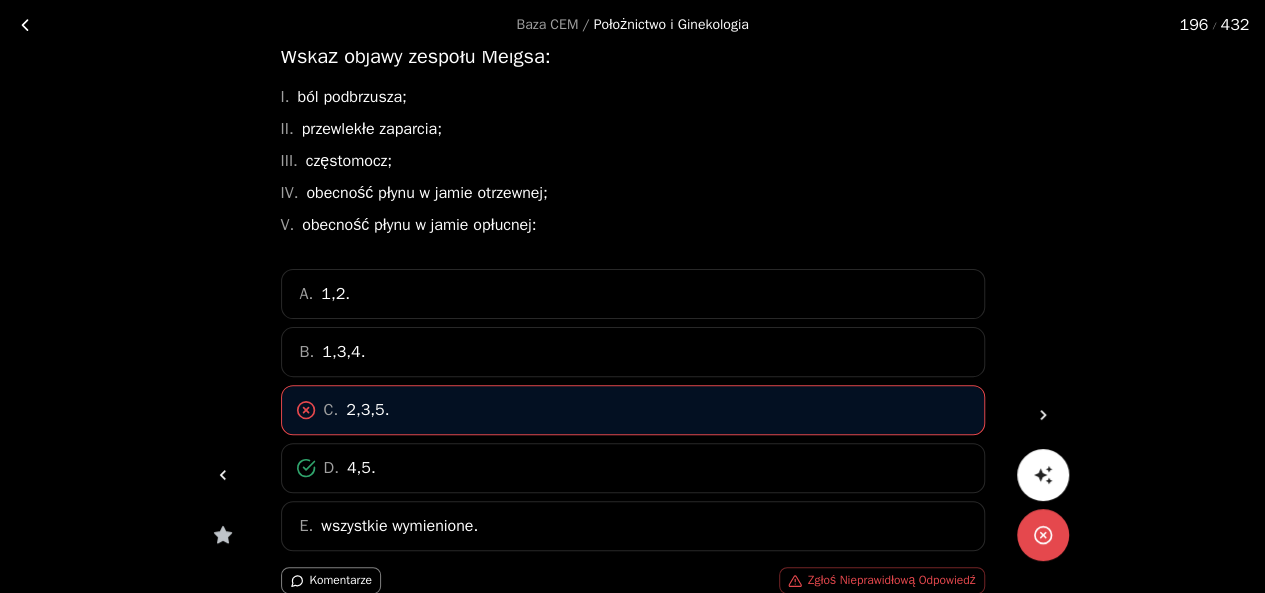 click at bounding box center (1043, 415) 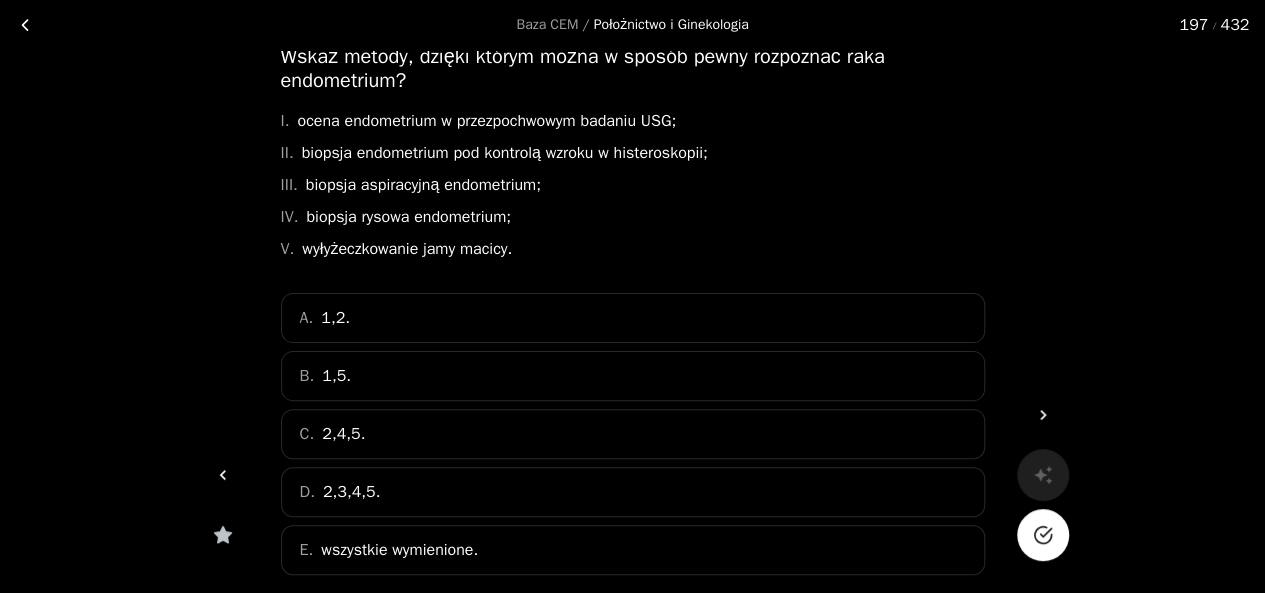 click on "wszystkie wymienione." at bounding box center [335, 318] 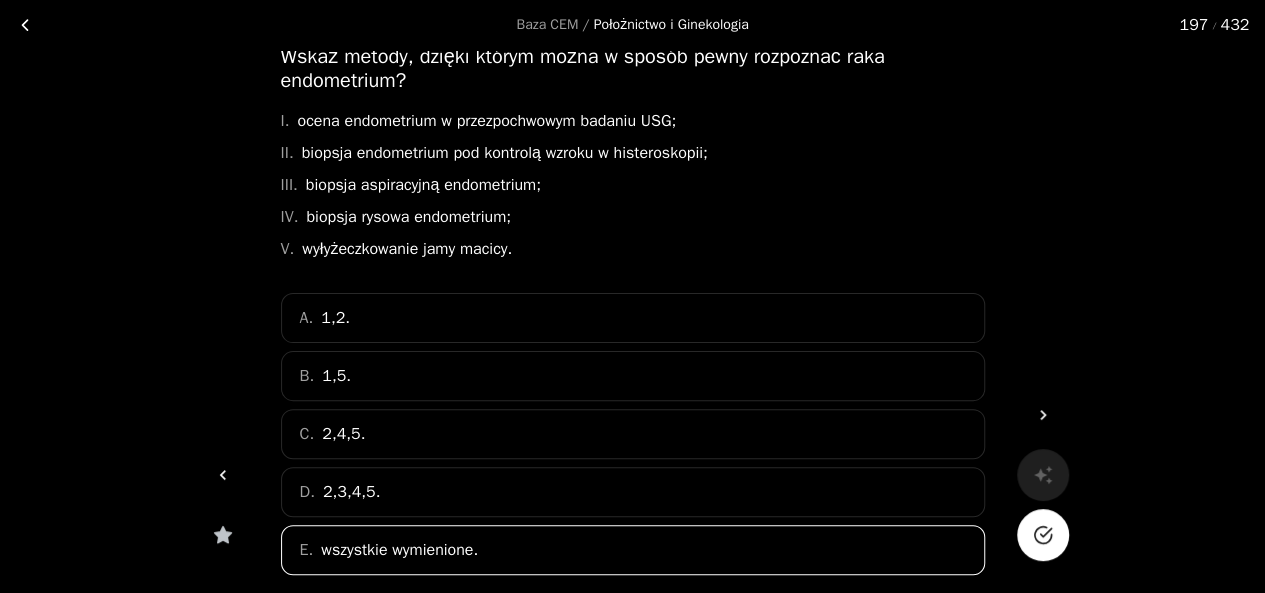 click at bounding box center (1043, 535) 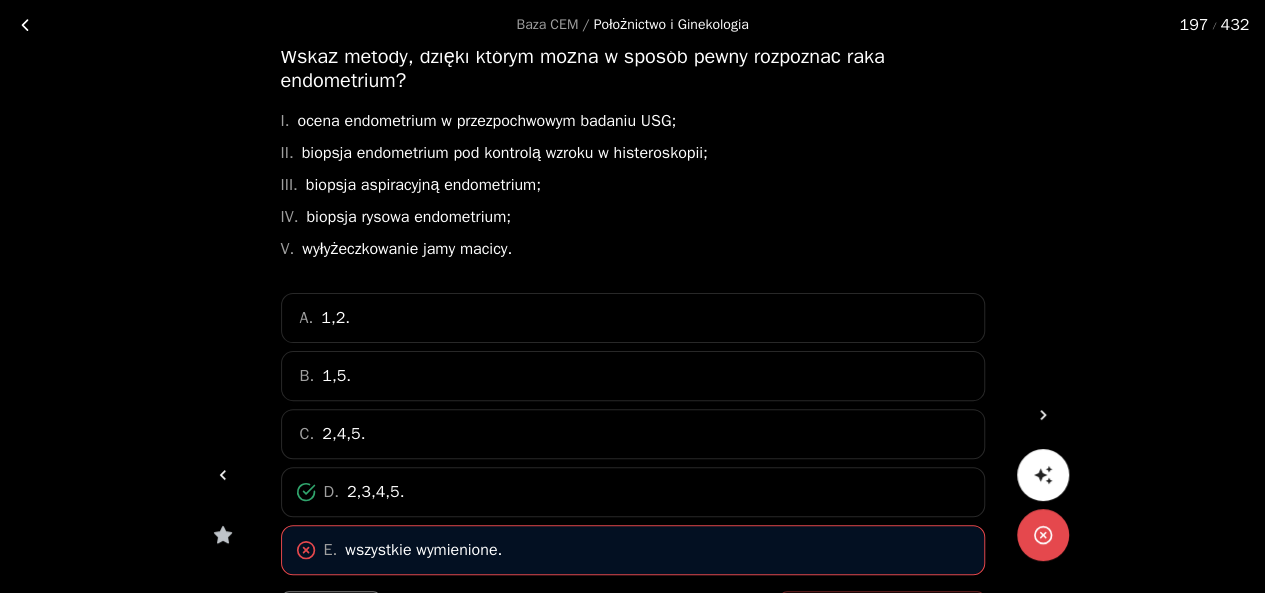 click at bounding box center [1043, 415] 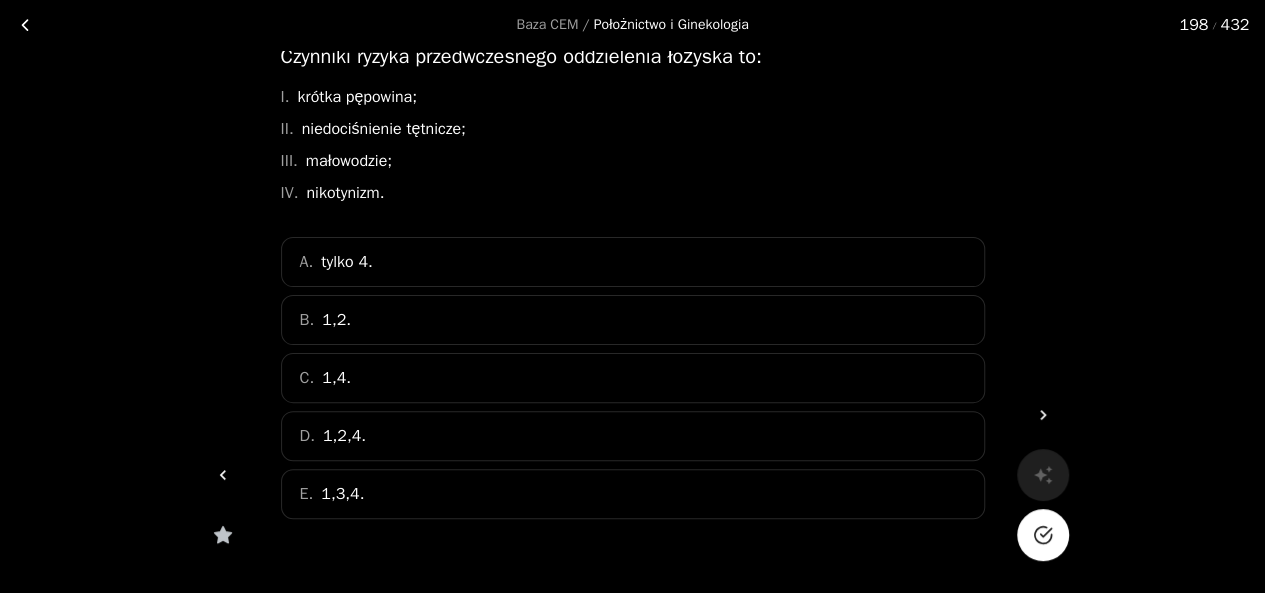 click on "C.   1,4." at bounding box center [633, 378] 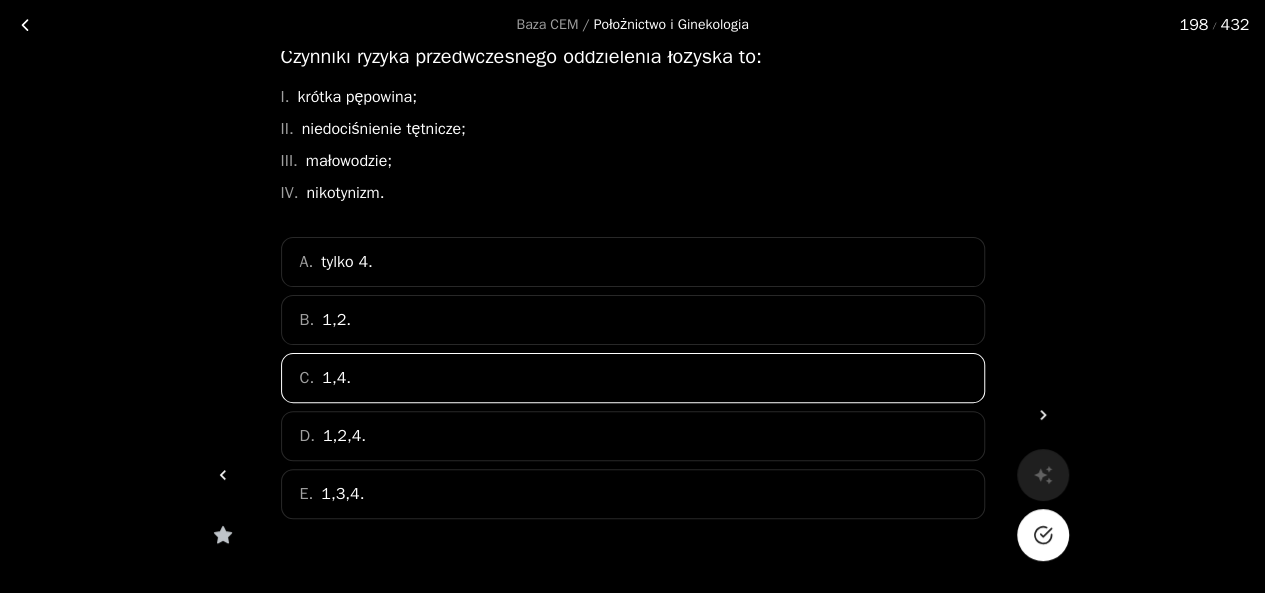 click at bounding box center [1043, 535] 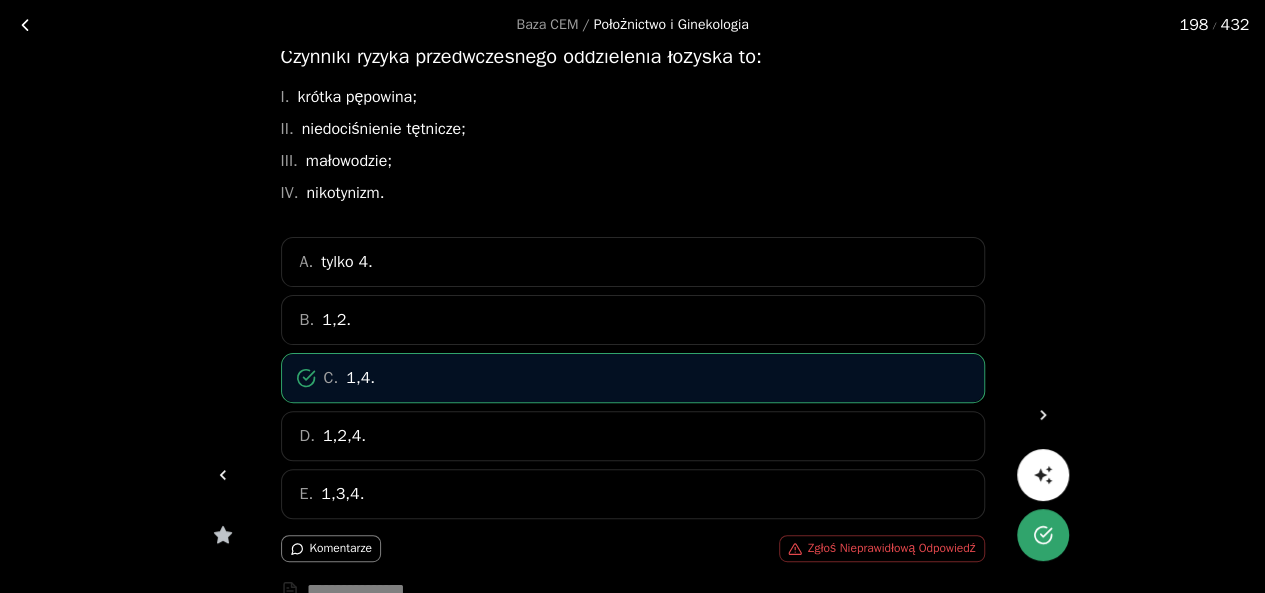 click at bounding box center [1043, 415] 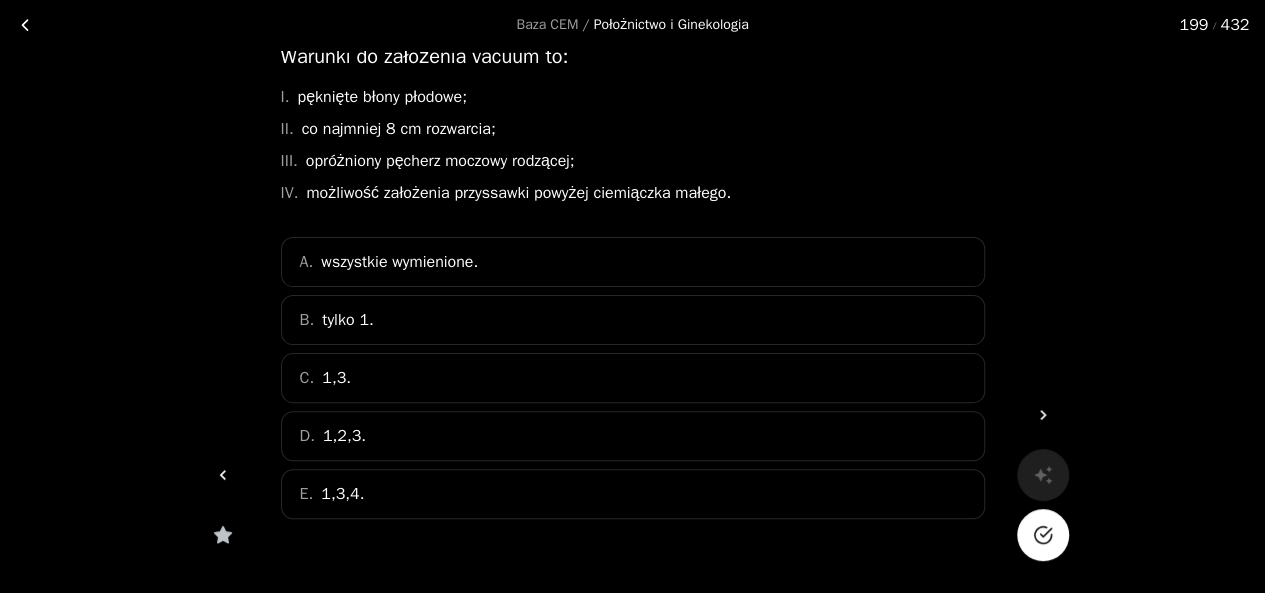 click on "E.   1,3,4." at bounding box center (633, 494) 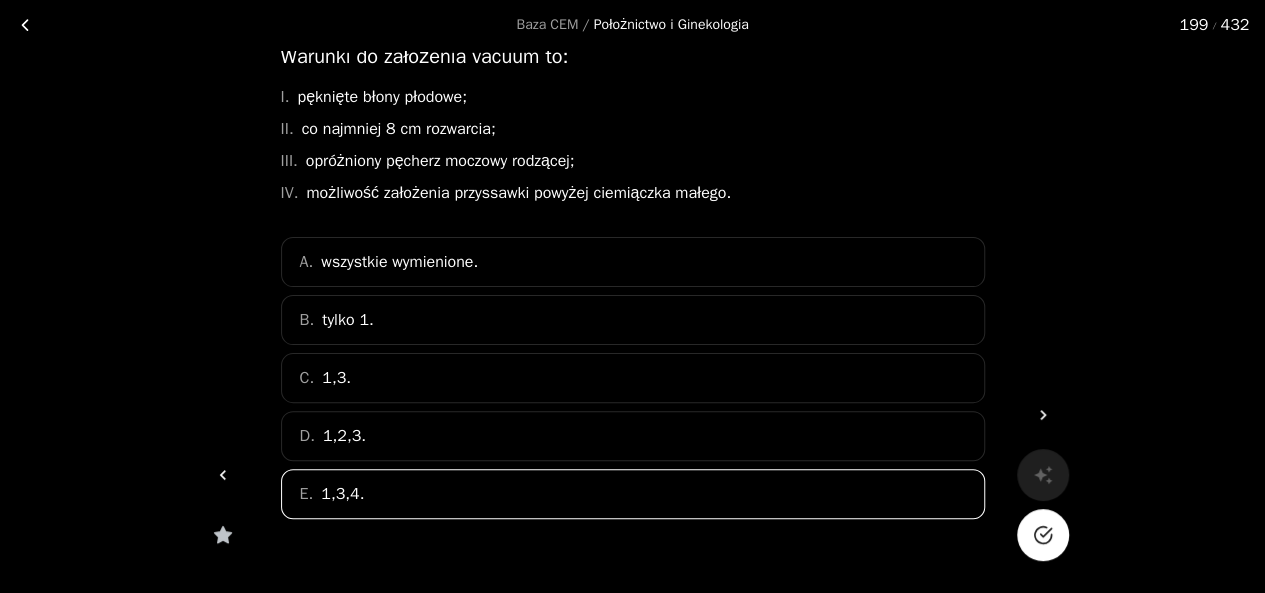 click at bounding box center (1043, 535) 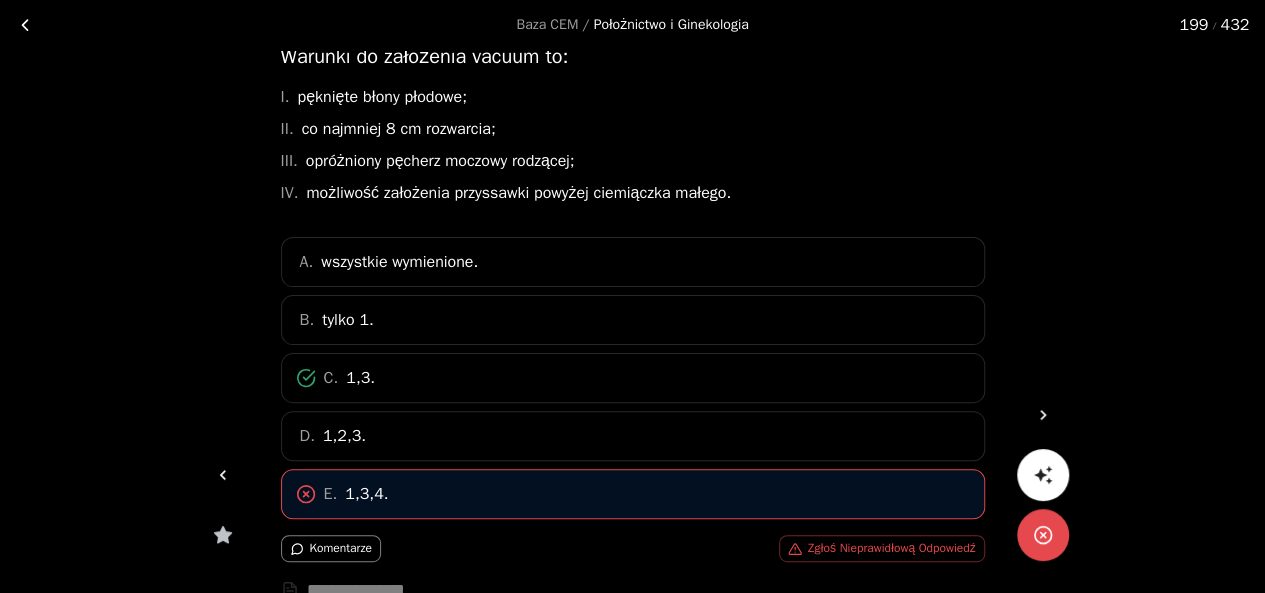 click at bounding box center [1043, 415] 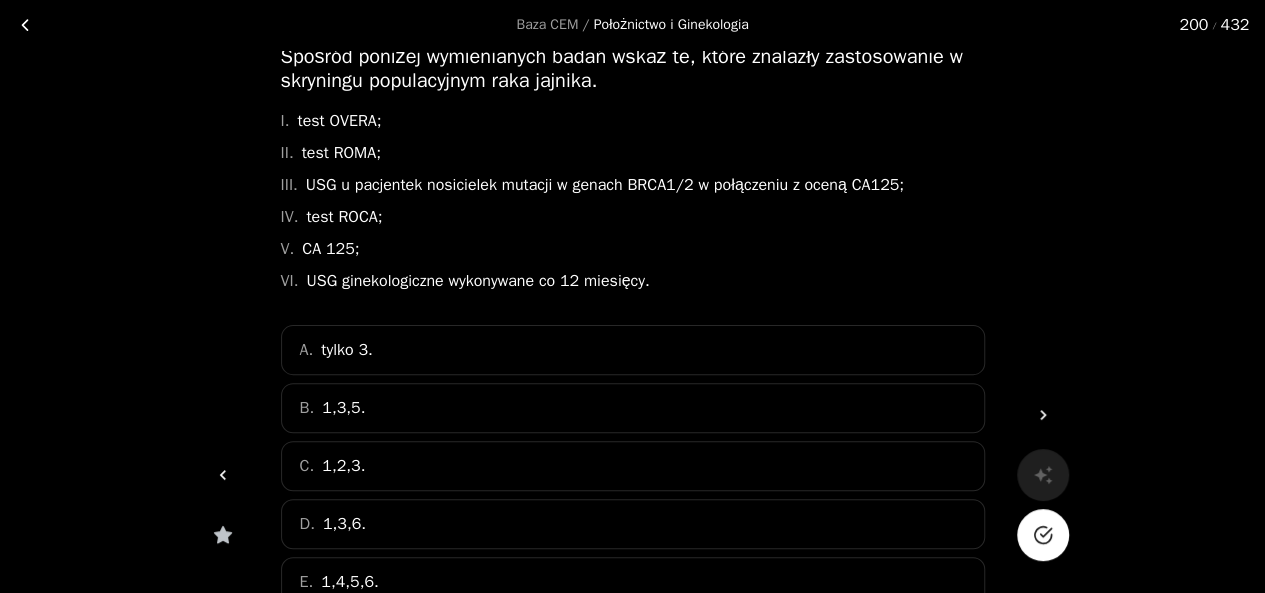 click on "E.   1,4,5,6." at bounding box center [633, 582] 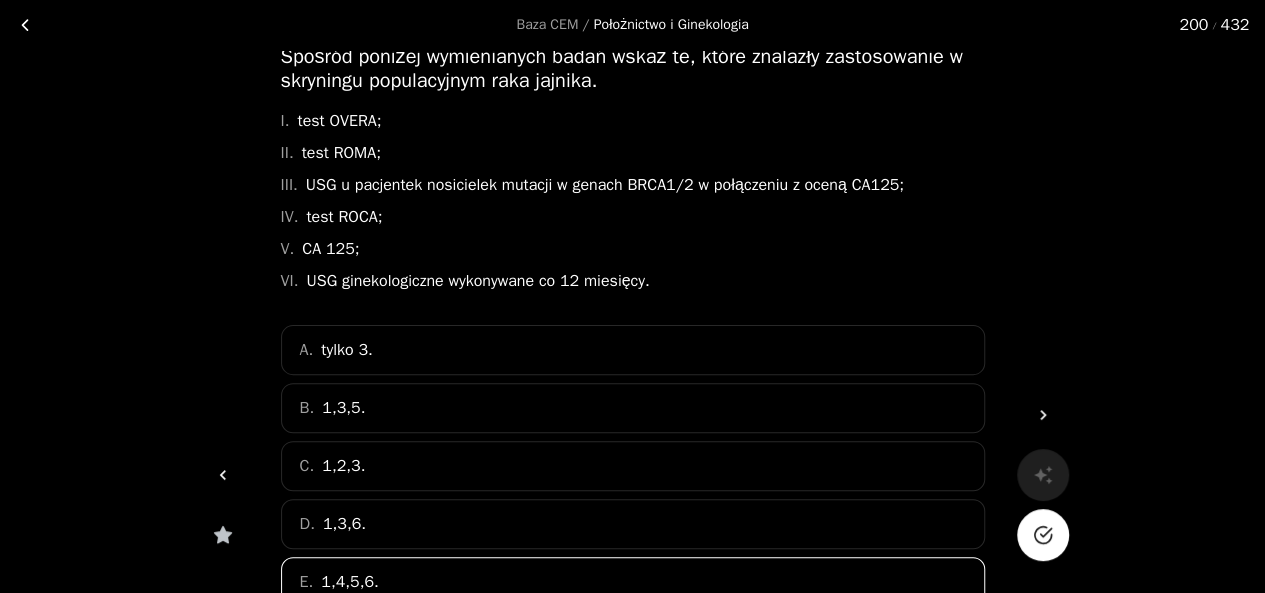 click at bounding box center [1042, 535] 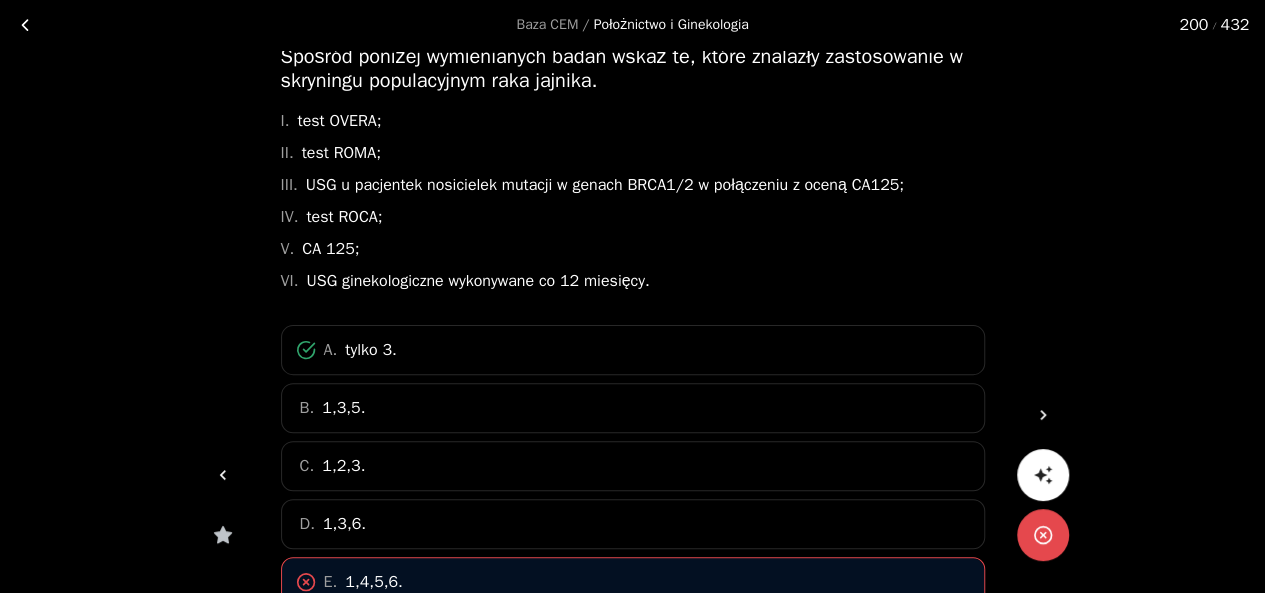 click at bounding box center (1043, 415) 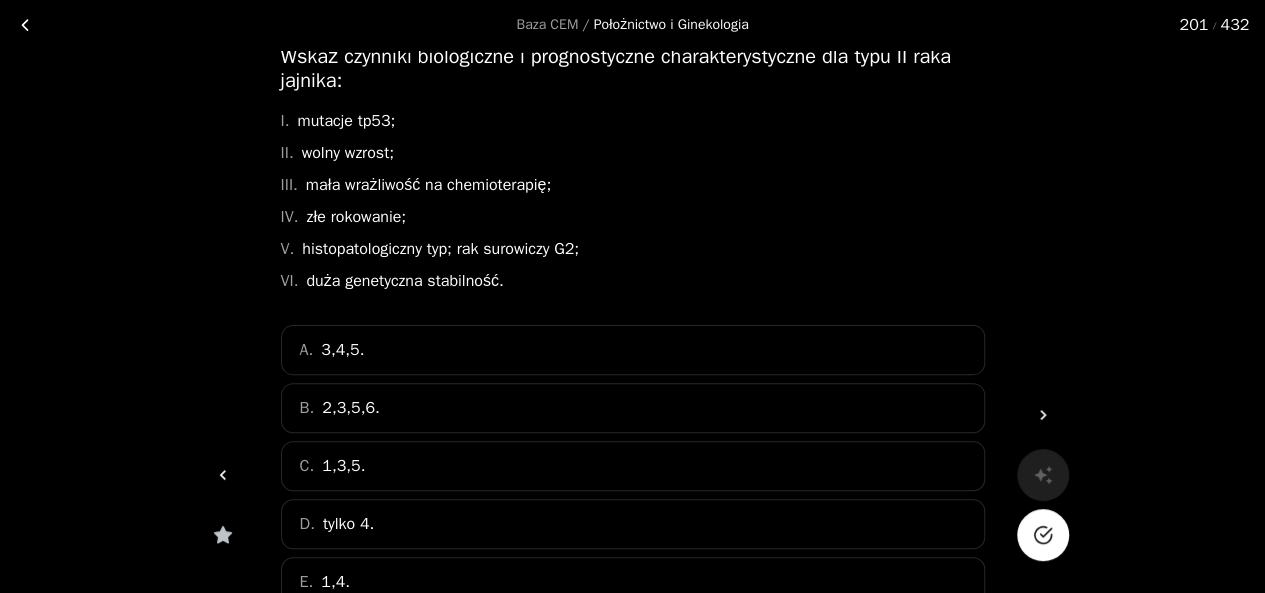 click on "A.   3,4,5." at bounding box center (633, 350) 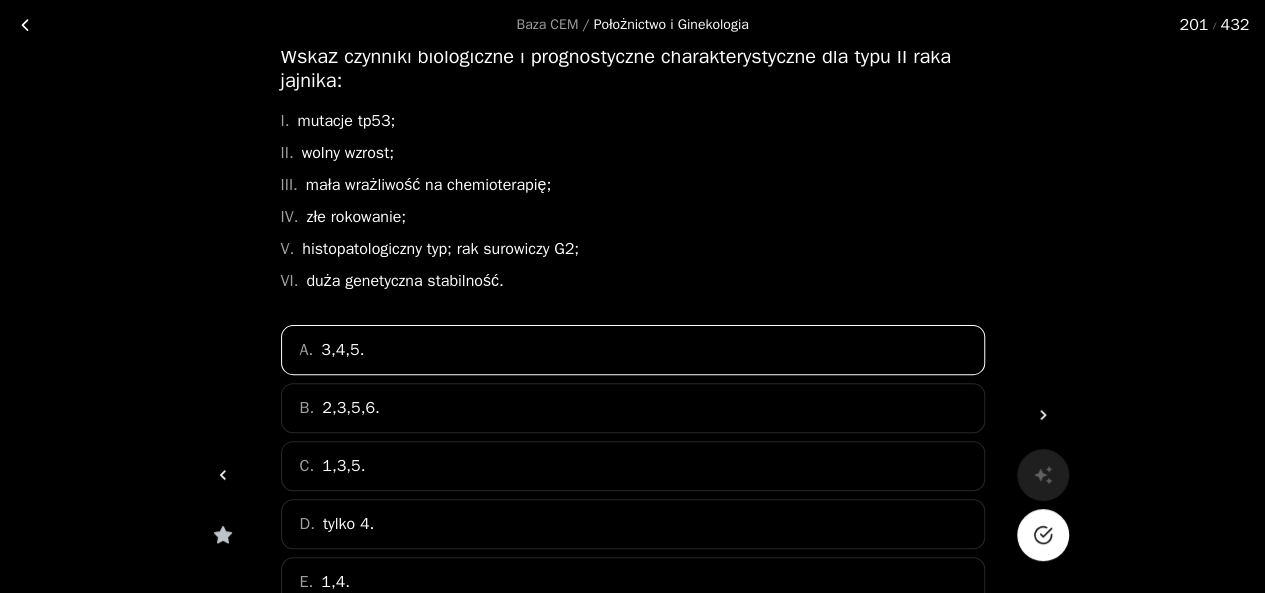 click at bounding box center [1043, 535] 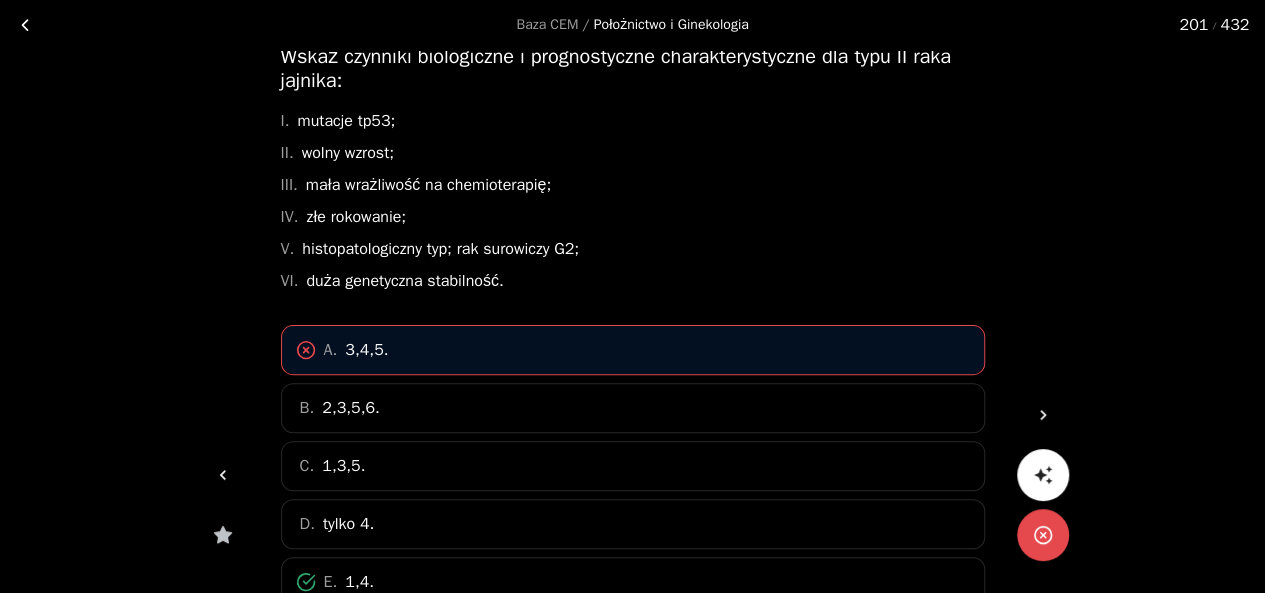 click at bounding box center (1043, 415) 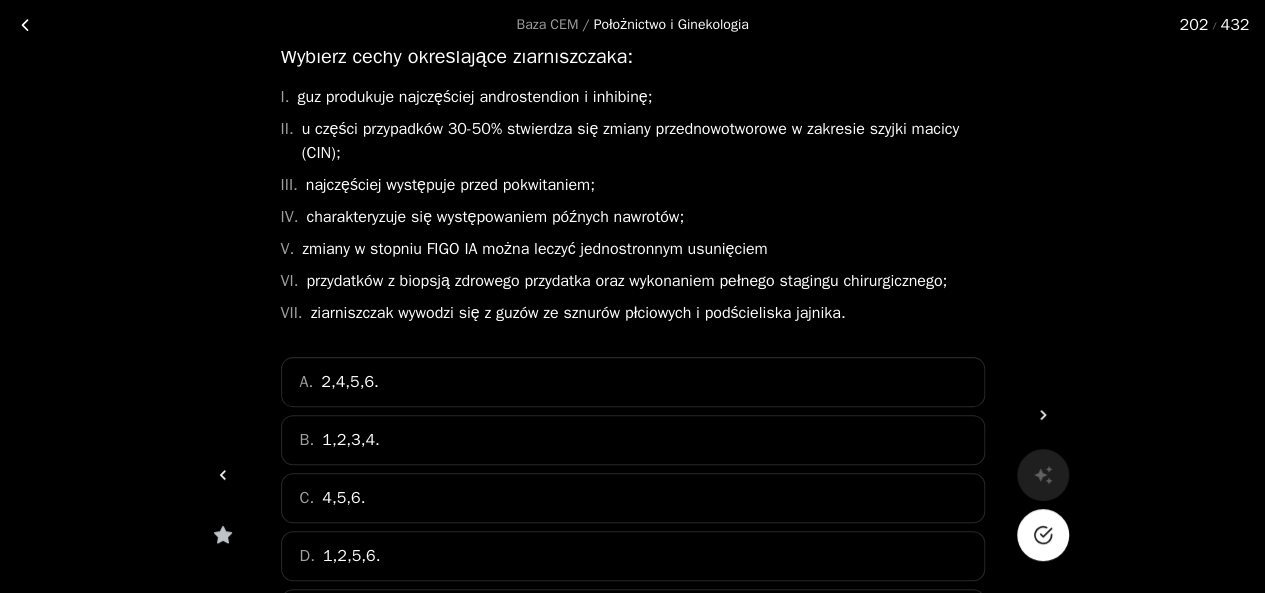 click at bounding box center [1043, 415] 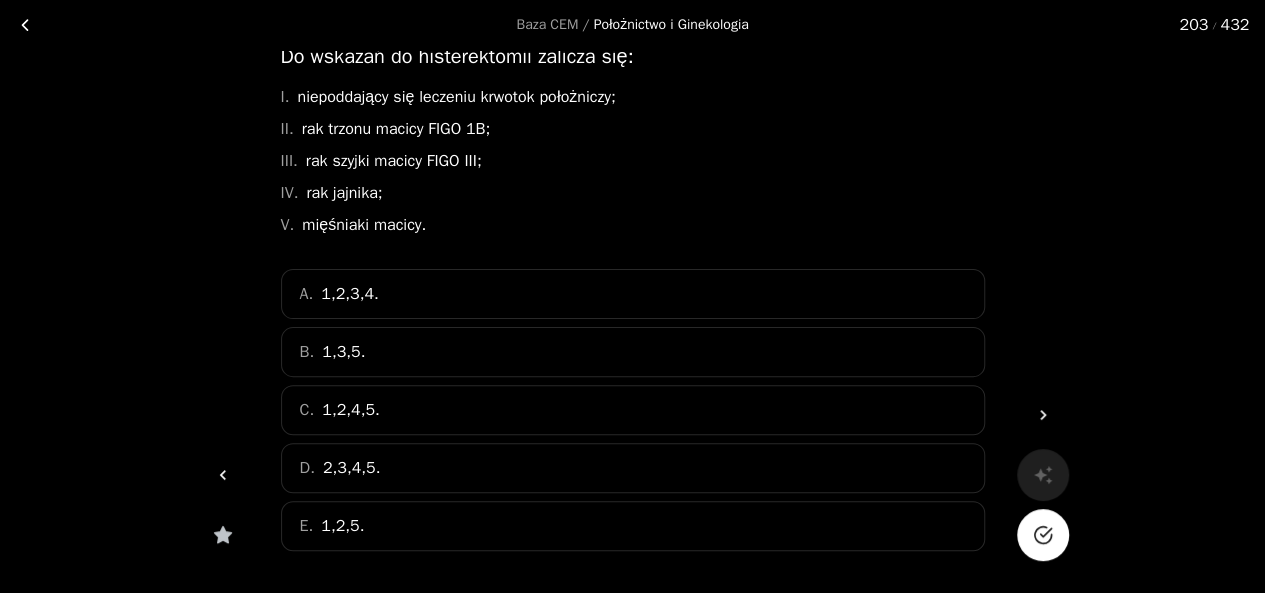 click on "B.   1,3,5." at bounding box center [633, 352] 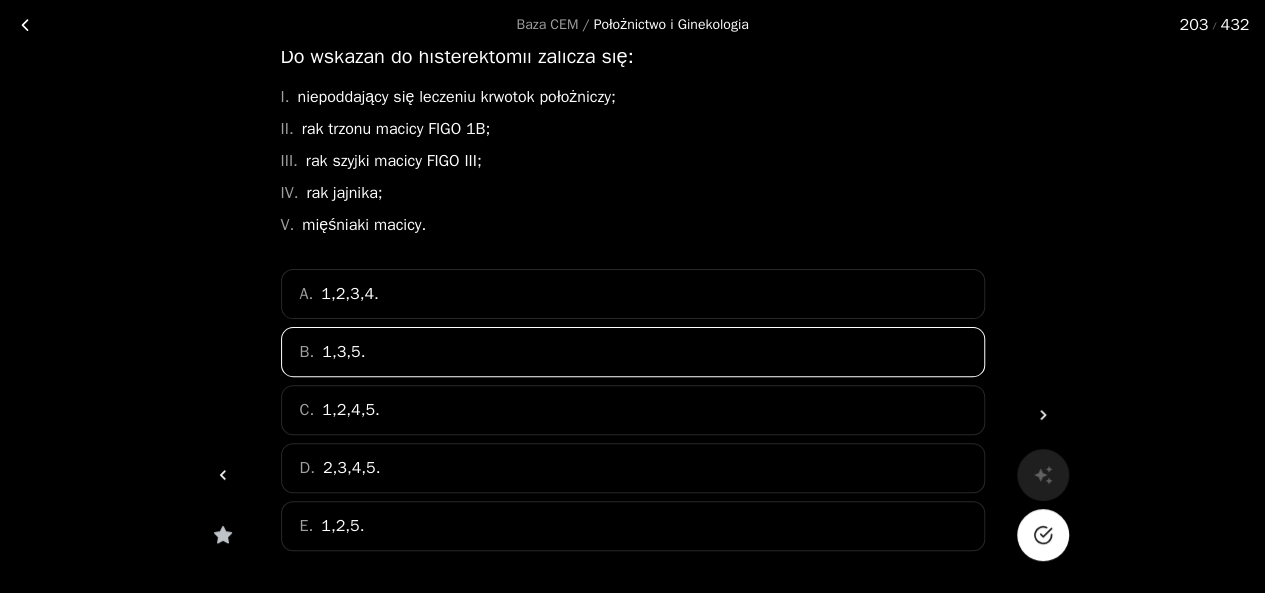 click at bounding box center [1043, 535] 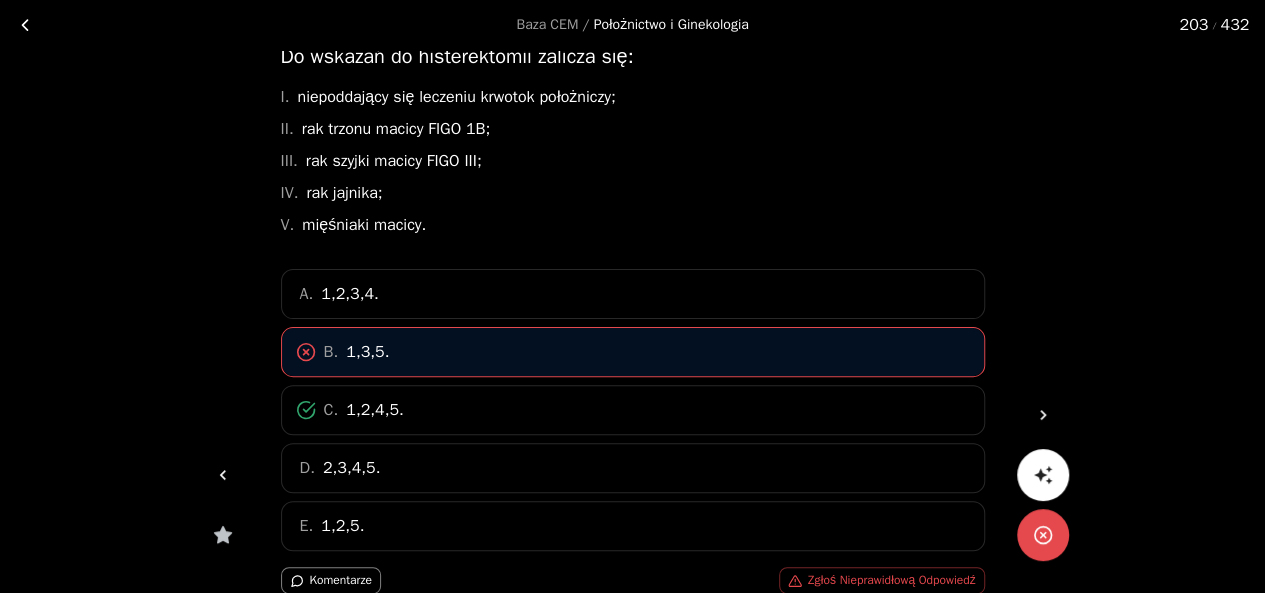 click at bounding box center [1043, 415] 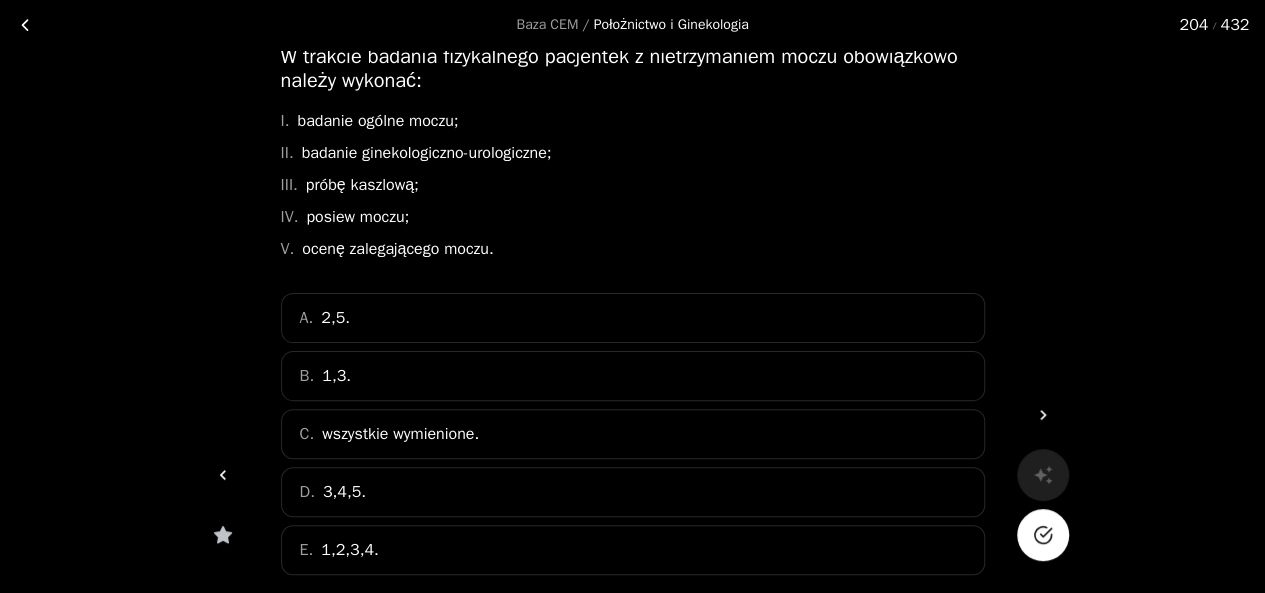 click on "wszystkie wymienione." at bounding box center (400, 434) 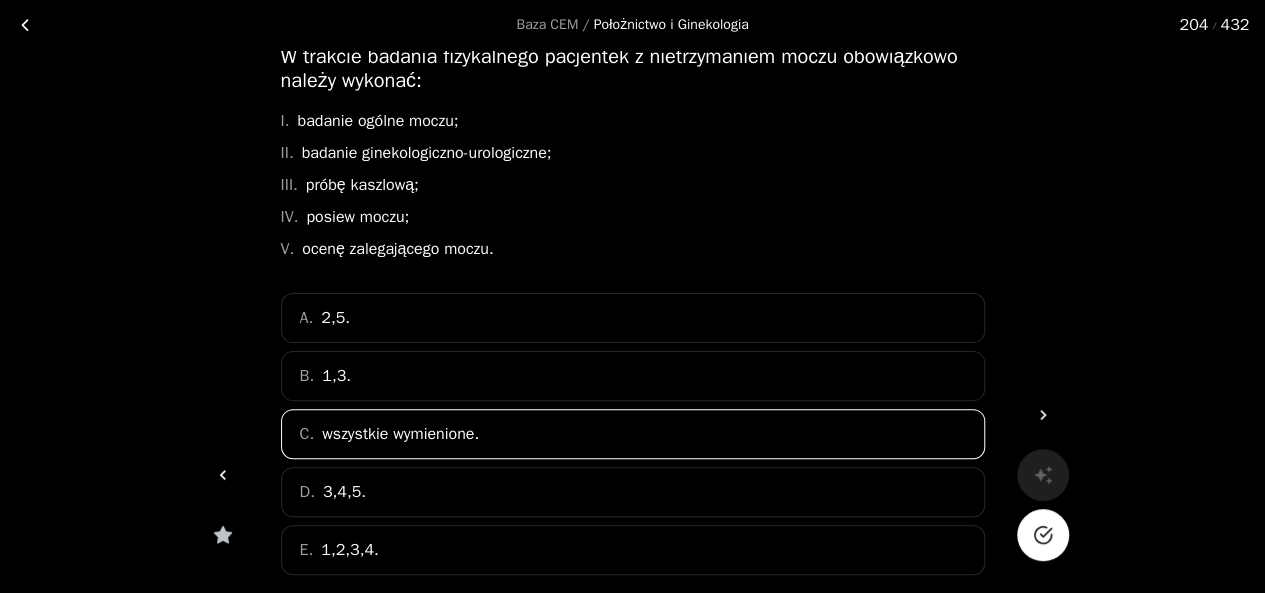 click at bounding box center [1043, 535] 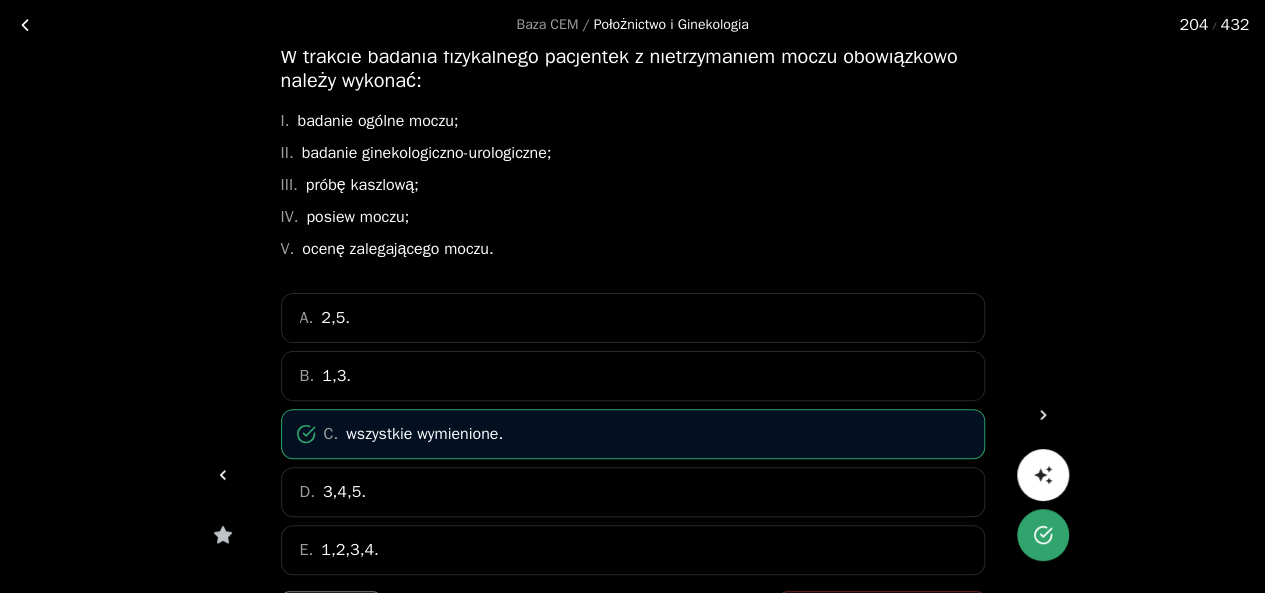 click at bounding box center [1043, 415] 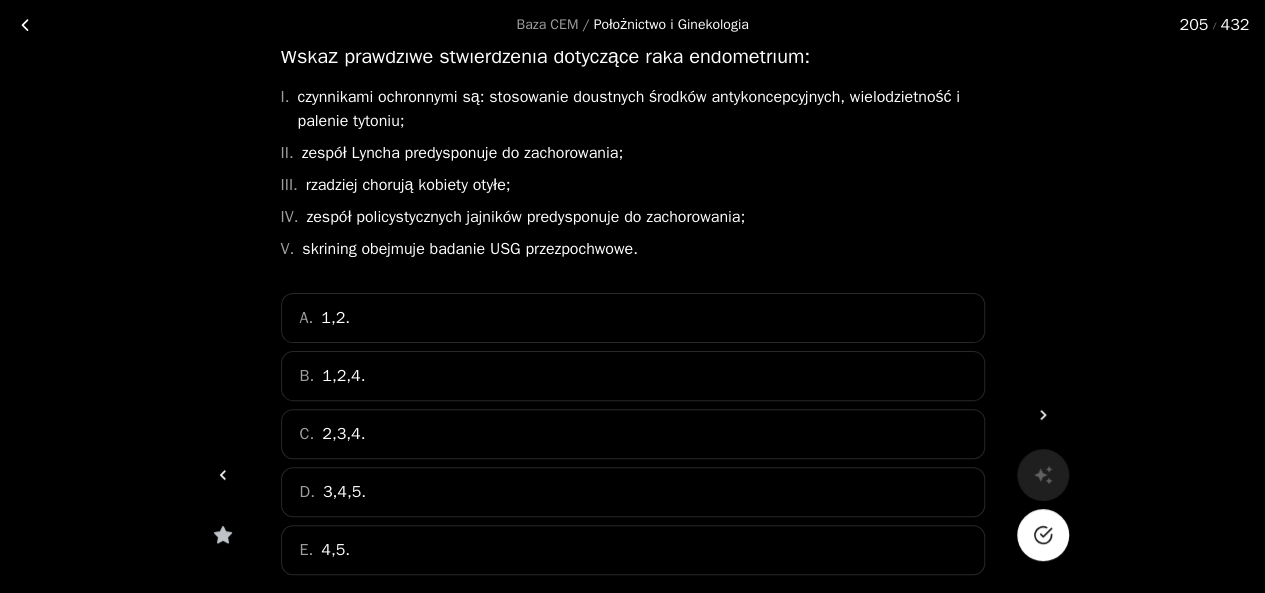 click on "D.   3,4,5." at bounding box center (633, 492) 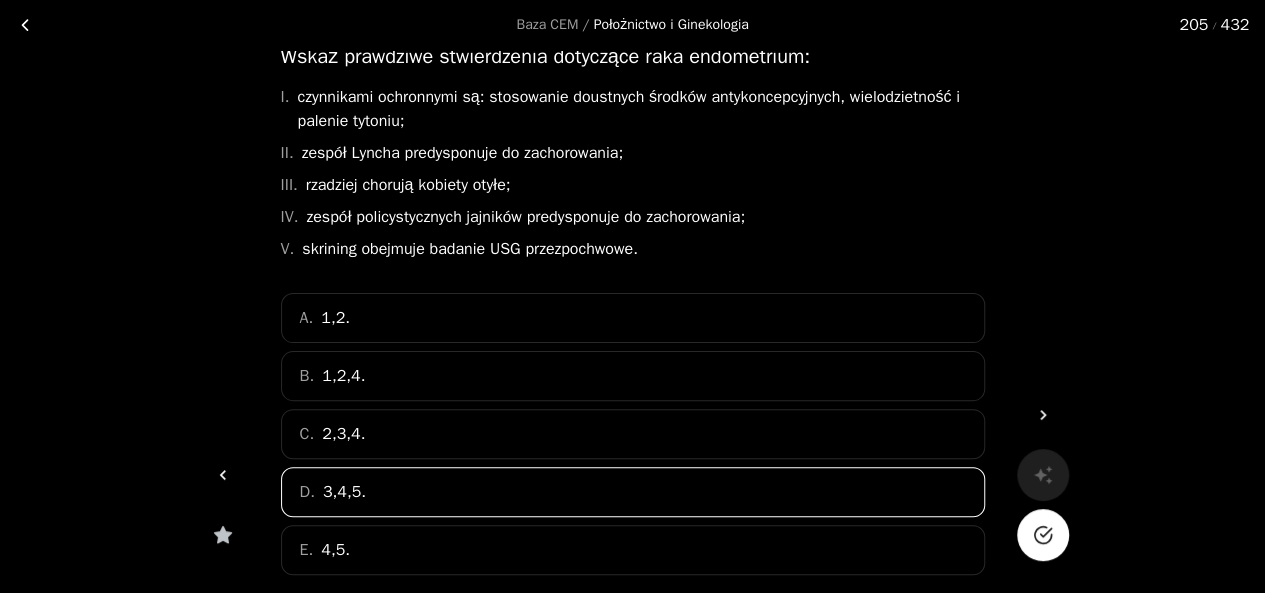 click at bounding box center [1043, 535] 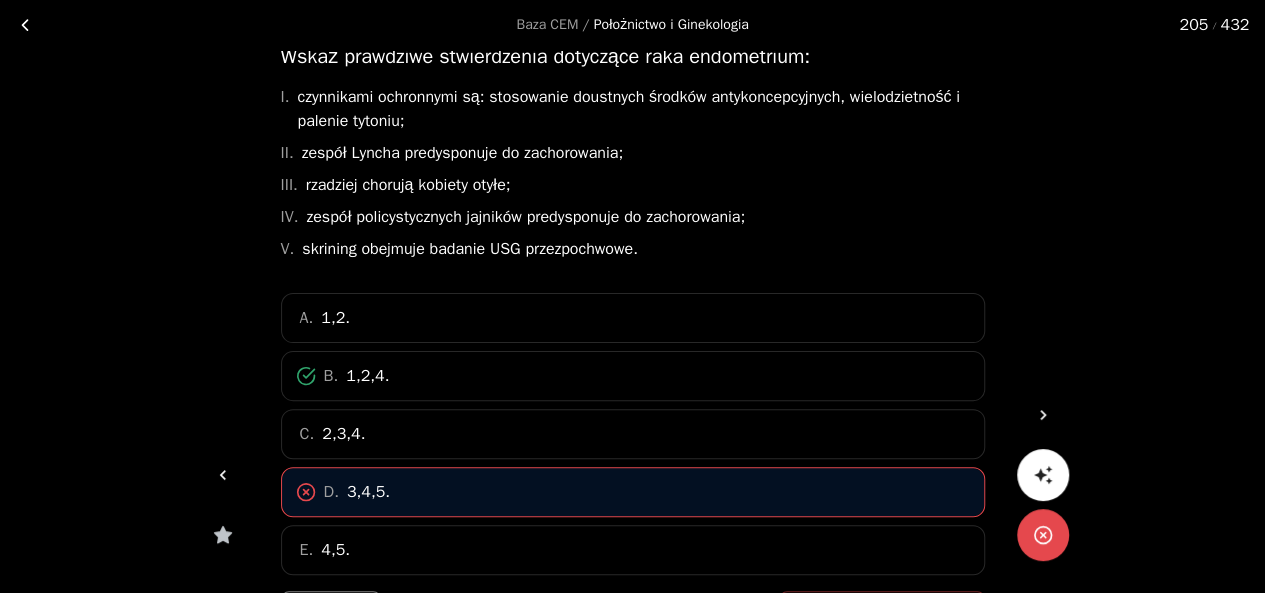 click at bounding box center [1043, 415] 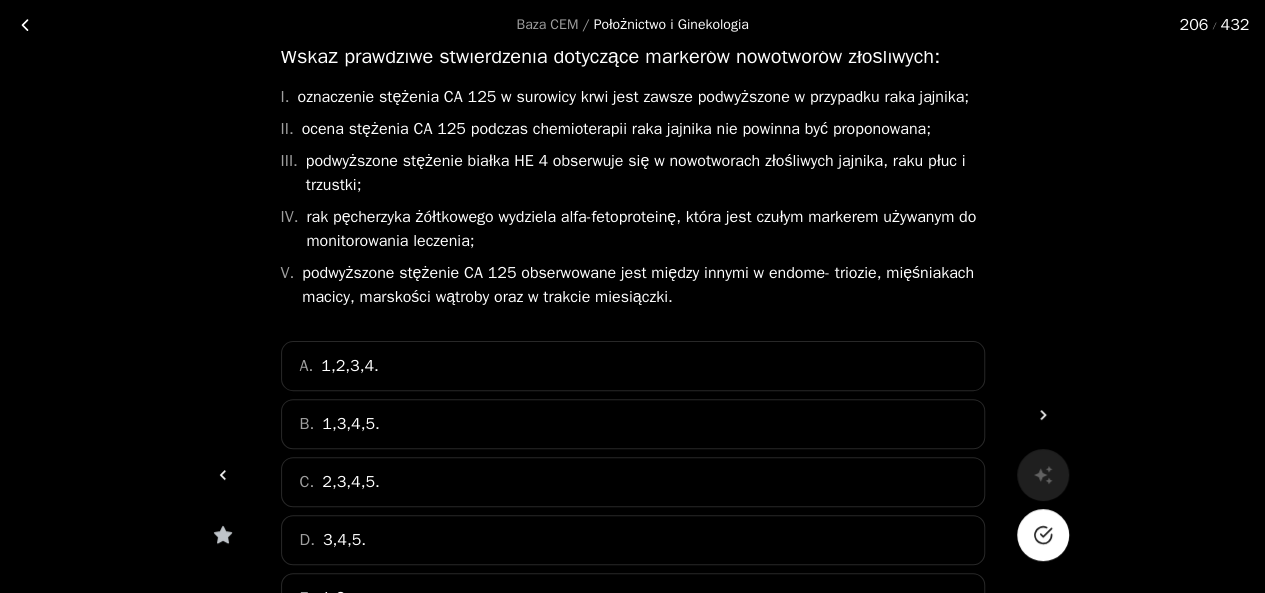 click on "C.   2,3,4,5." at bounding box center [633, 482] 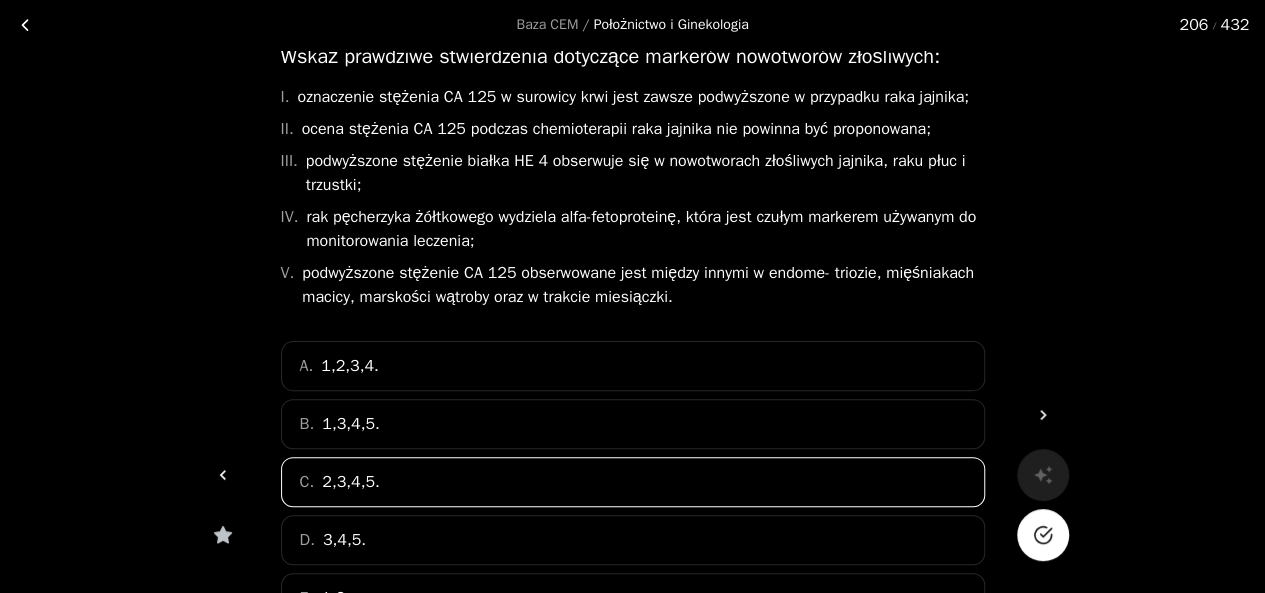 click at bounding box center [1043, 535] 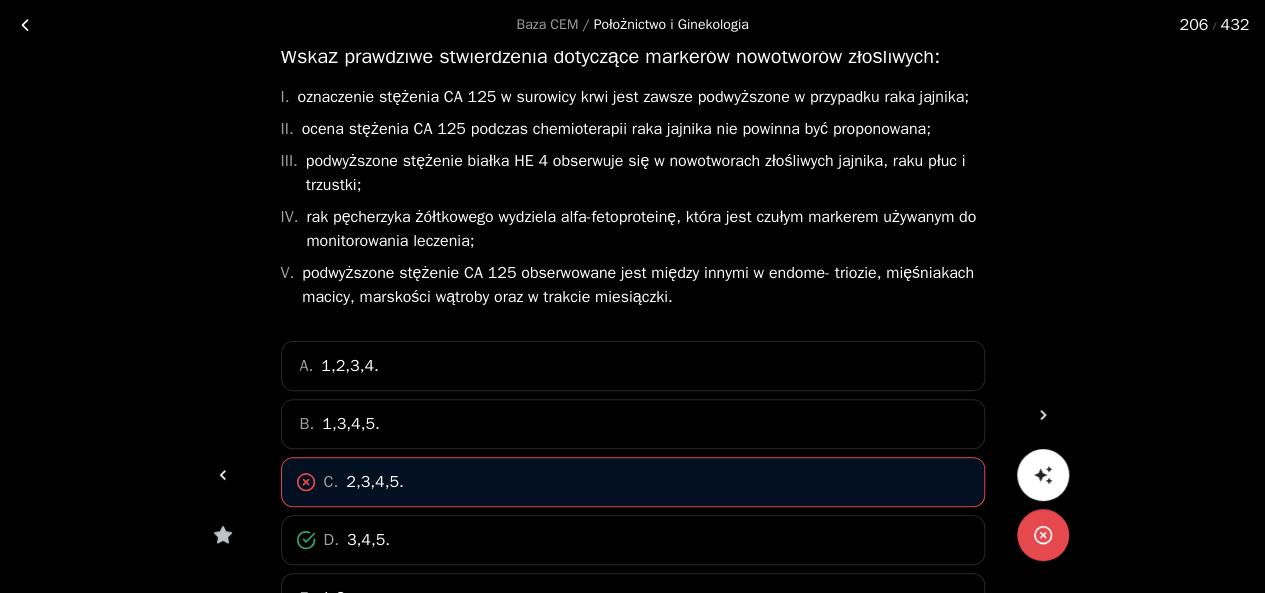 click at bounding box center (1043, 415) 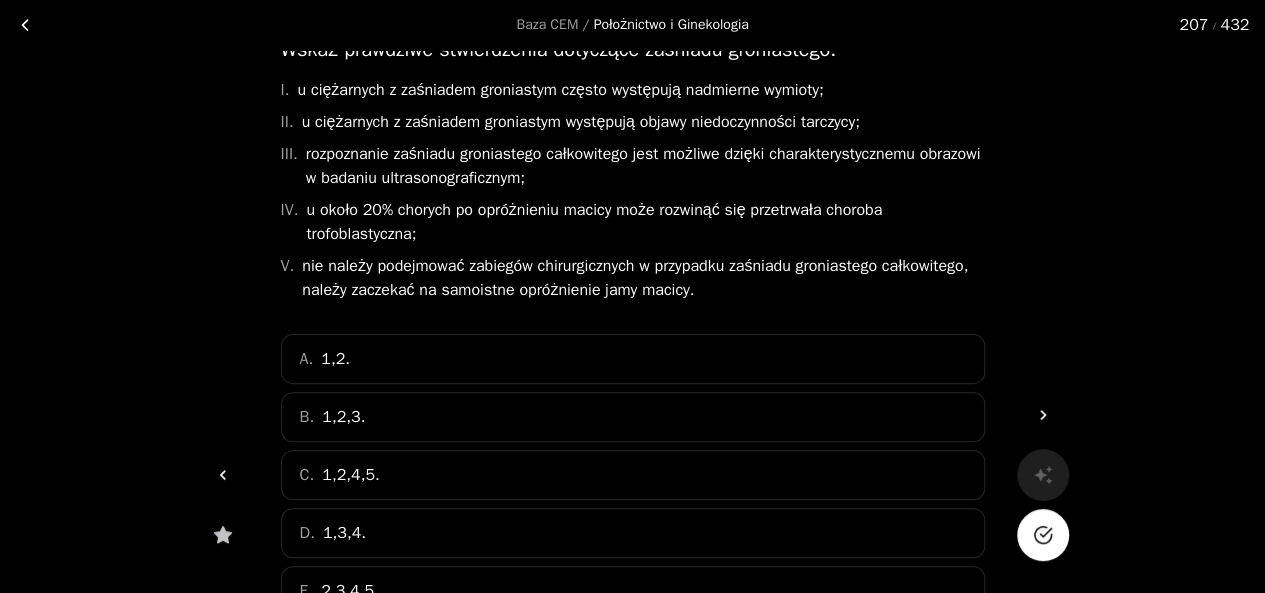 scroll, scrollTop: 125, scrollLeft: 0, axis: vertical 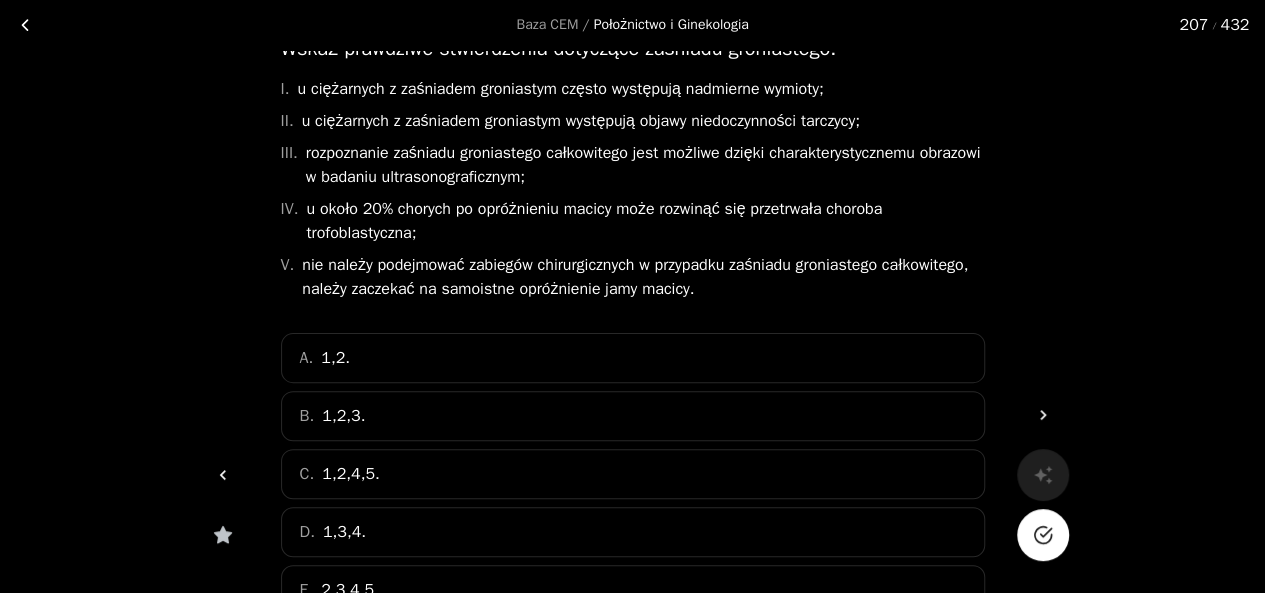 click on "D.   1,3,4." at bounding box center (633, 532) 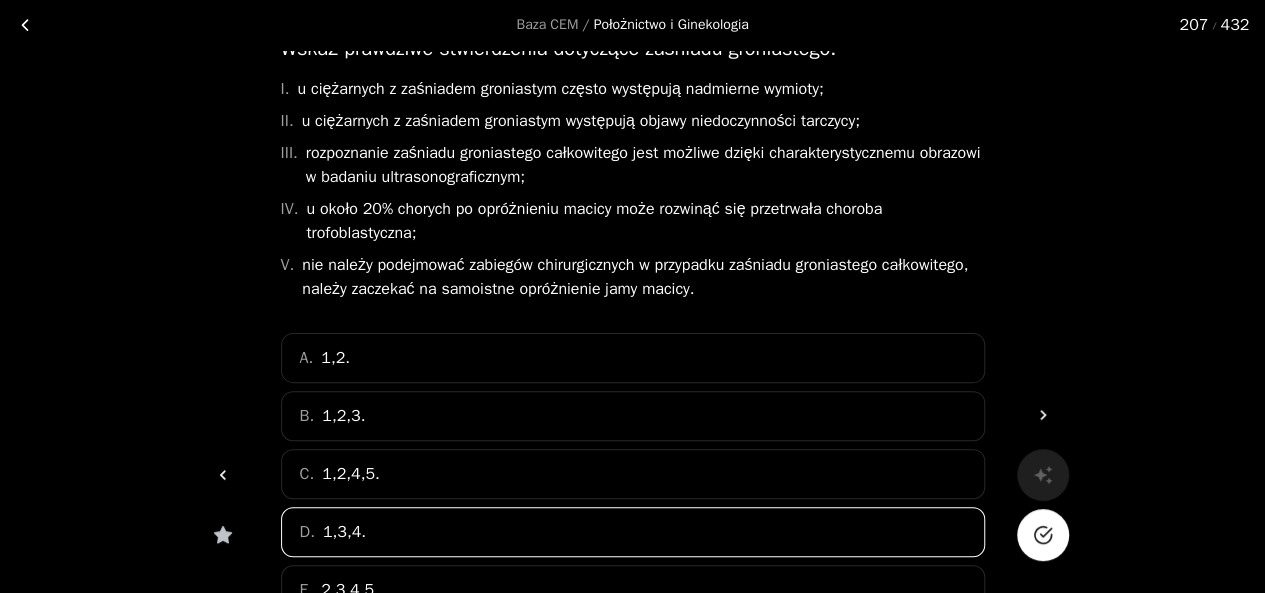 click at bounding box center [1043, 535] 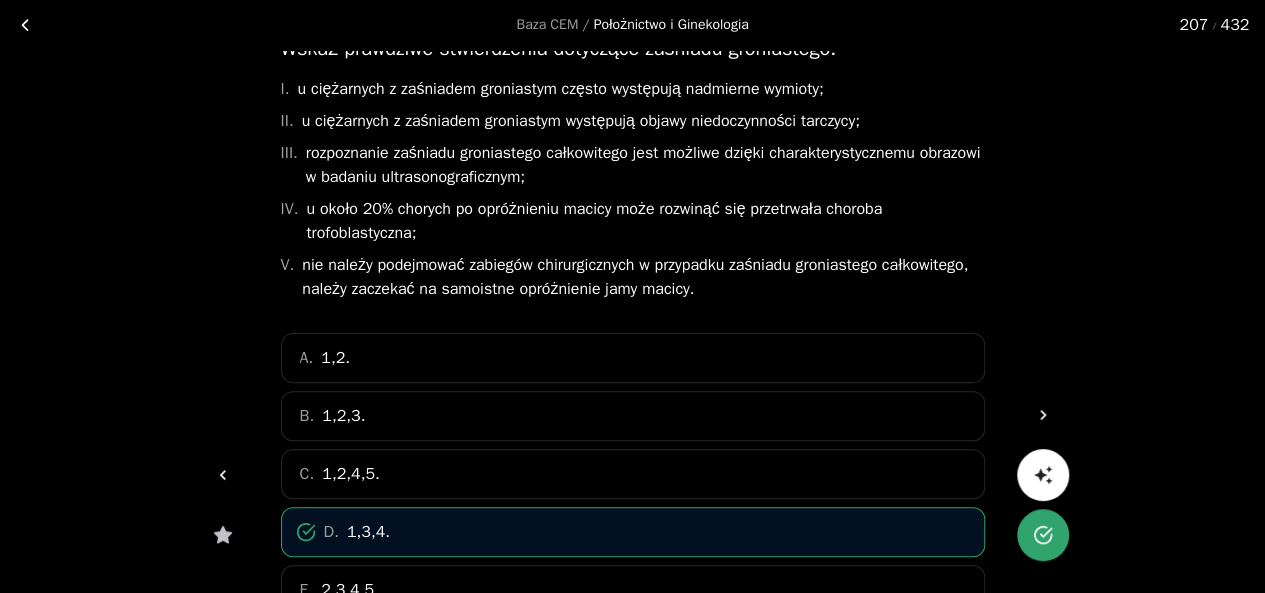 click at bounding box center [1043, 415] 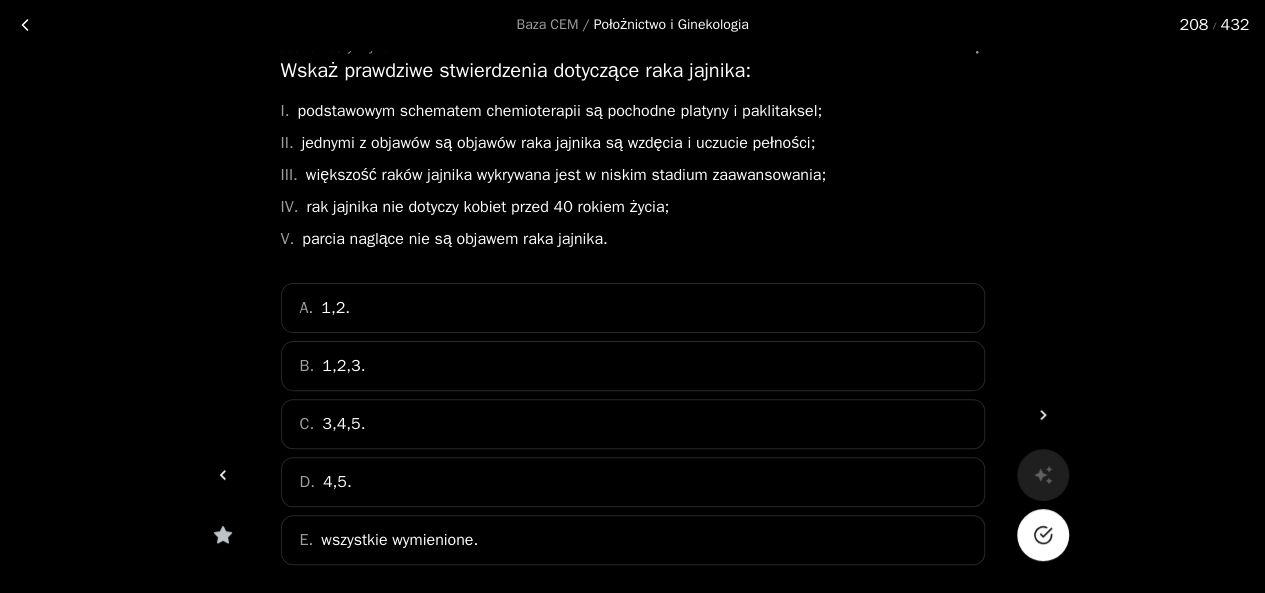 scroll, scrollTop: 106, scrollLeft: 0, axis: vertical 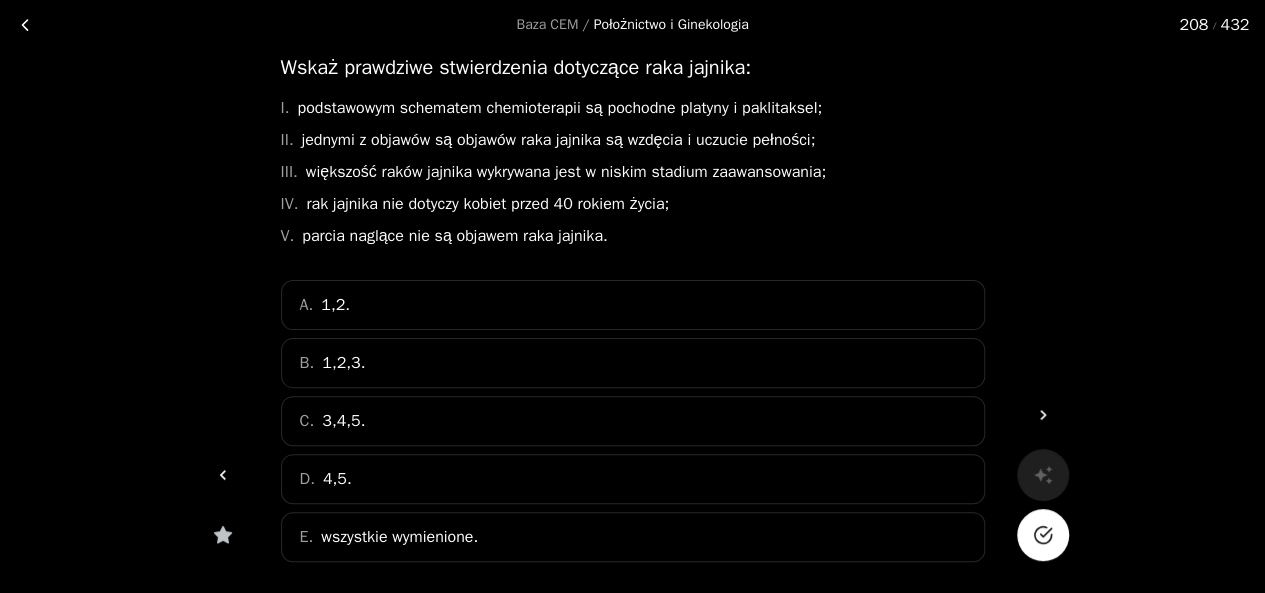 click on "A.   1,2." at bounding box center (633, 305) 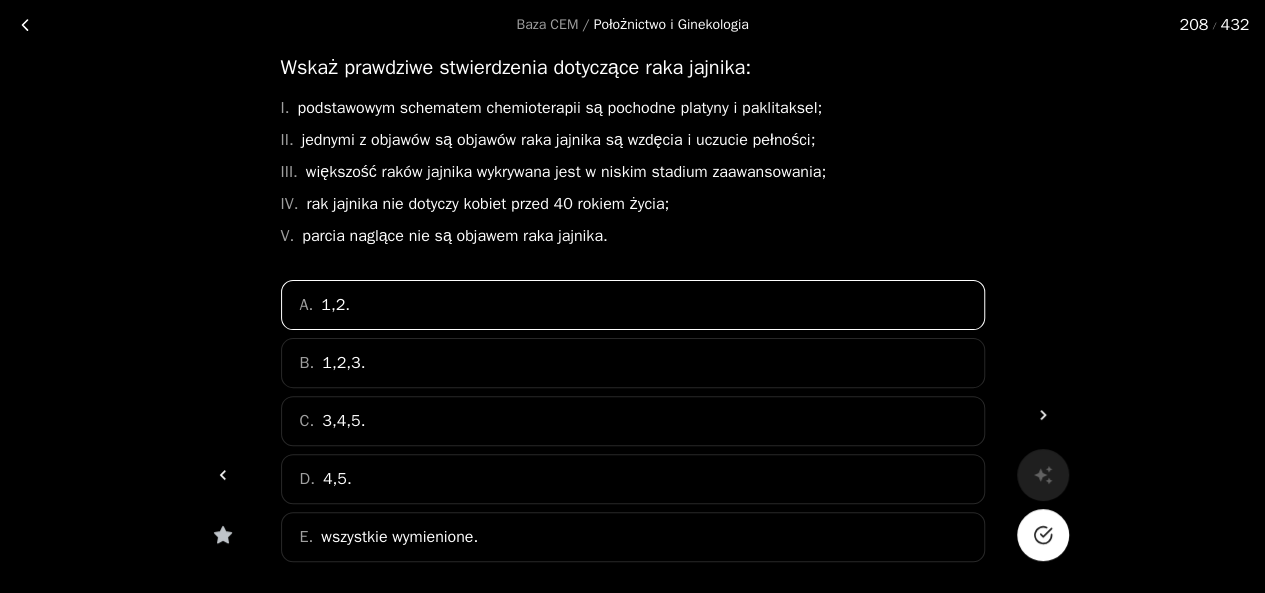 click at bounding box center [1043, 535] 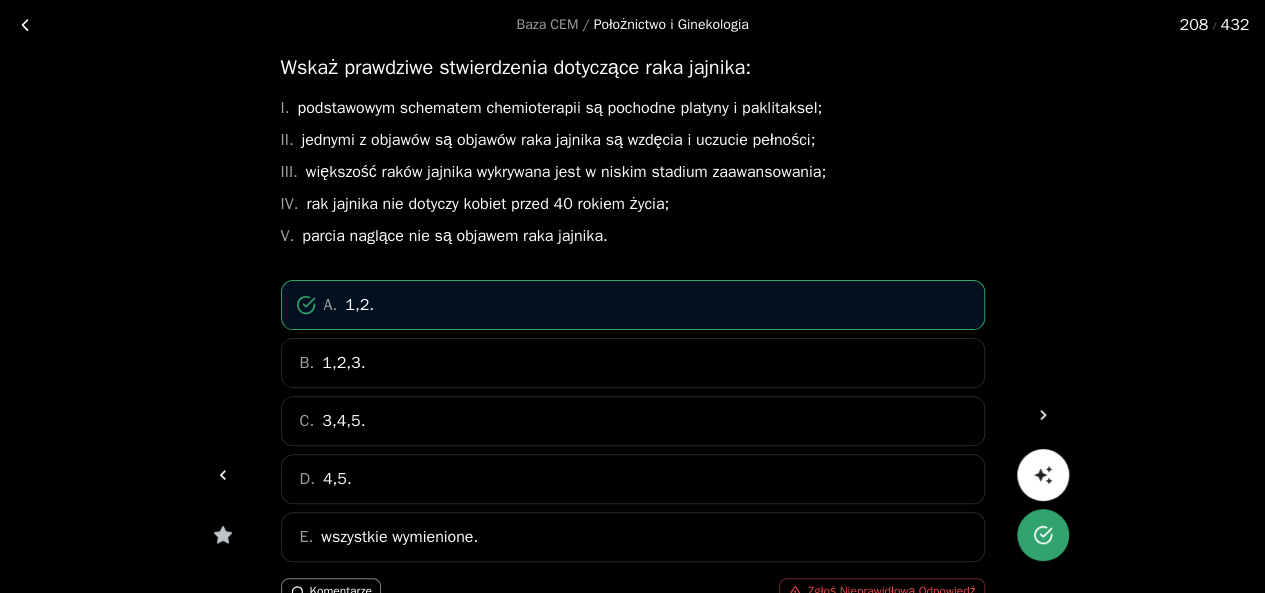 click at bounding box center (1043, 415) 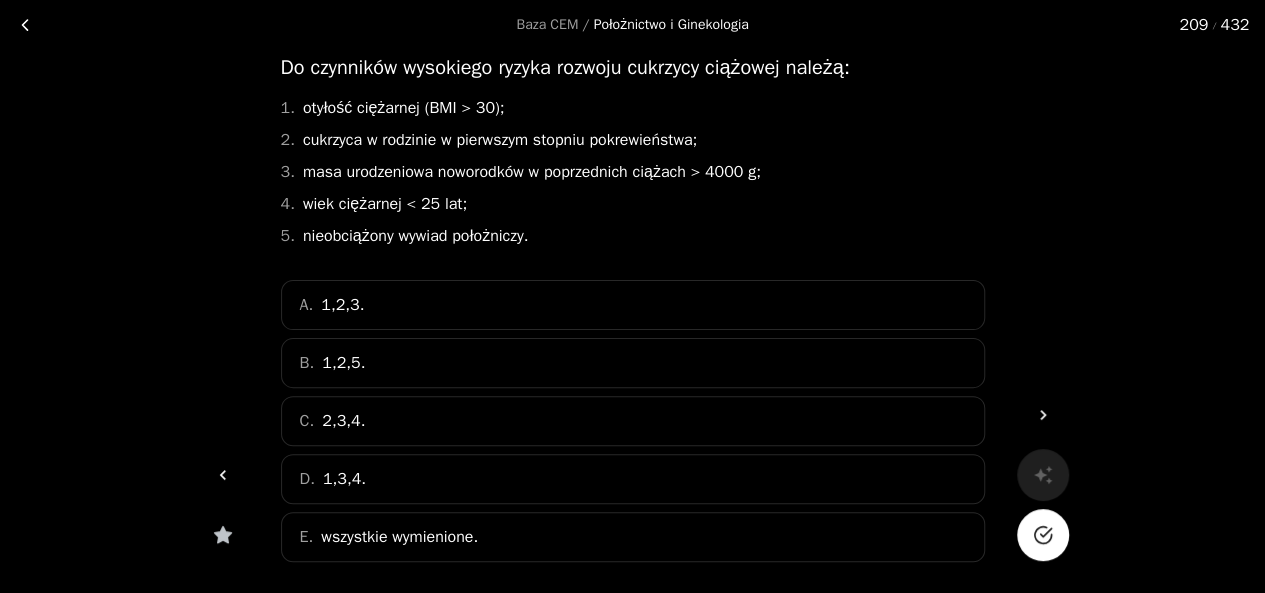 click on "A.   1,2,3." at bounding box center (633, 305) 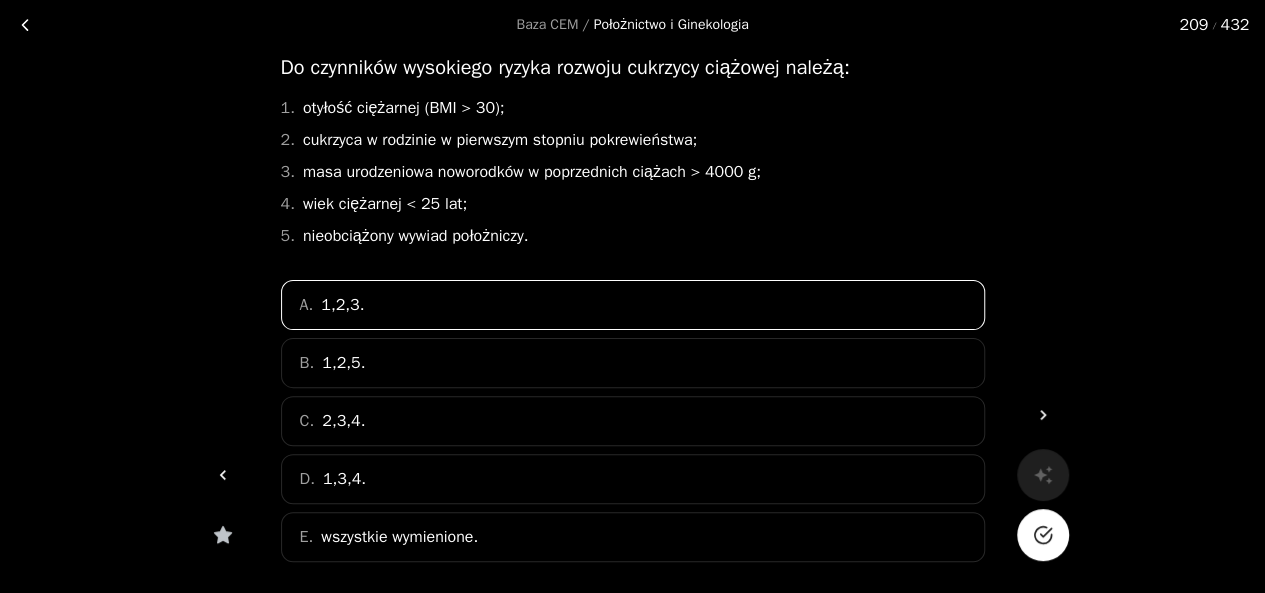 click at bounding box center [1043, 535] 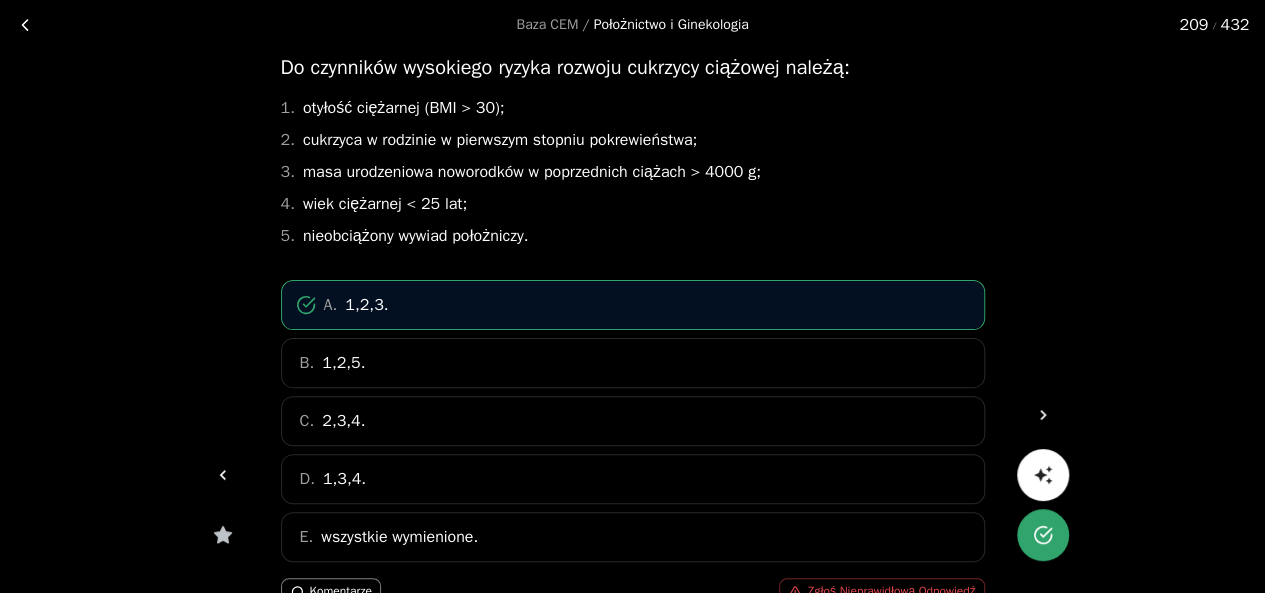 click at bounding box center [1043, 415] 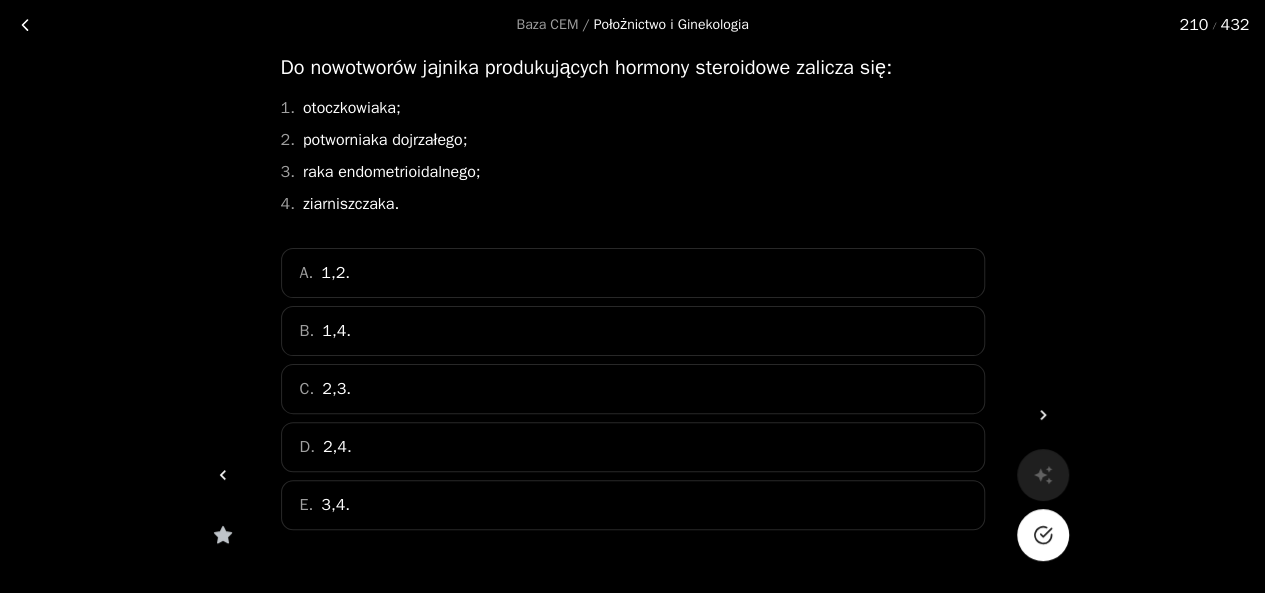 click on "E.   3,4." at bounding box center (633, 505) 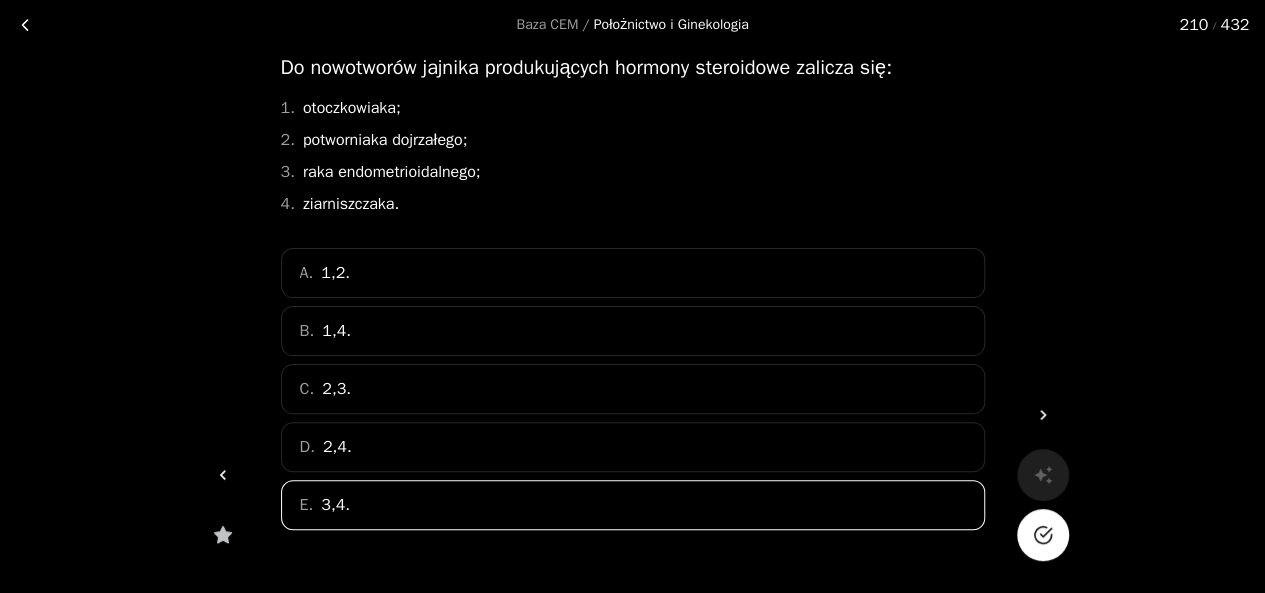 click at bounding box center [1043, 535] 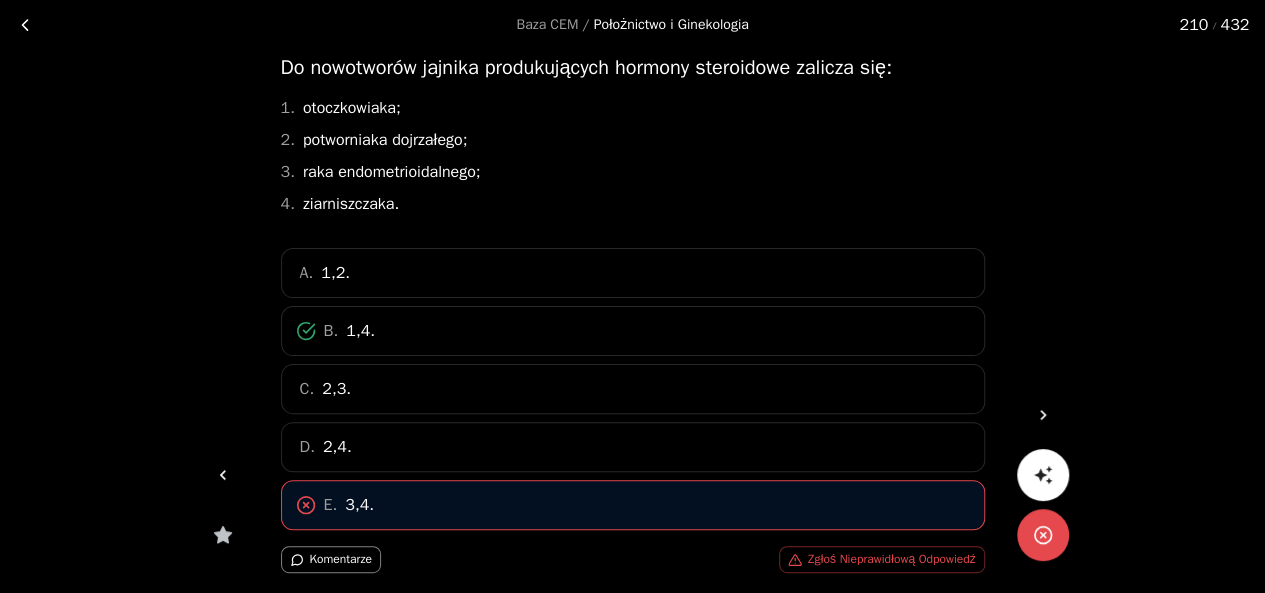 click at bounding box center [1043, 415] 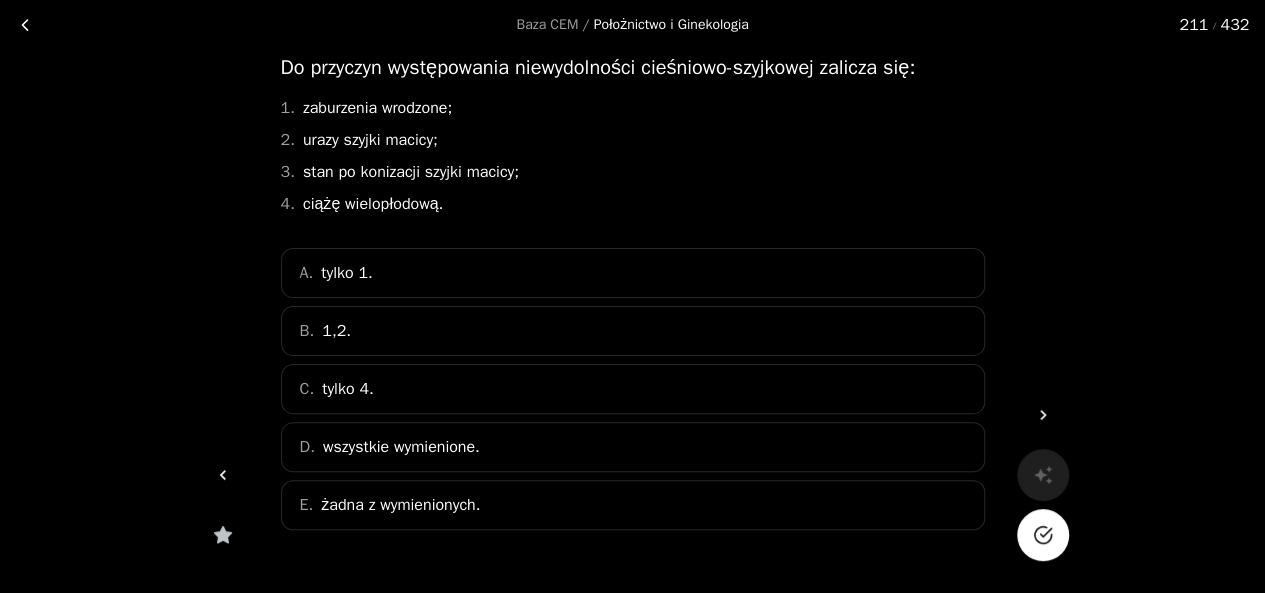 click on "wszystkie wymienione." at bounding box center (401, 447) 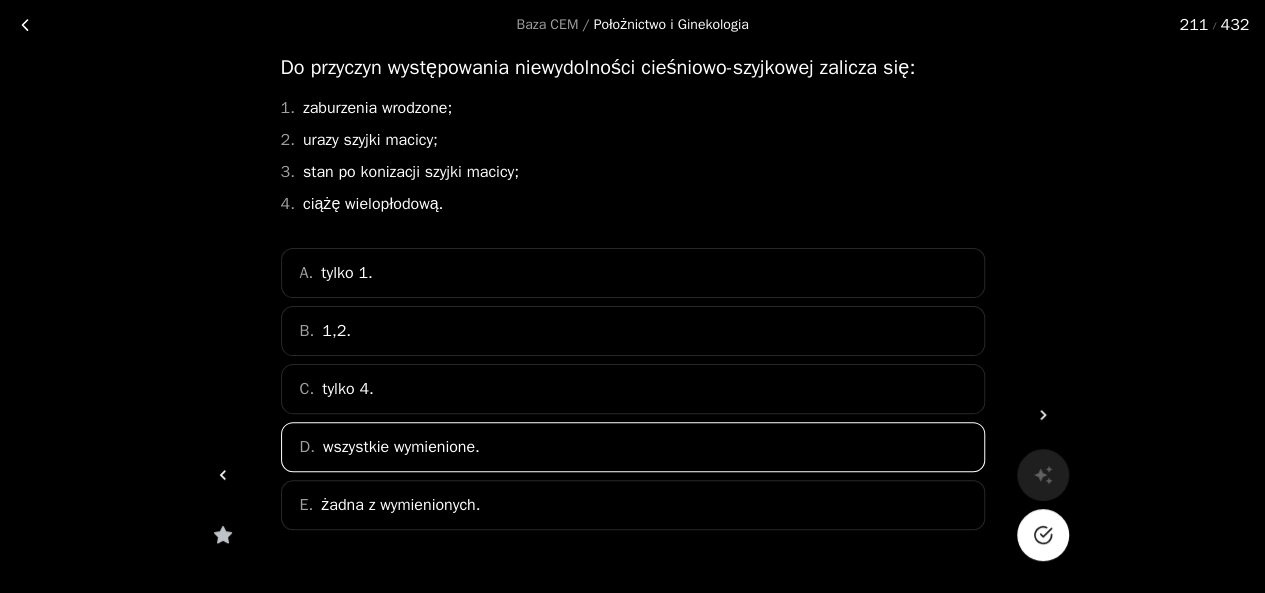 click at bounding box center [1043, 535] 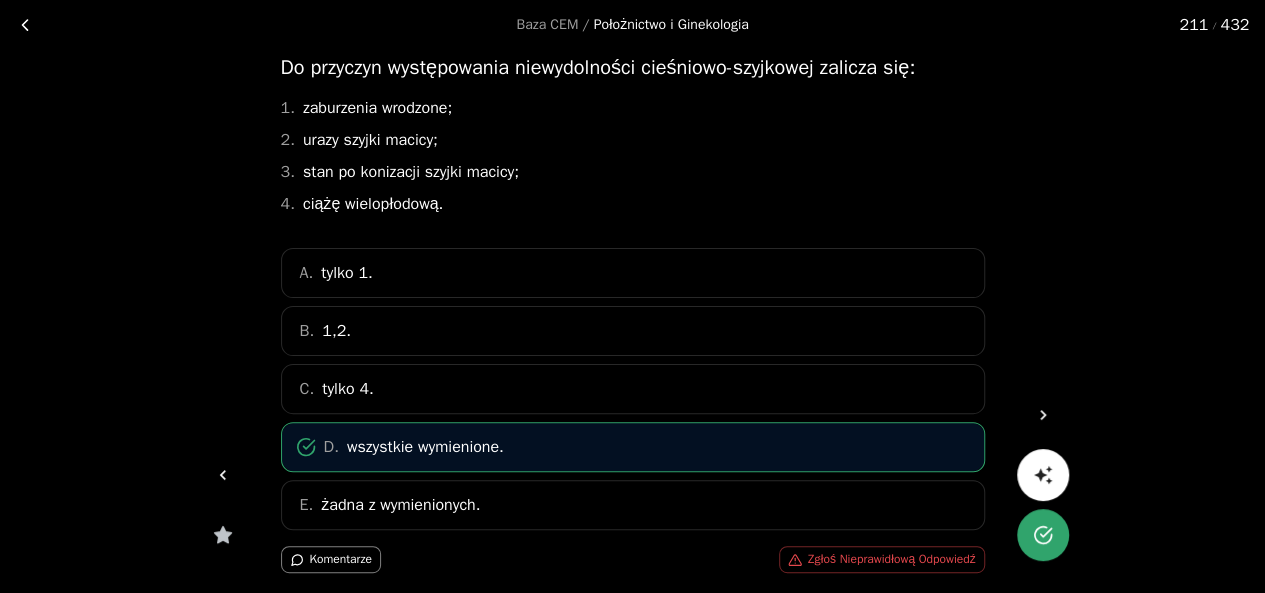click at bounding box center [1043, 415] 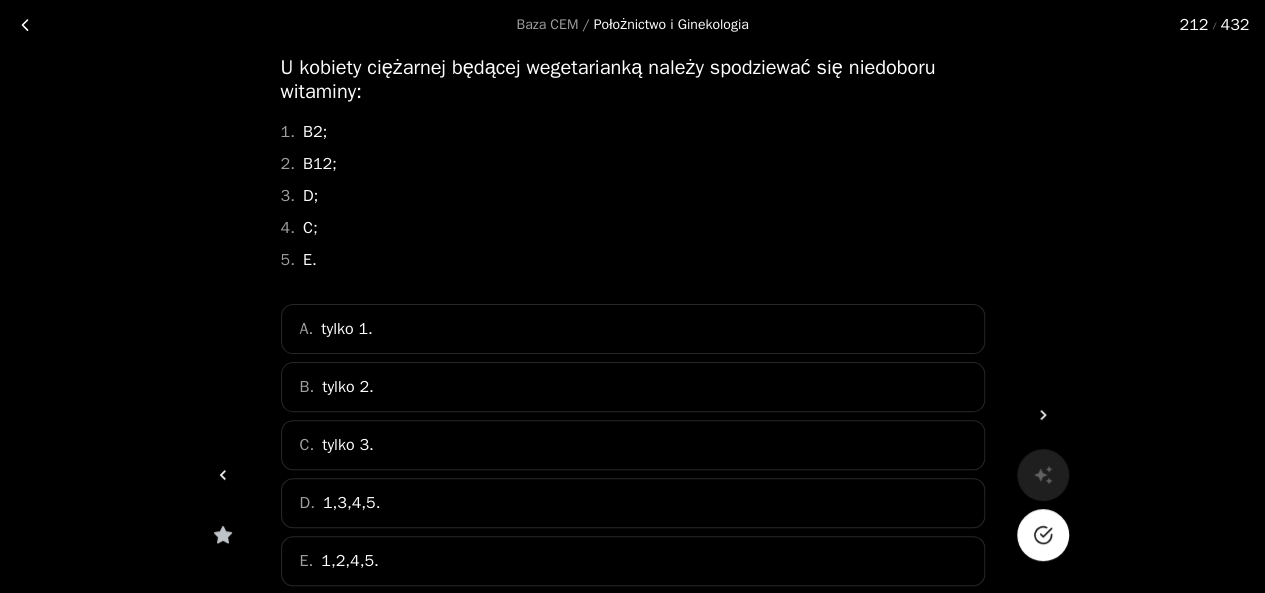 click on "D.   1,3,4,5." at bounding box center (633, 503) 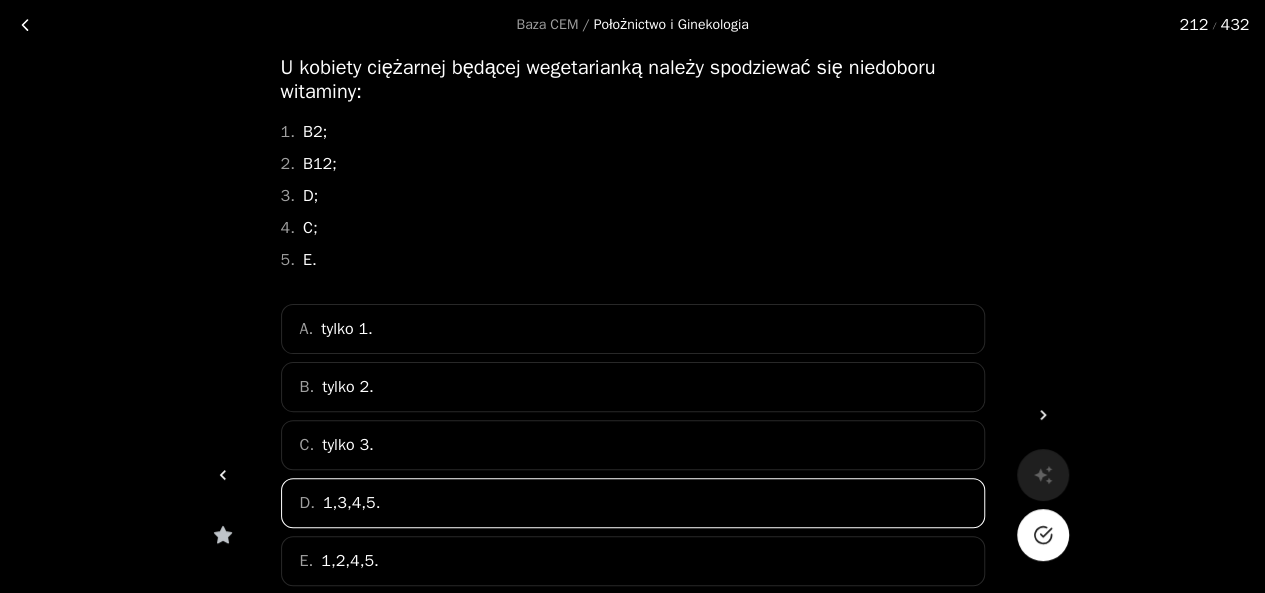 click at bounding box center (1043, 535) 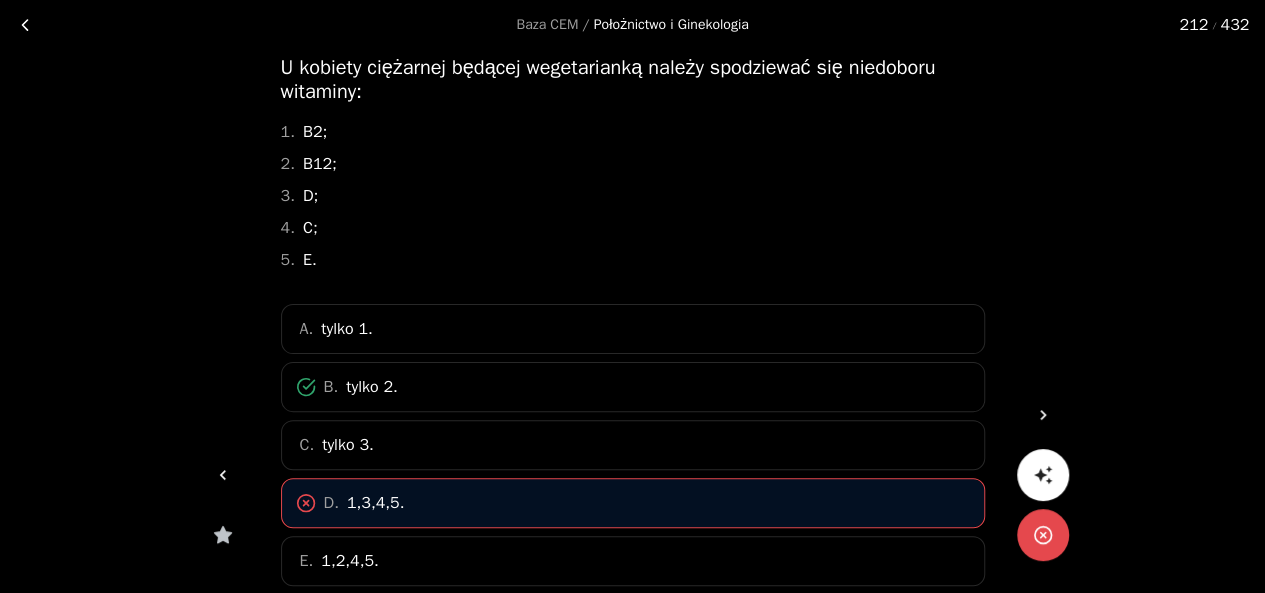click at bounding box center (1043, 415) 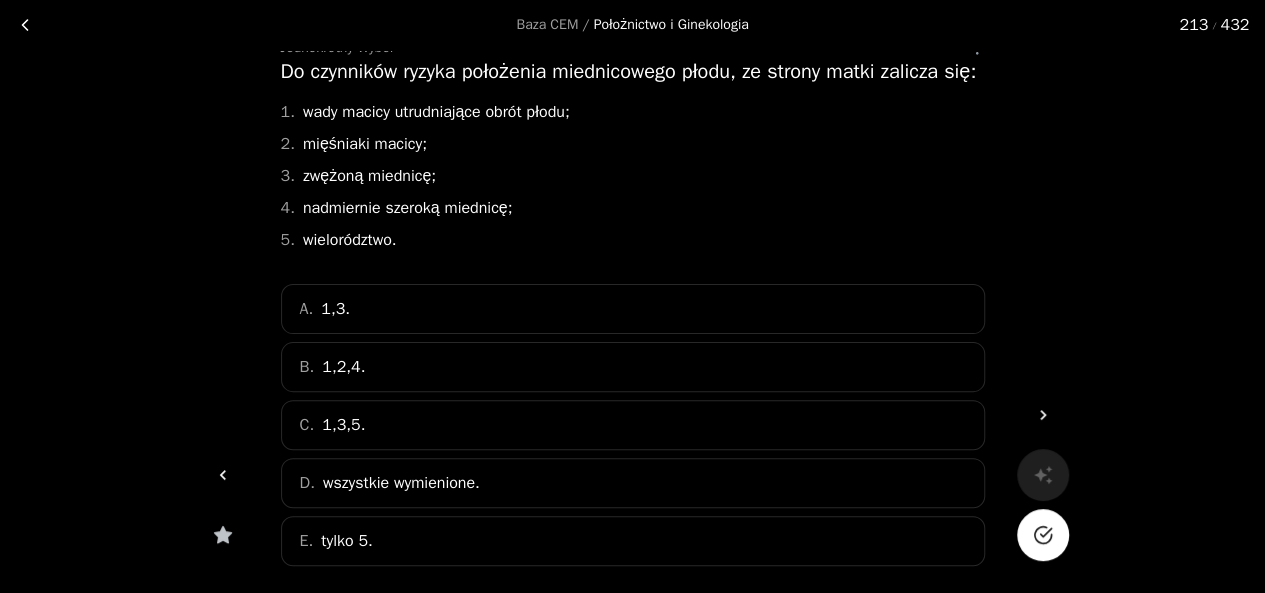 scroll, scrollTop: 103, scrollLeft: 0, axis: vertical 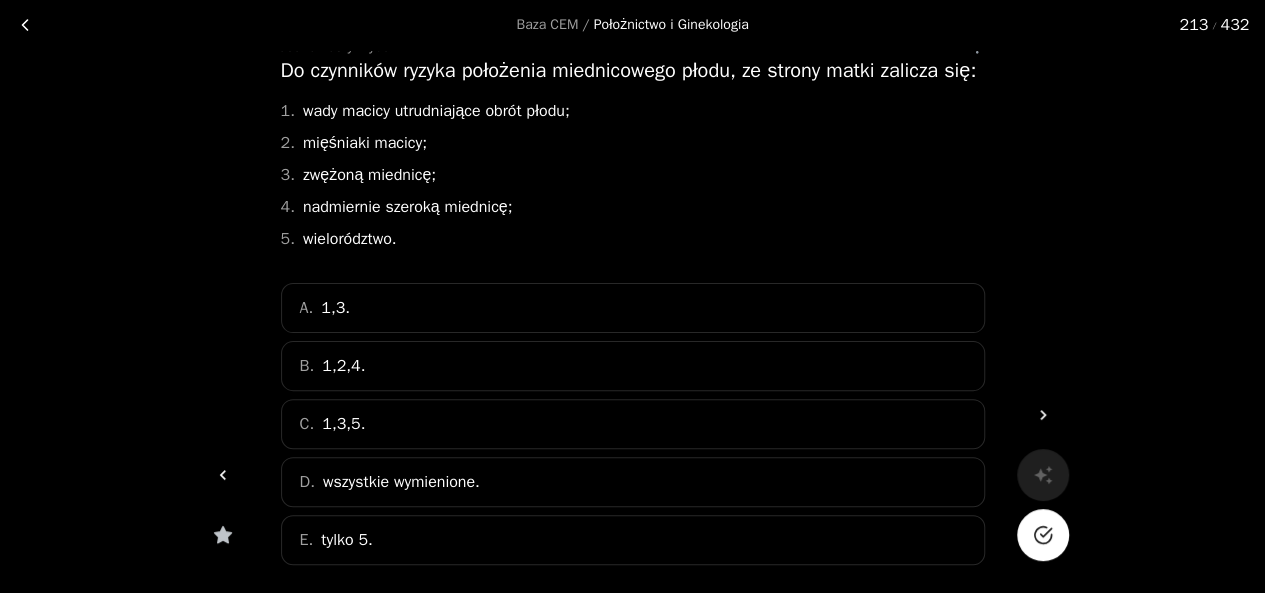 click on "D.   wszystkie wymienione." at bounding box center (633, 482) 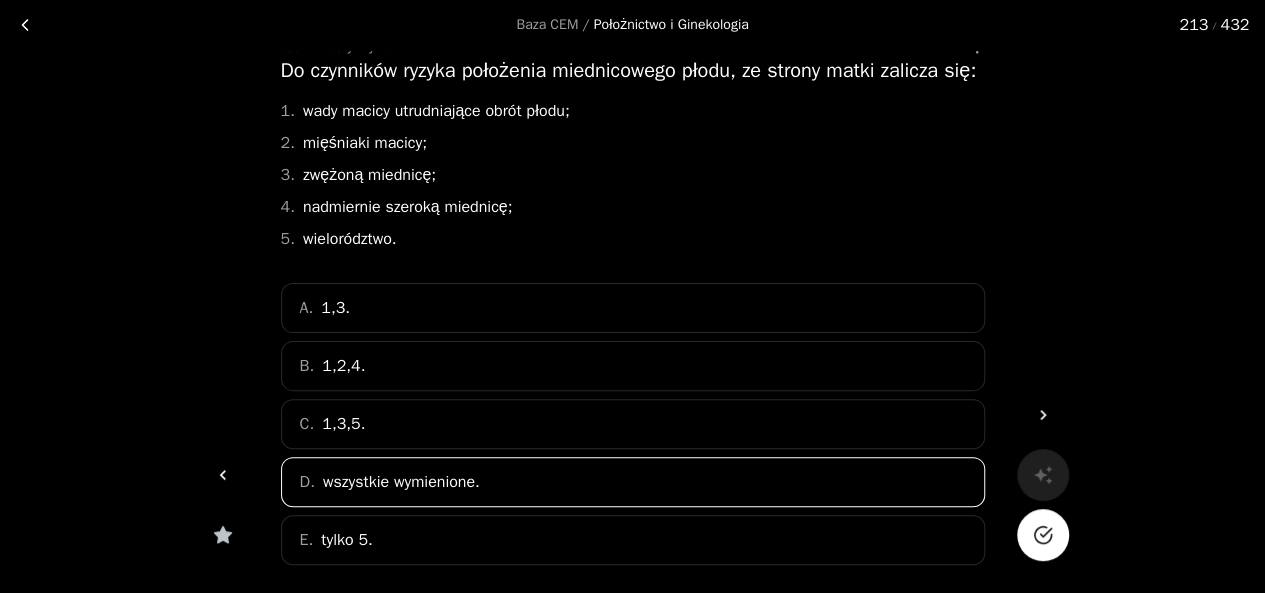 click at bounding box center (1043, 535) 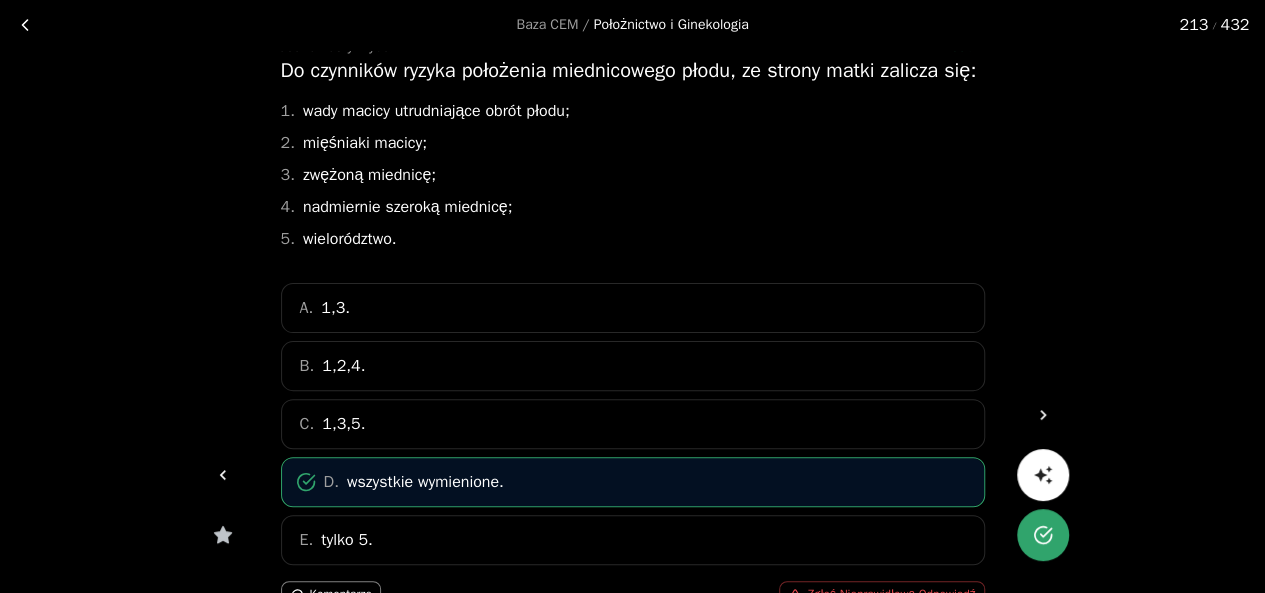 click at bounding box center [1043, 415] 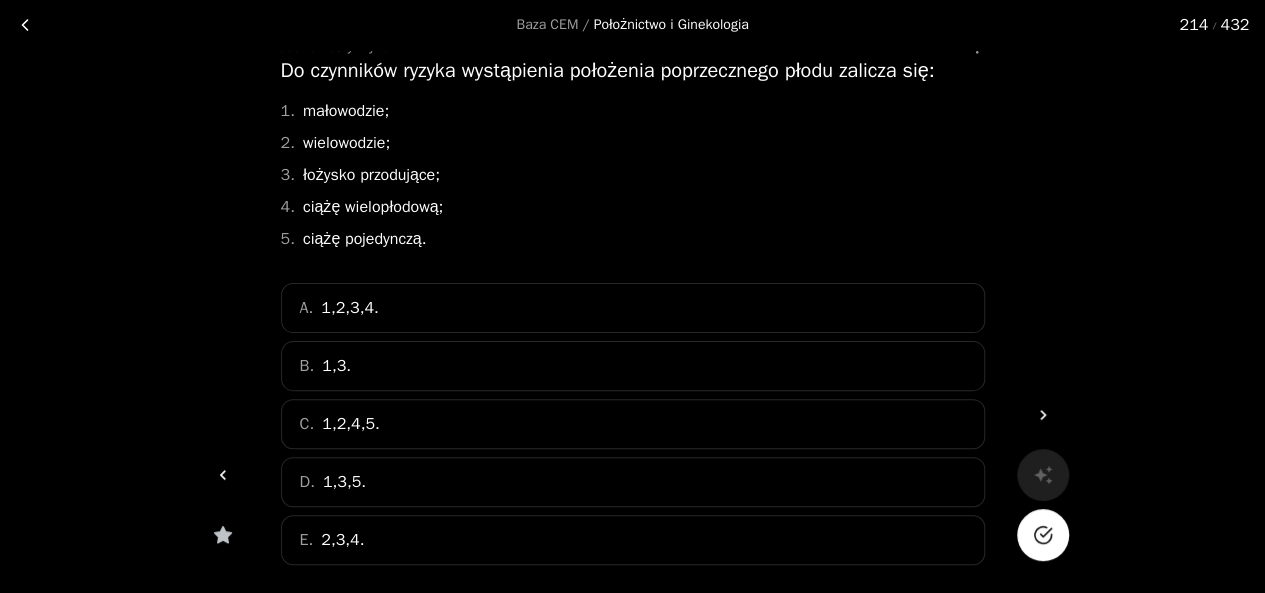 click on "E.   2,3,4." at bounding box center (633, 540) 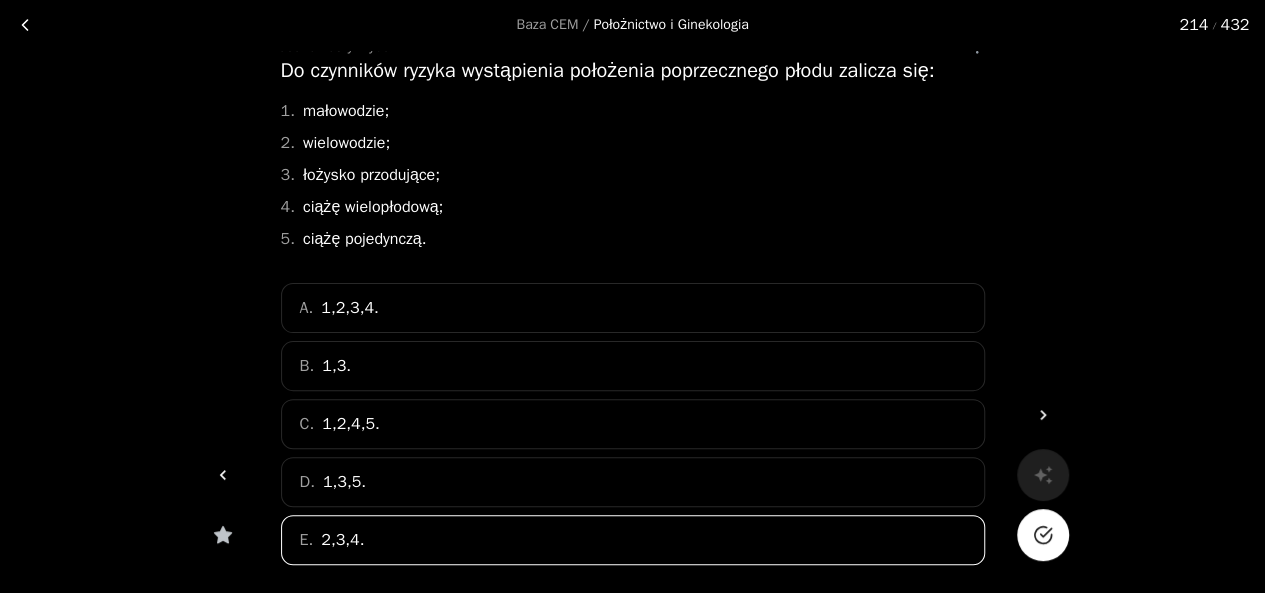 click at bounding box center [1043, 535] 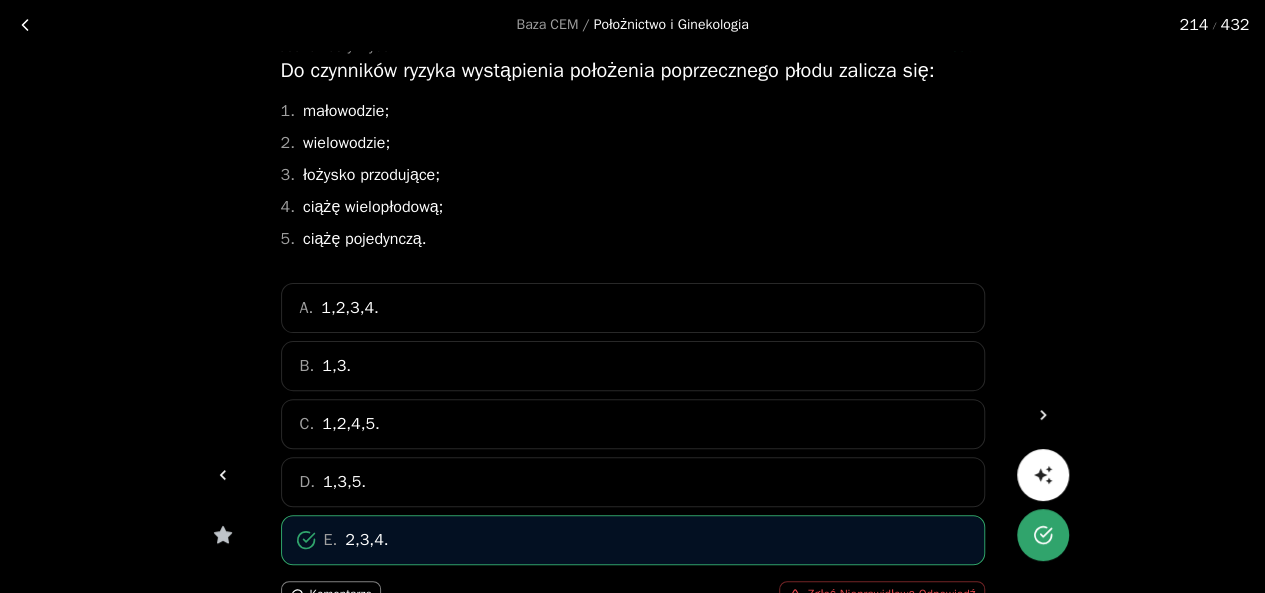 click at bounding box center (1043, 415) 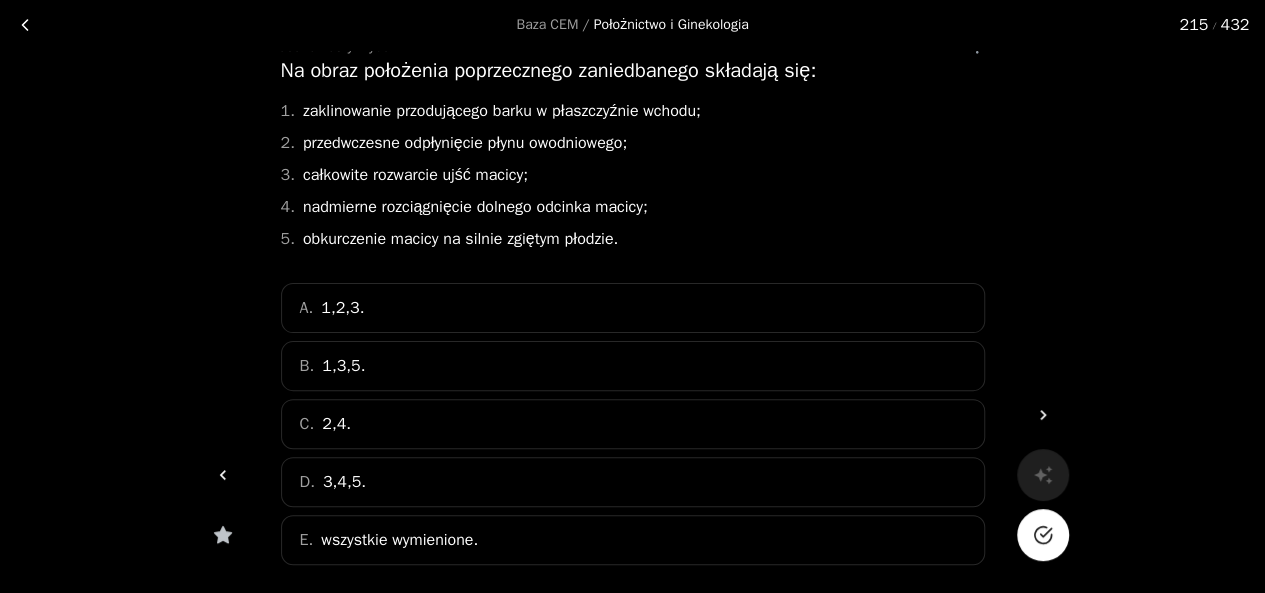 click on "E.   wszystkie wymienione." at bounding box center (633, 540) 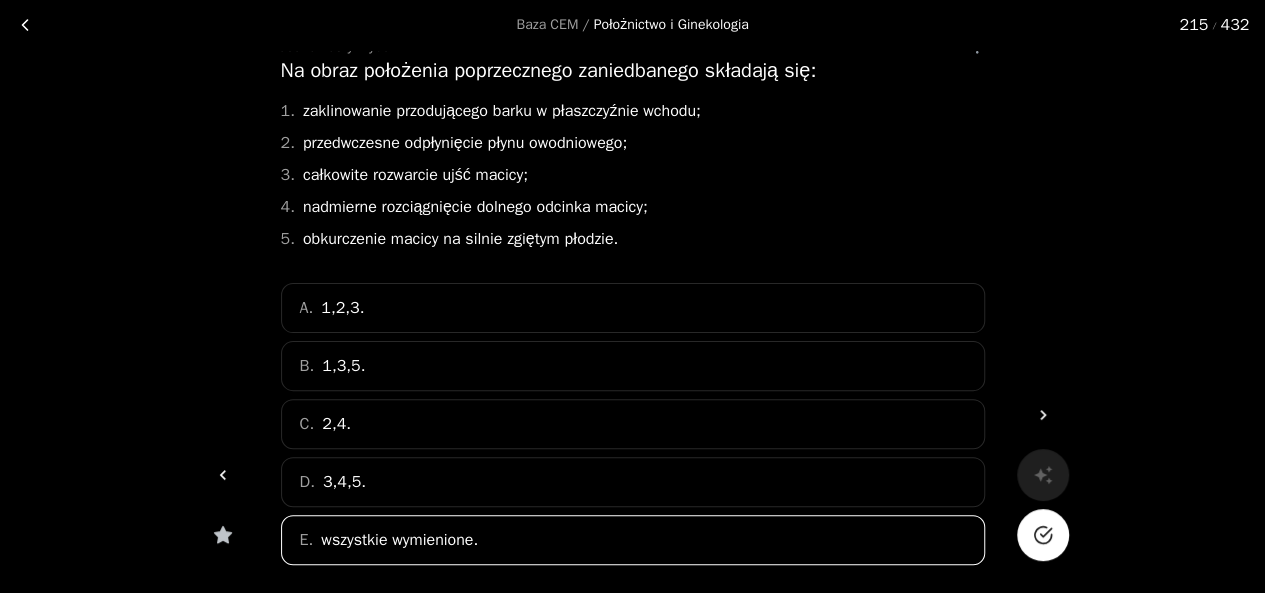 click at bounding box center (1043, 535) 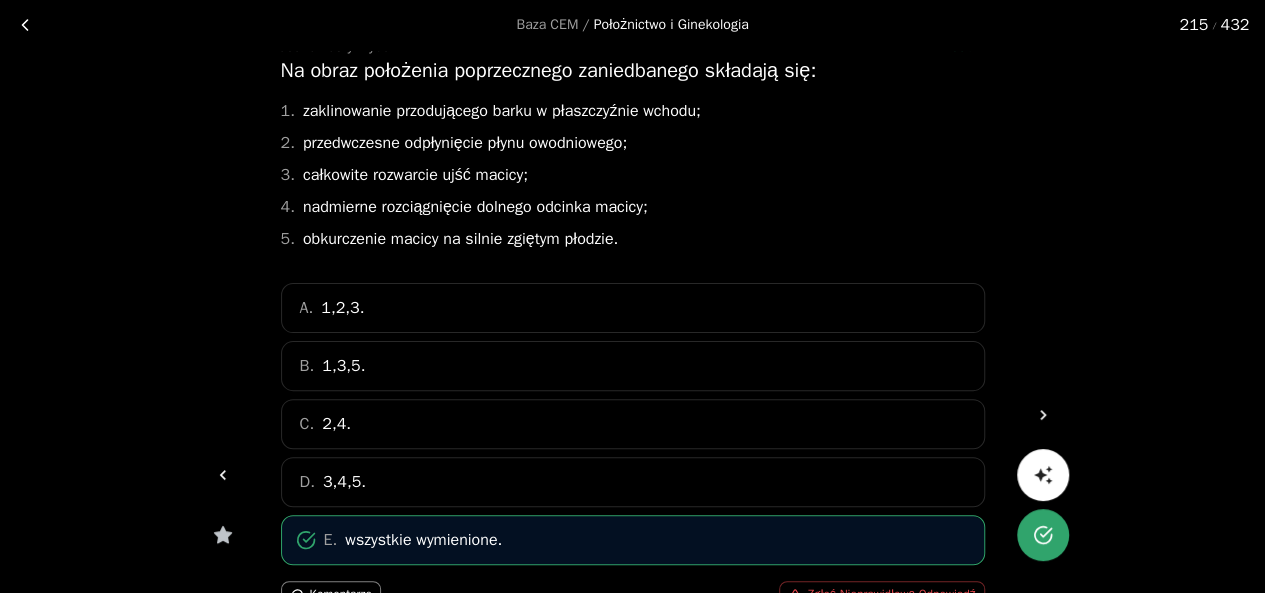 click at bounding box center [1043, 415] 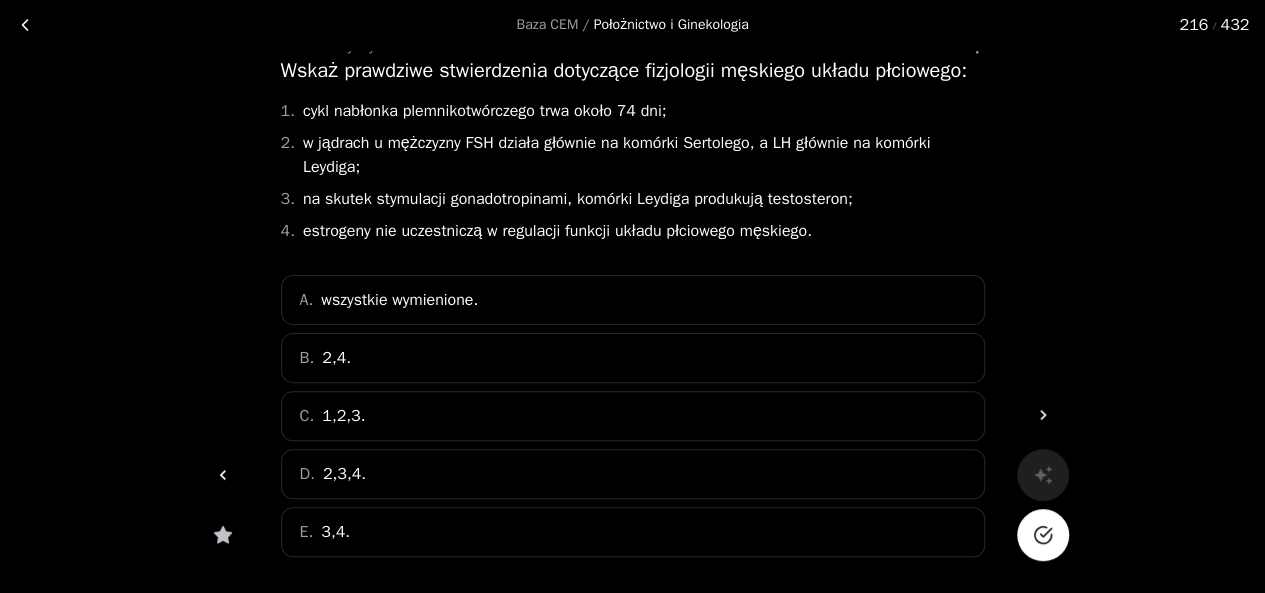 click on "C.   1,2,3." at bounding box center [633, 416] 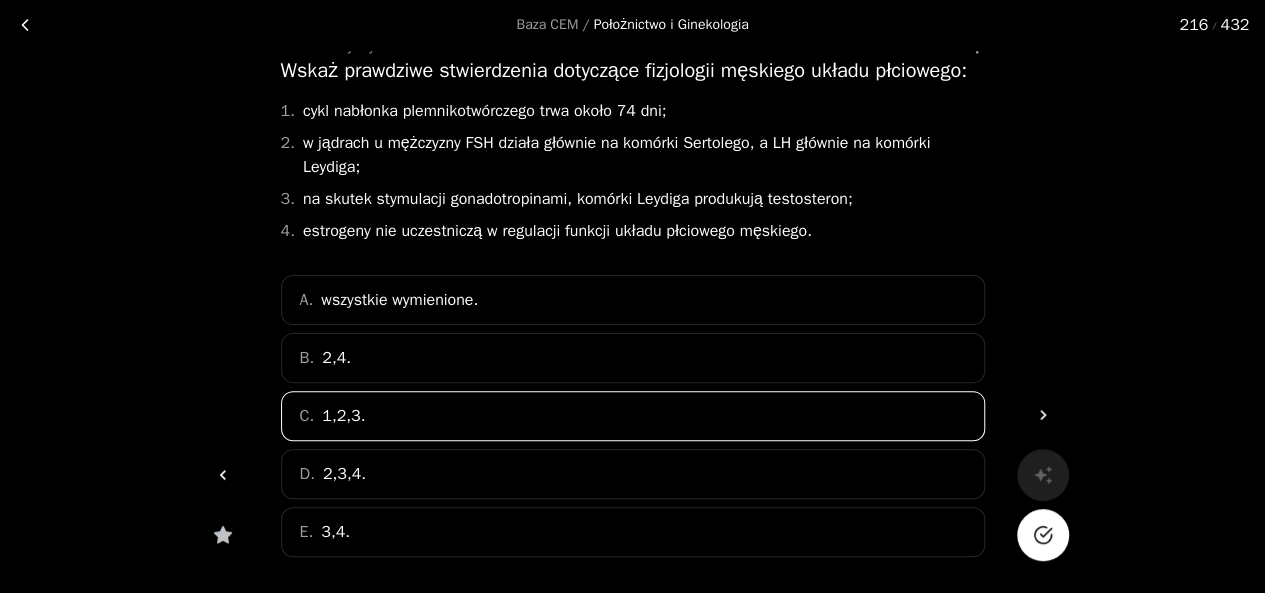 click at bounding box center (1043, 535) 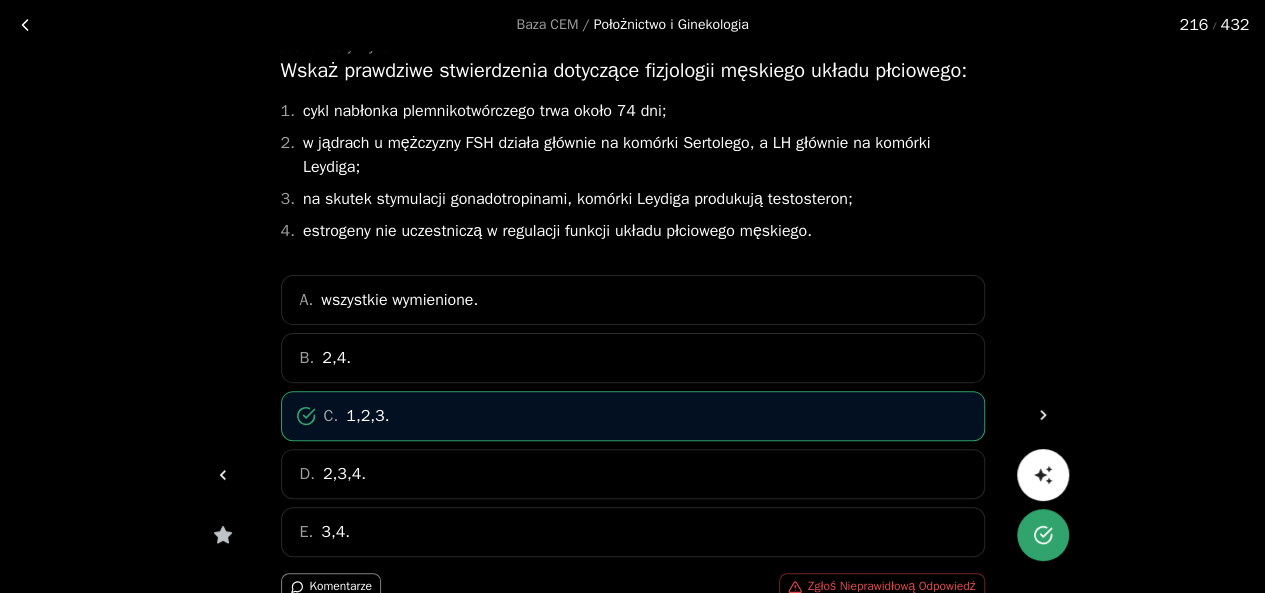 click at bounding box center [1043, 415] 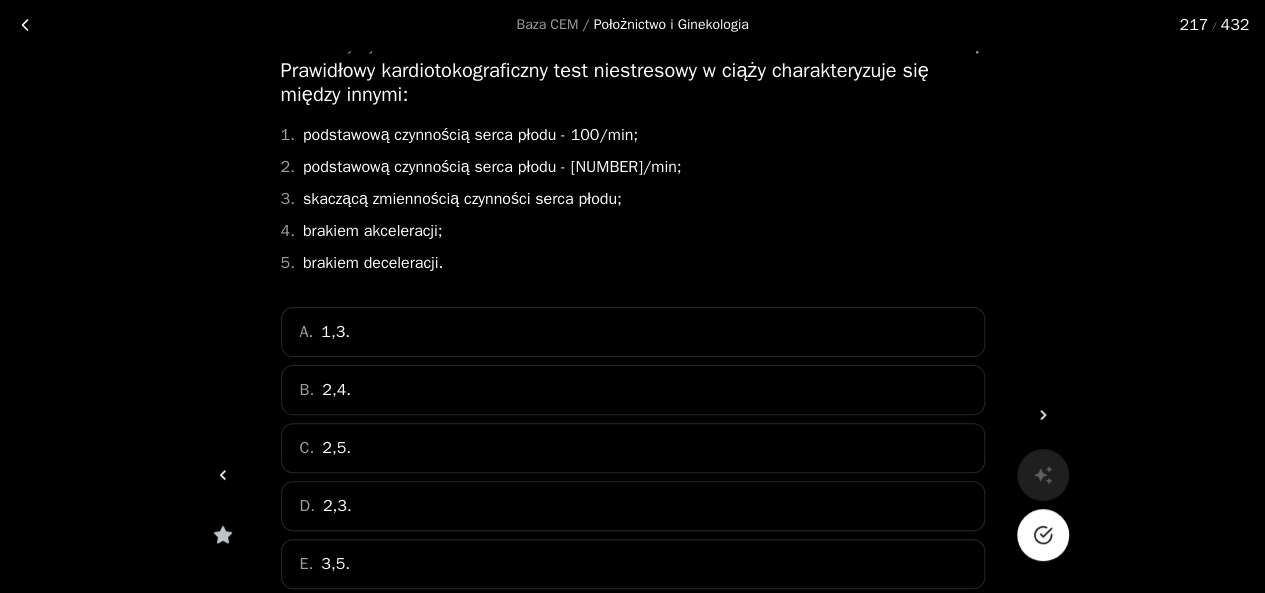 click on "C.   2,5." at bounding box center [633, 448] 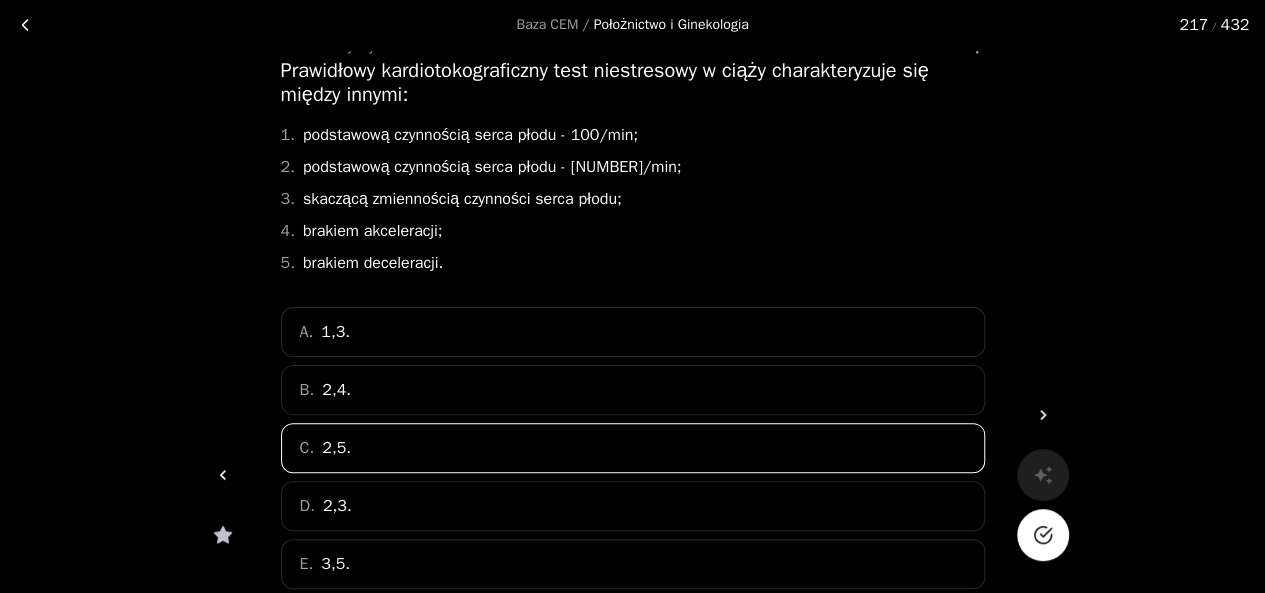 click at bounding box center [1043, 535] 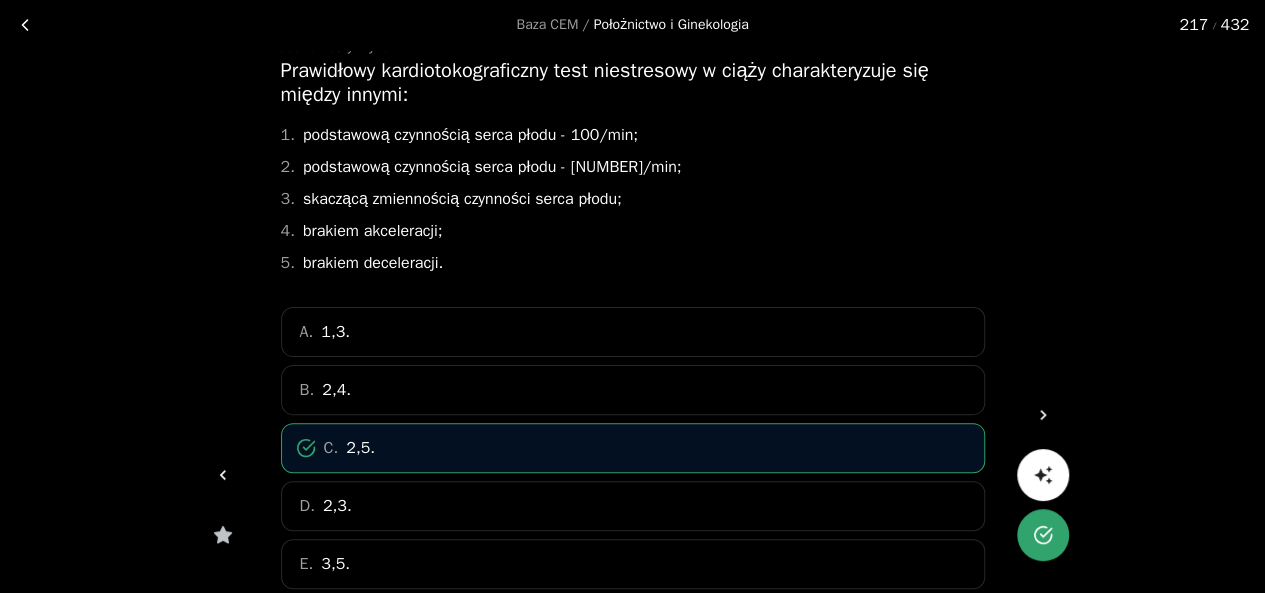 click at bounding box center [1043, 415] 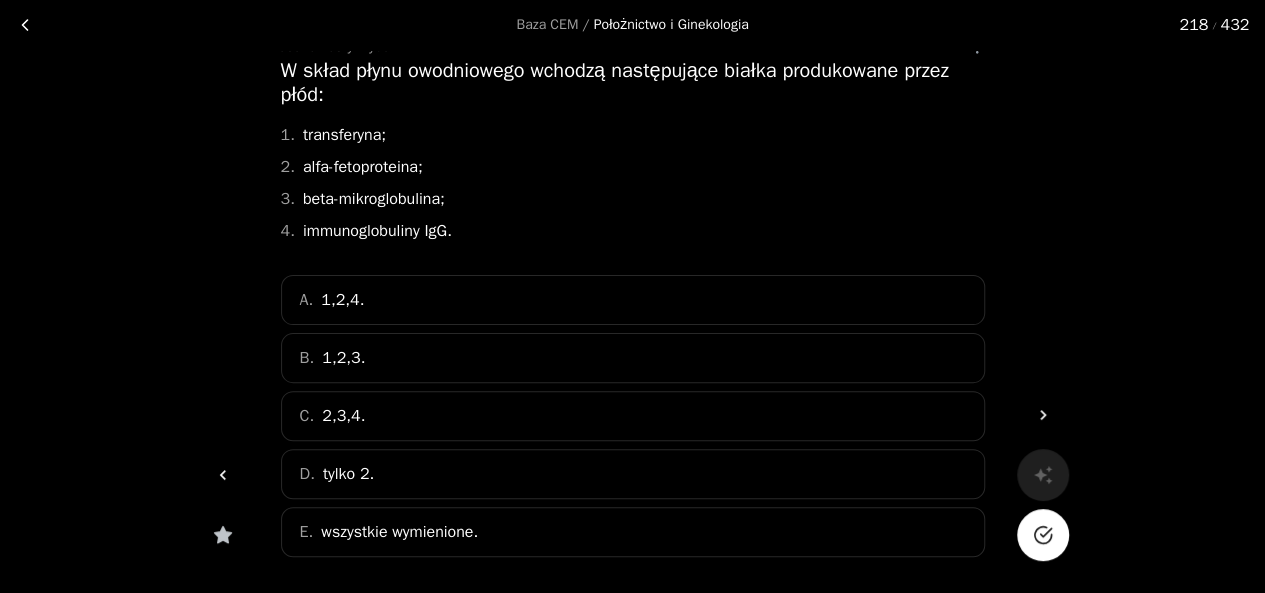click on "wszystkie wymienione." at bounding box center [342, 300] 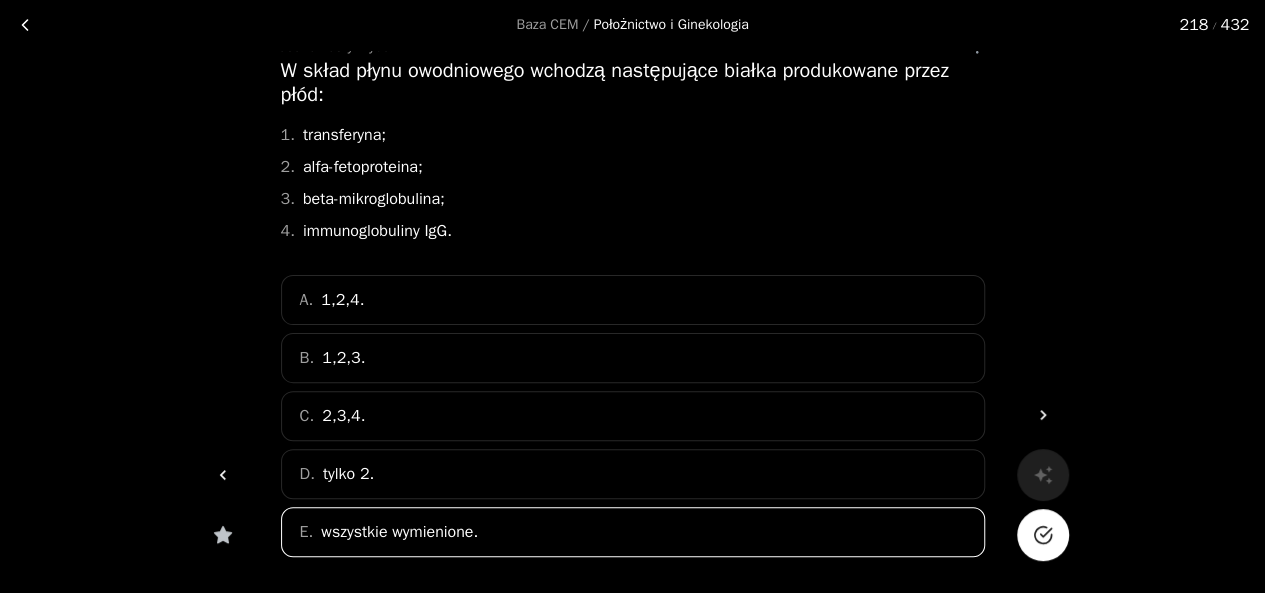 click at bounding box center (1043, 535) 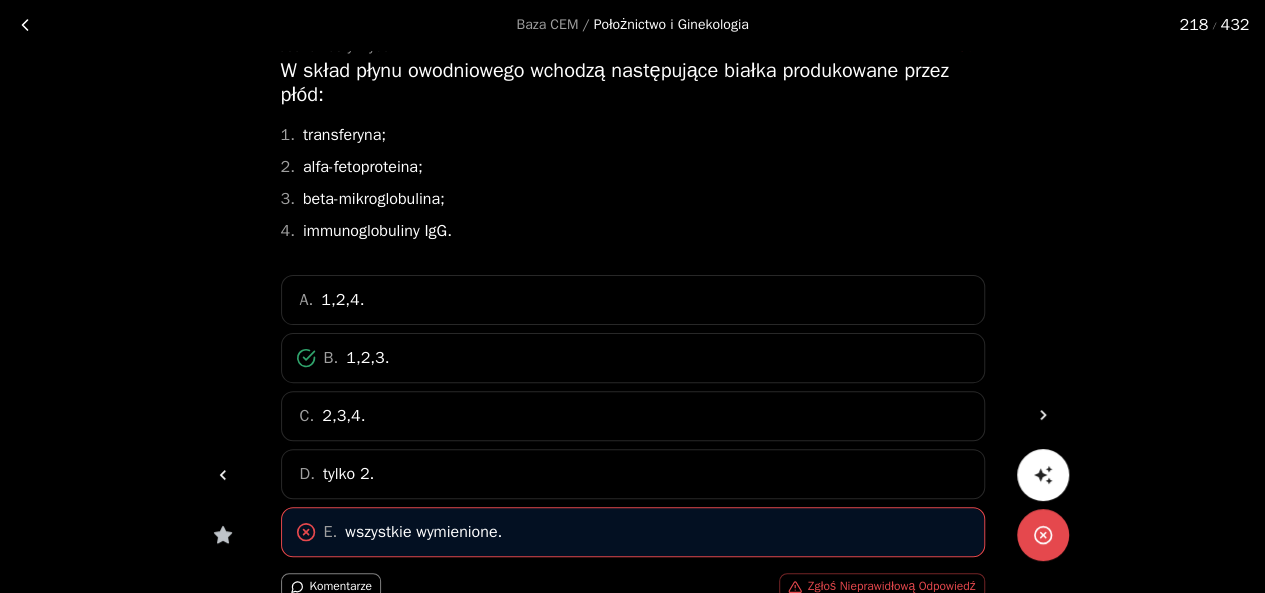 click at bounding box center (1043, 415) 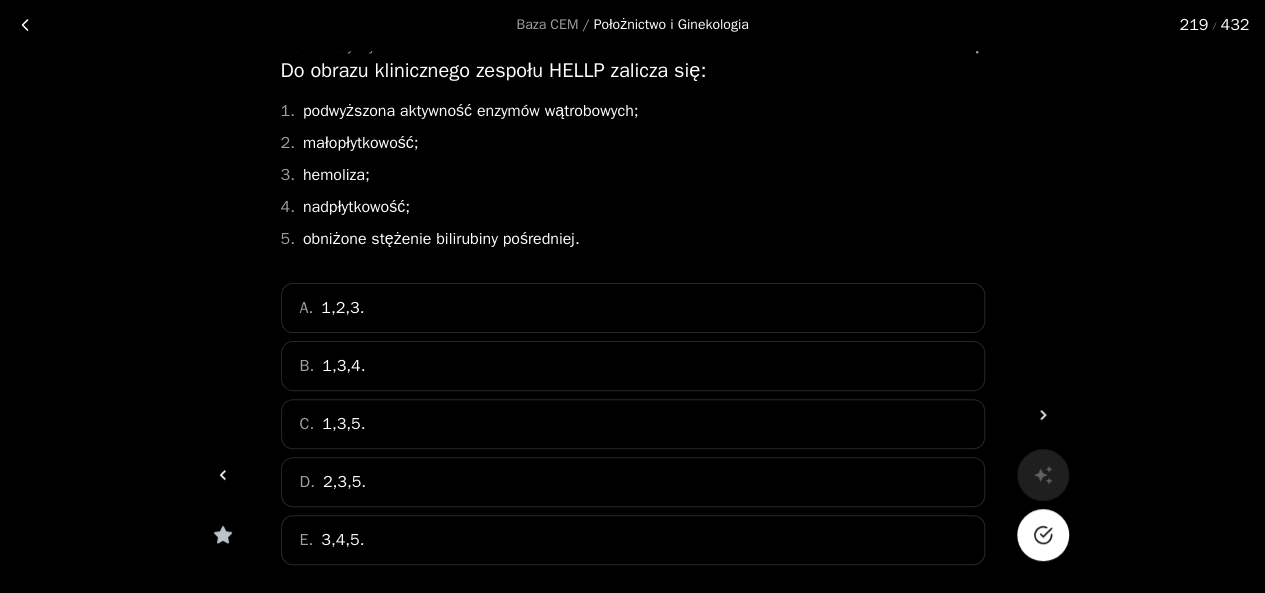 click on "A.   1,2,3." at bounding box center [633, 308] 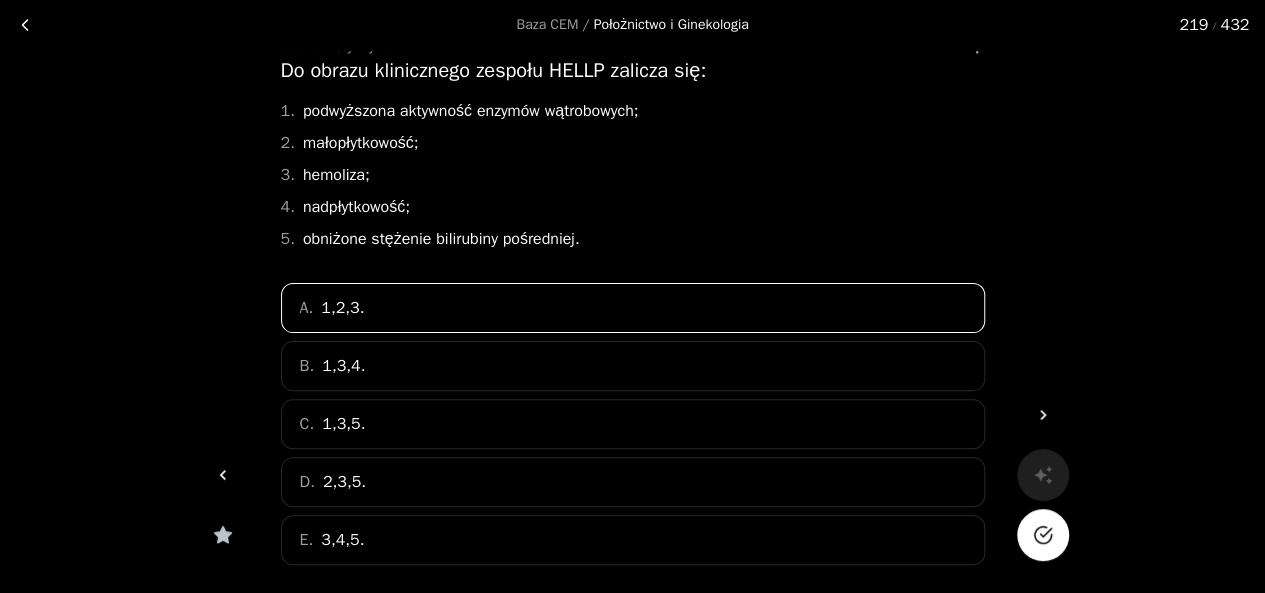 click at bounding box center (1043, 535) 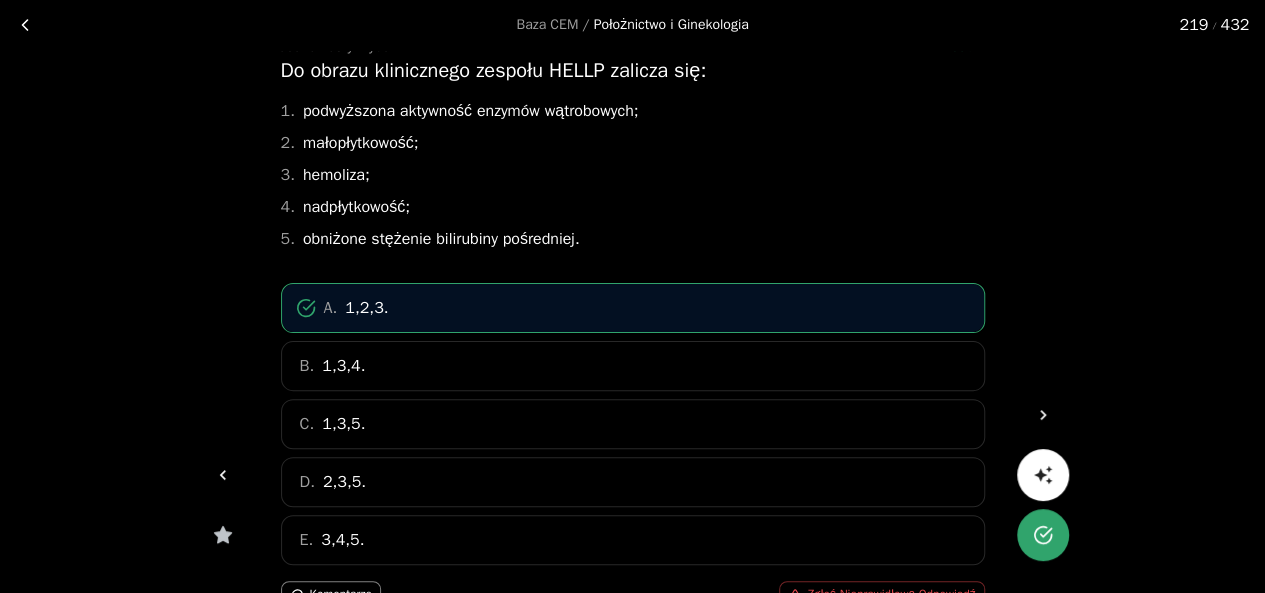 click at bounding box center [1043, 415] 